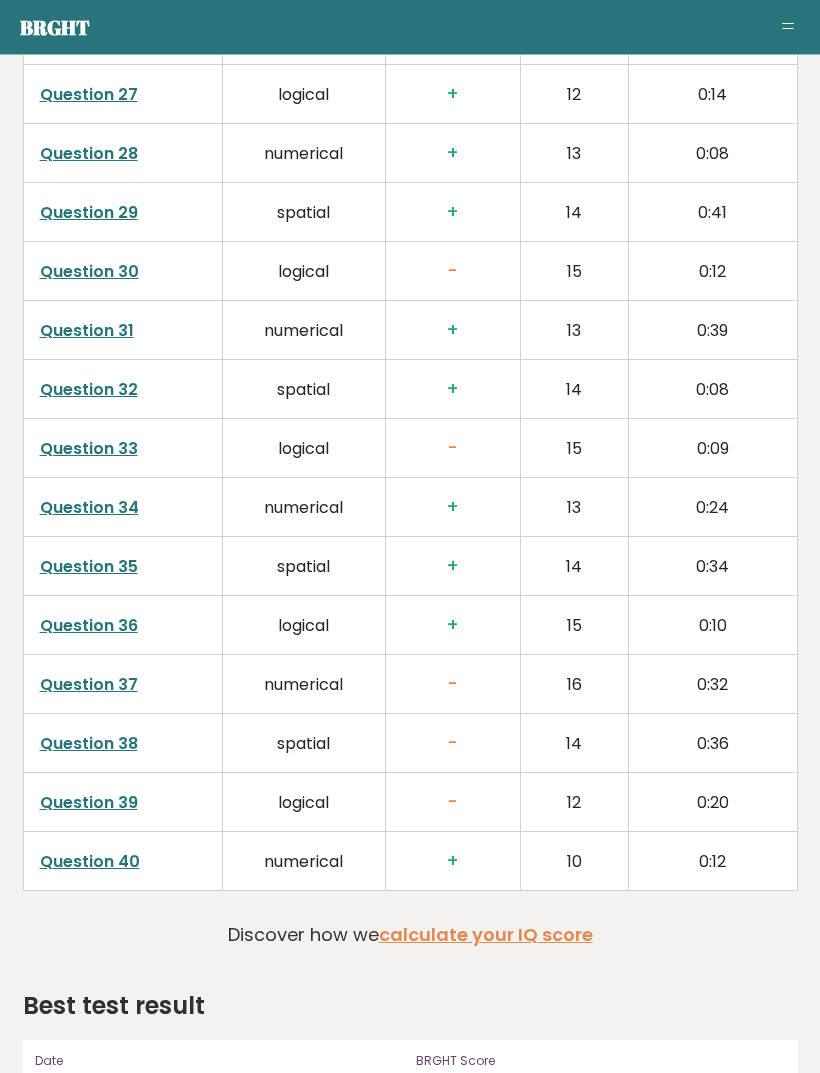 scroll, scrollTop: 4909, scrollLeft: 0, axis: vertical 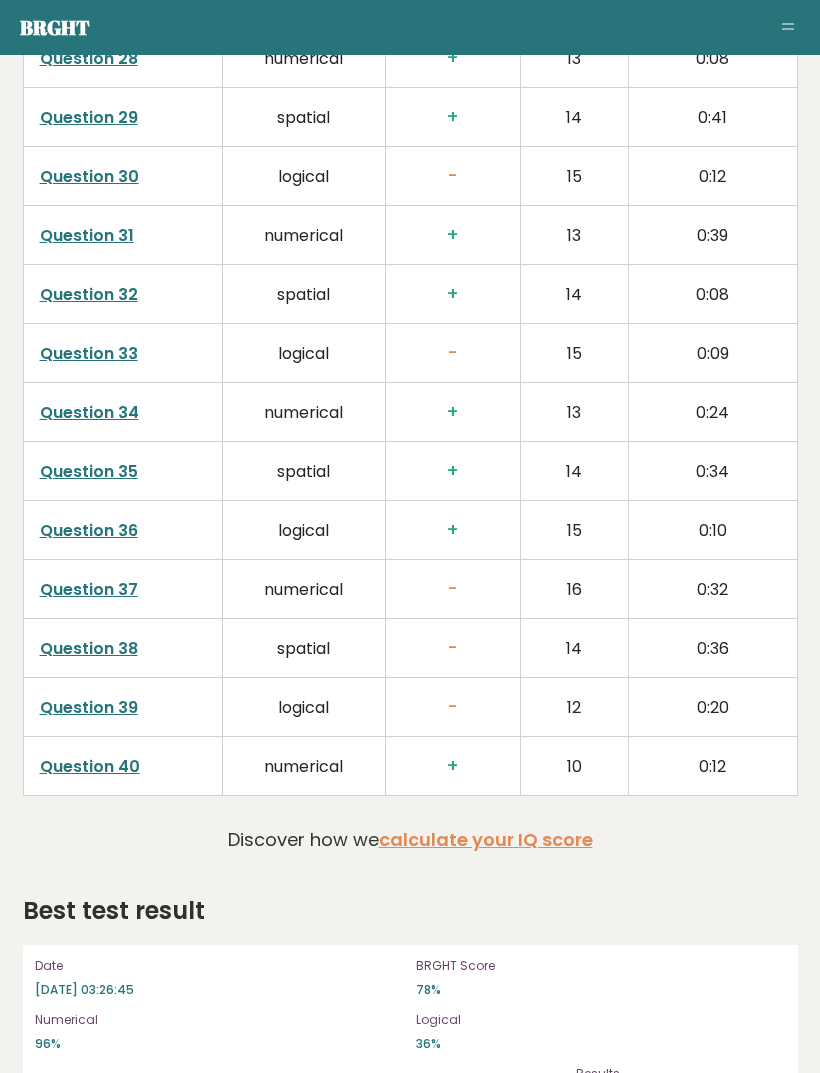 click on "calculate your IQ score" at bounding box center (486, 839) 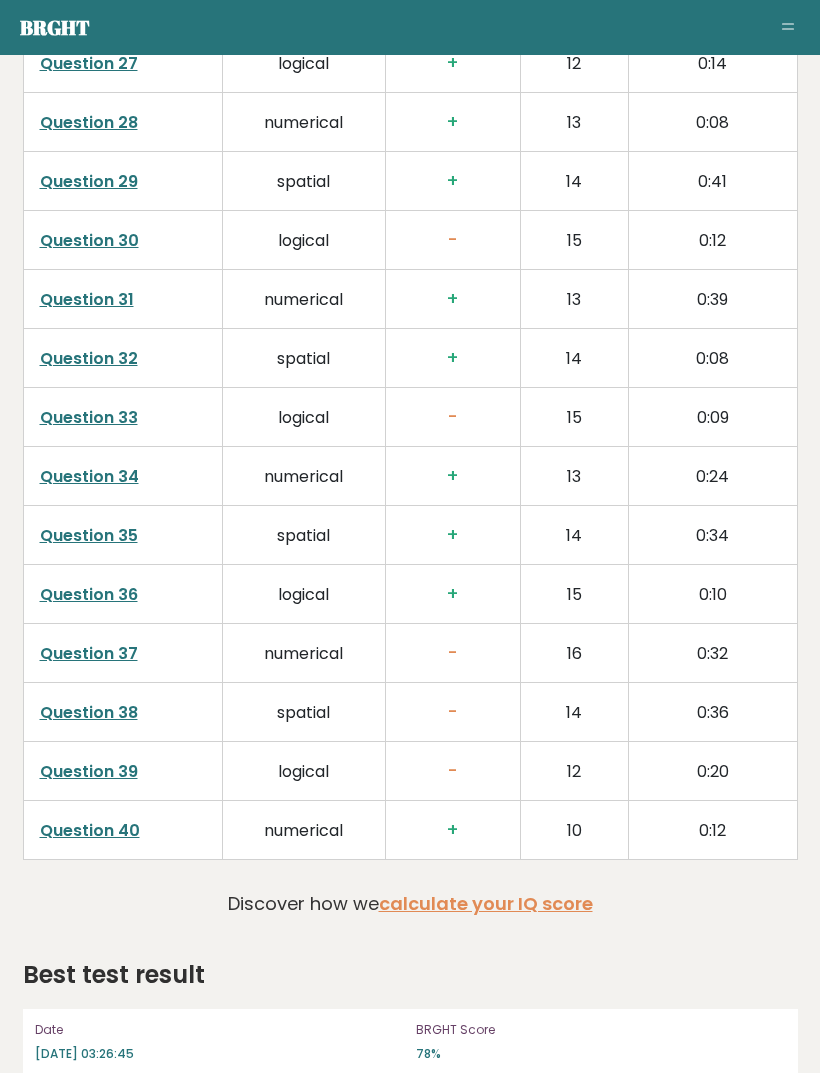 scroll, scrollTop: 4909, scrollLeft: 0, axis: vertical 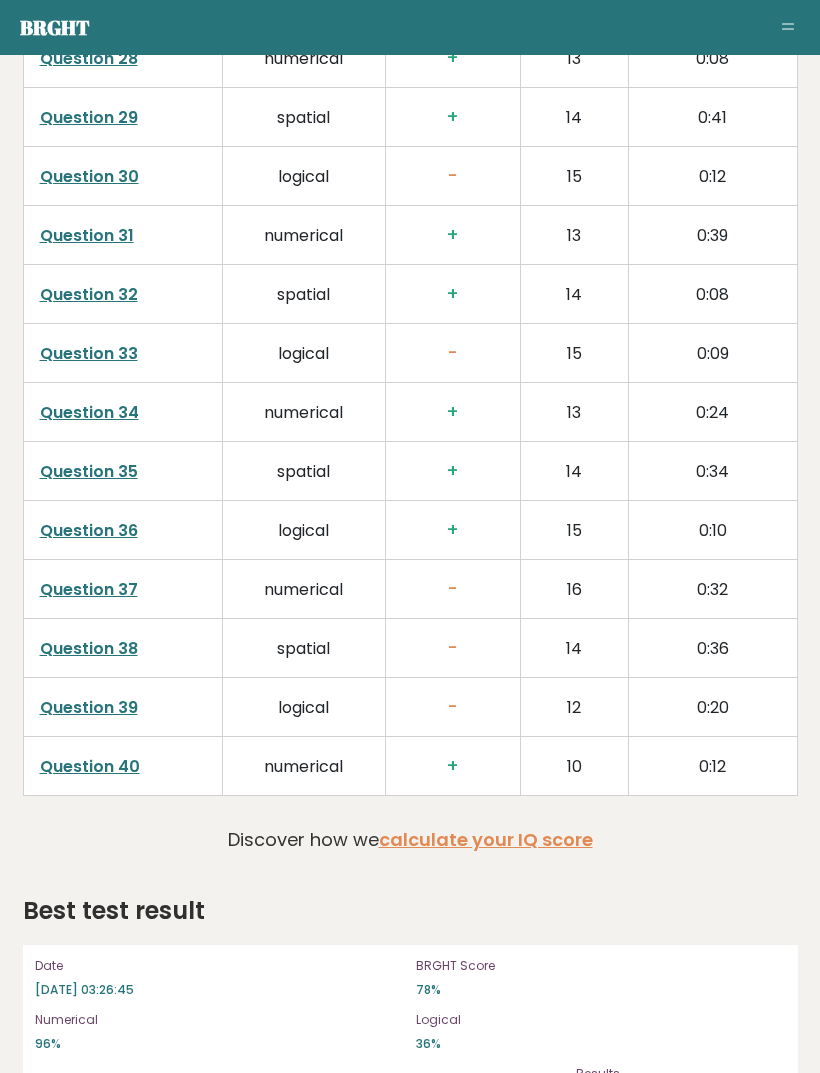 click on "View results" at bounding box center (638, 1102) 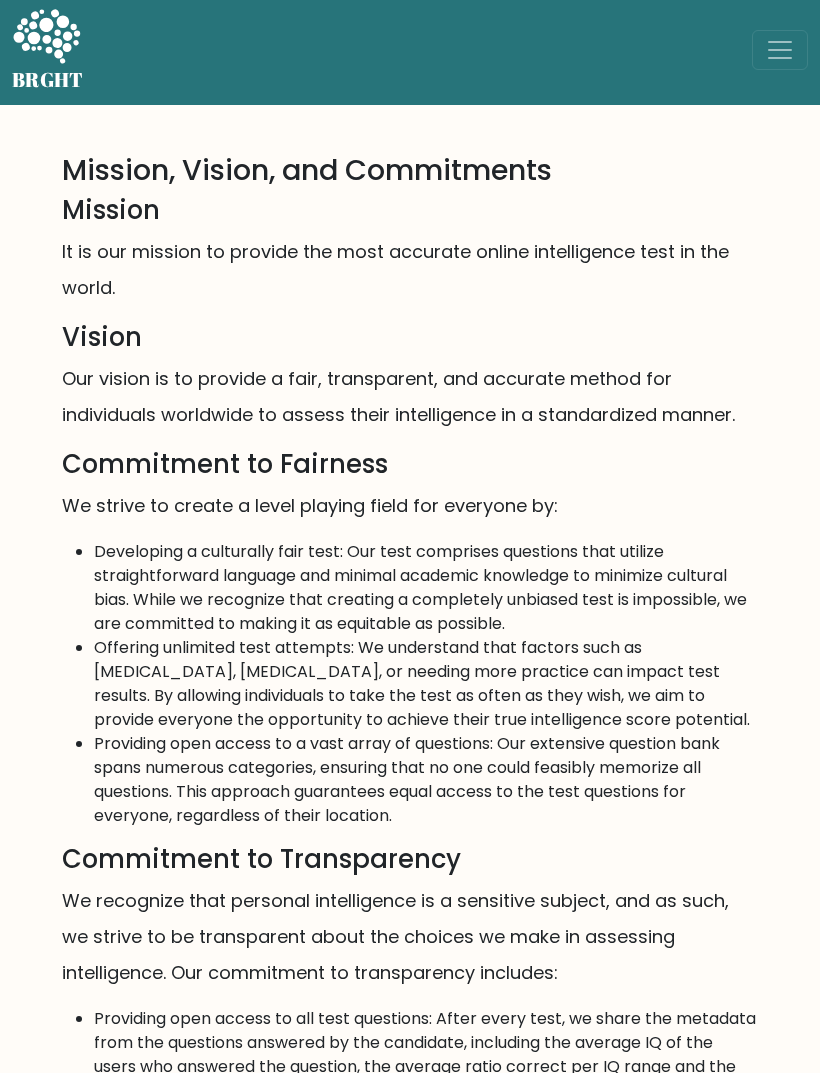 scroll, scrollTop: 0, scrollLeft: 0, axis: both 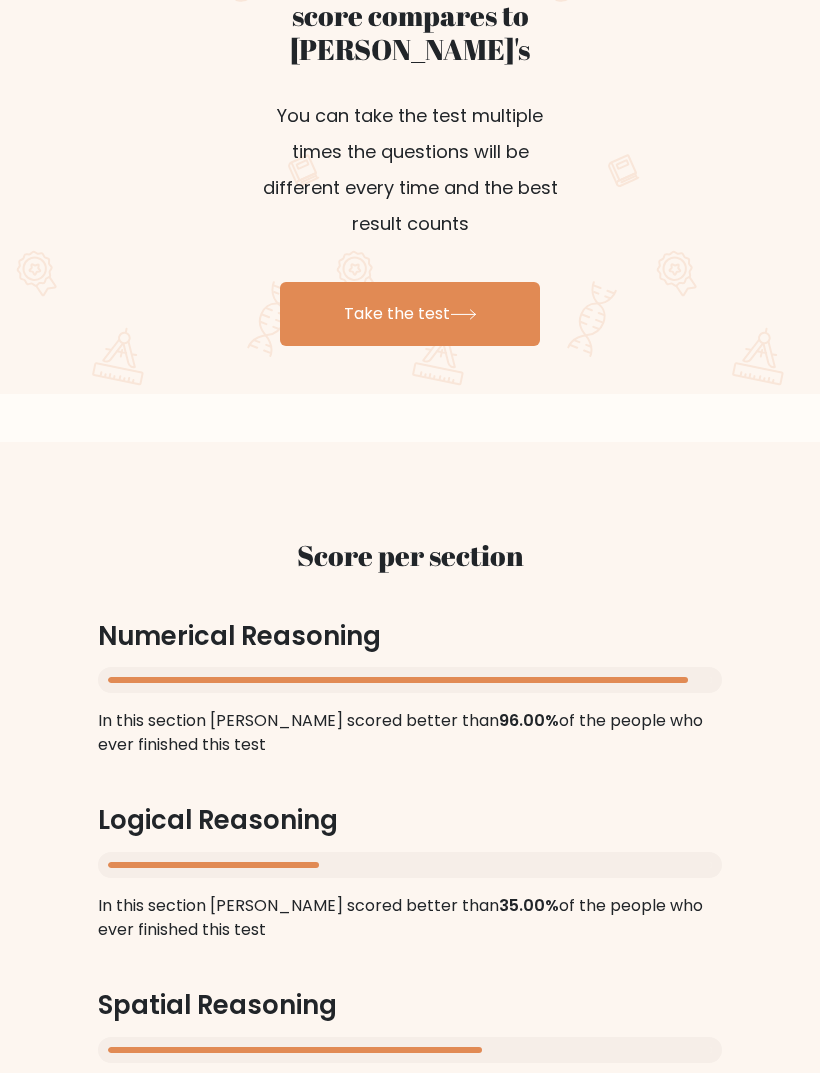 click on "Take the test" at bounding box center (410, 315) 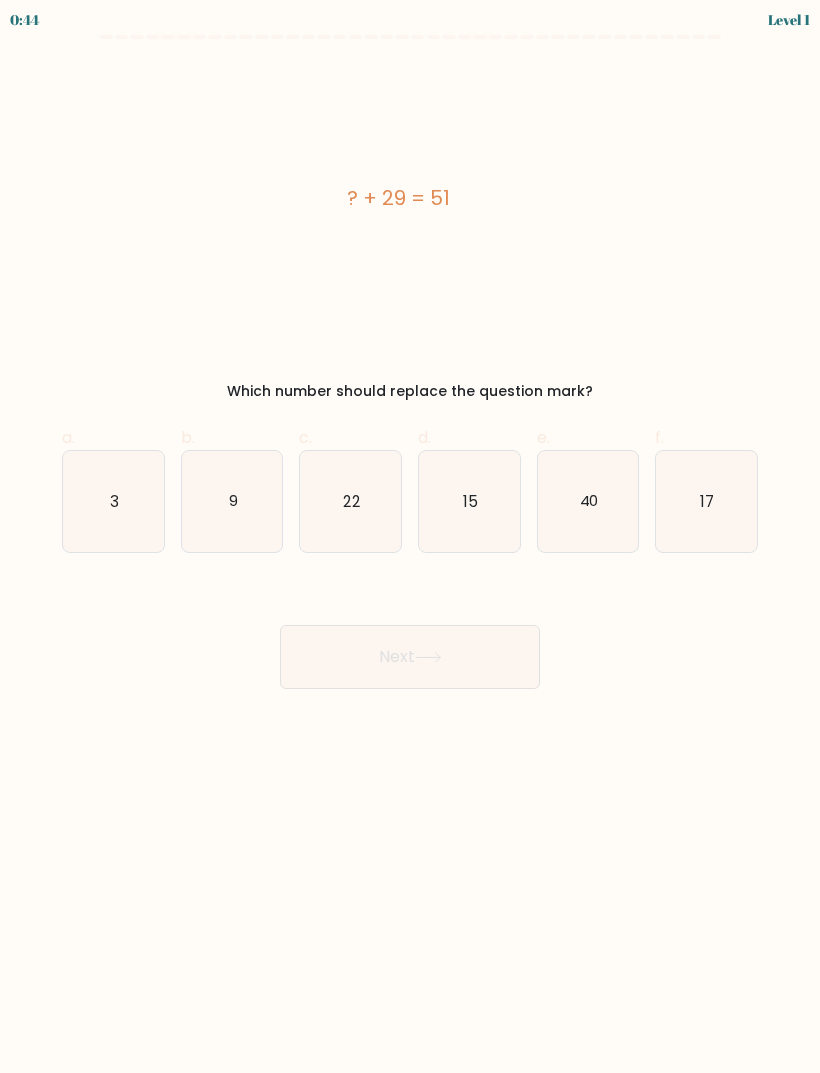 scroll, scrollTop: 0, scrollLeft: 0, axis: both 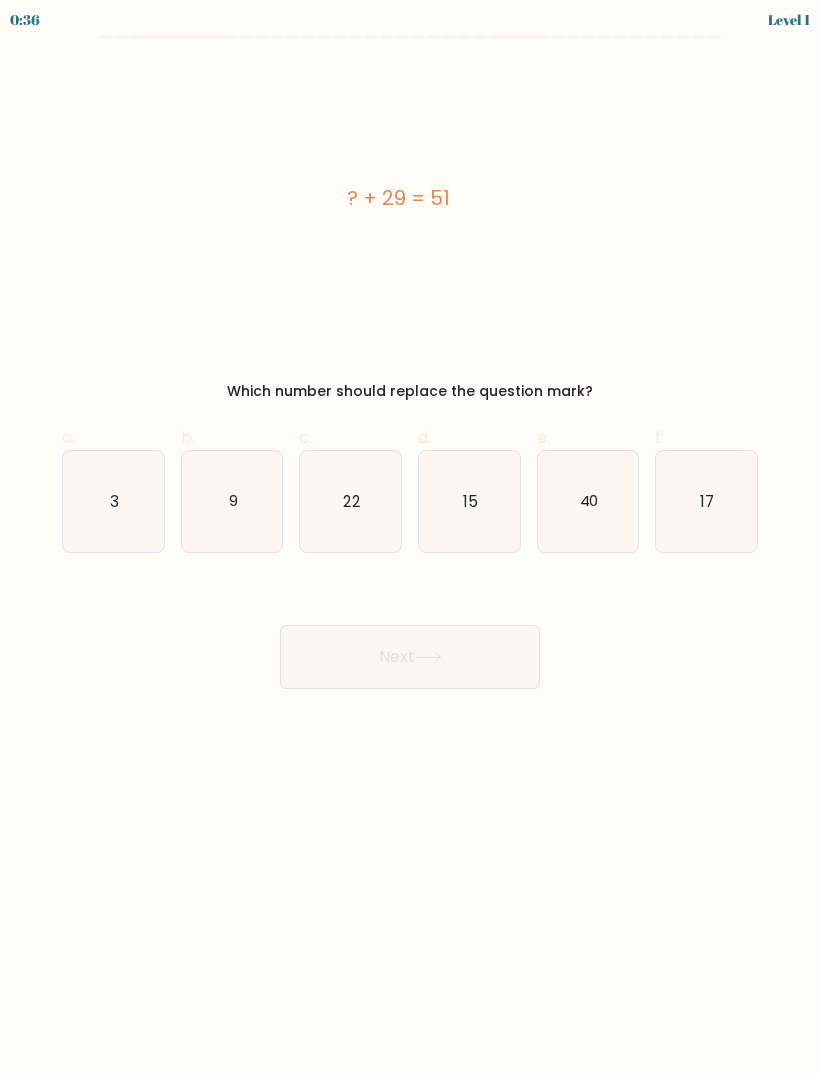 click on "22" 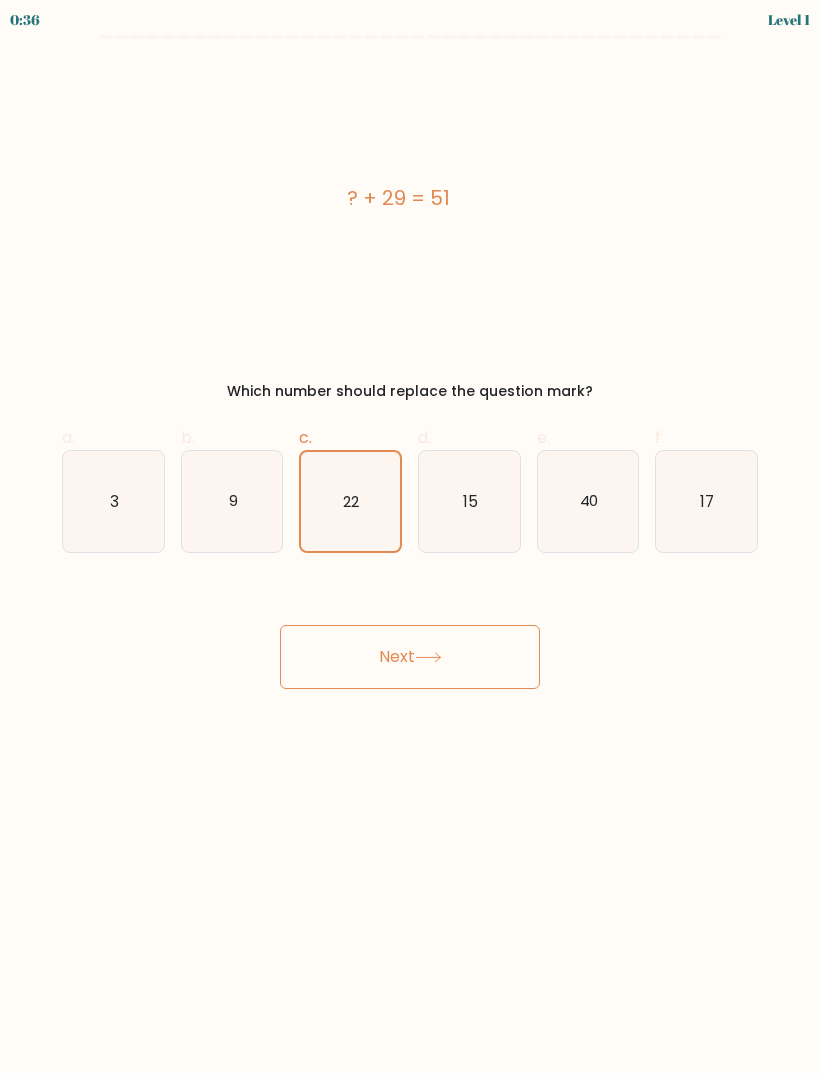 click on "Next" at bounding box center (410, 657) 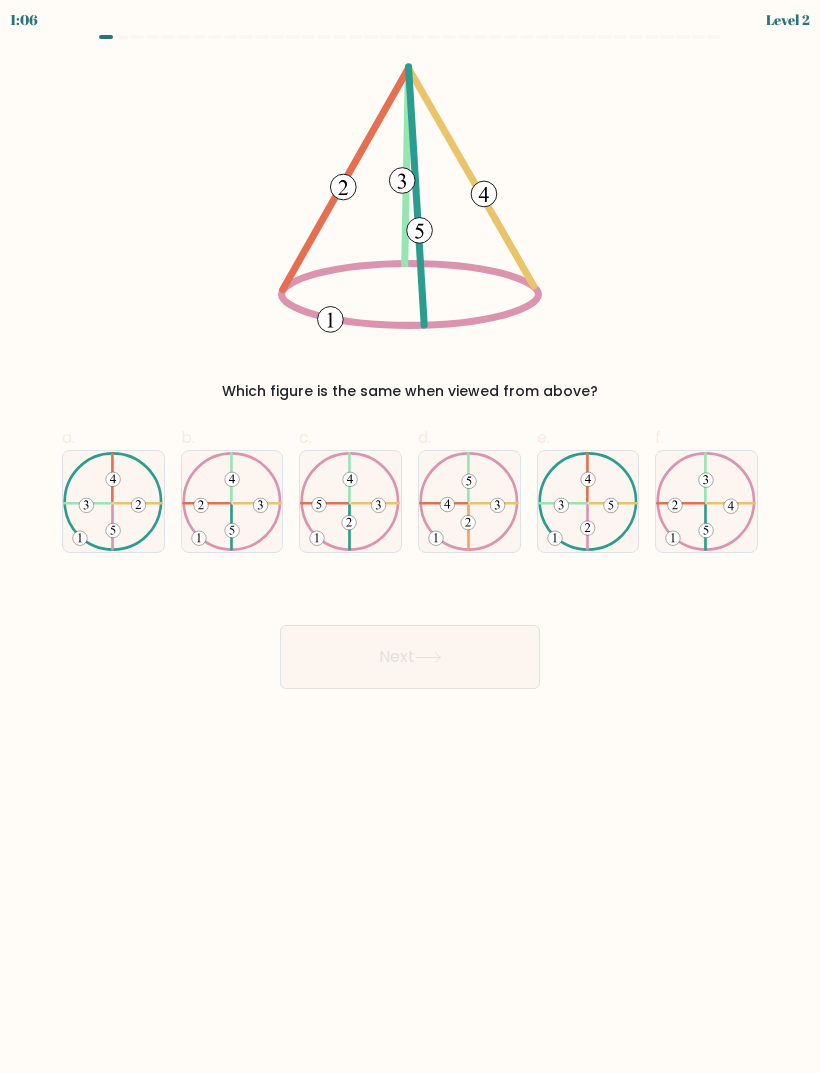 click 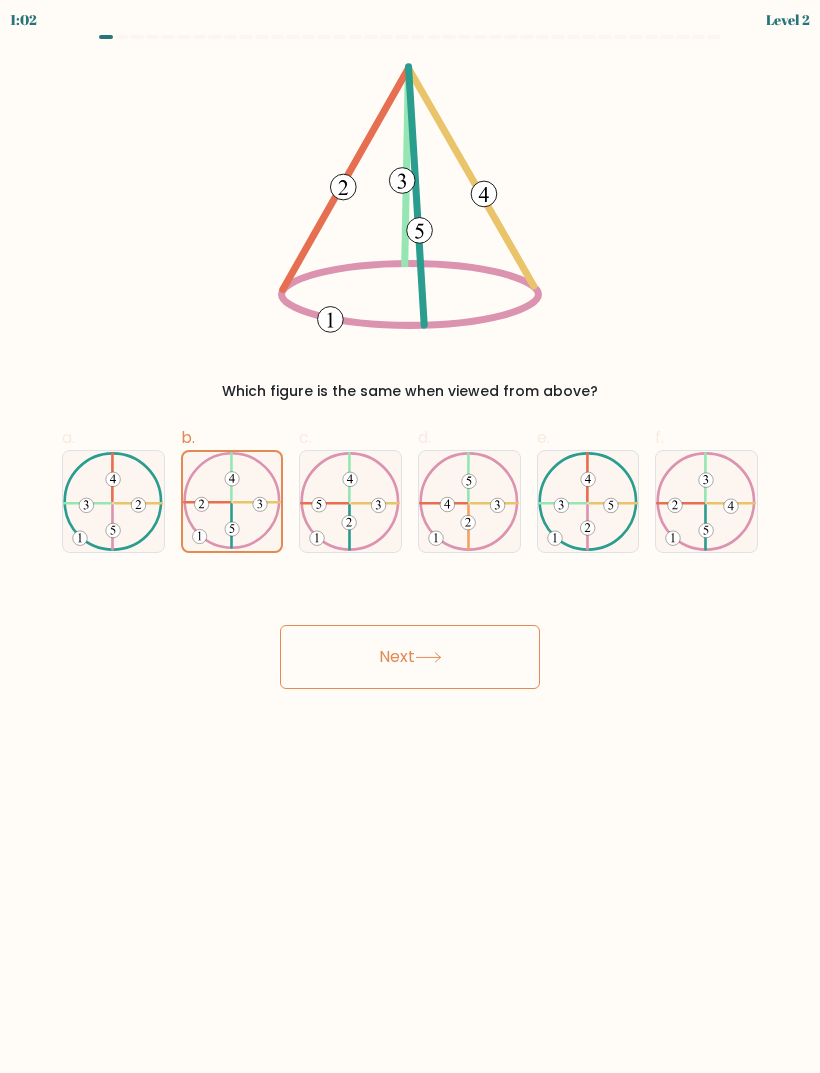 click 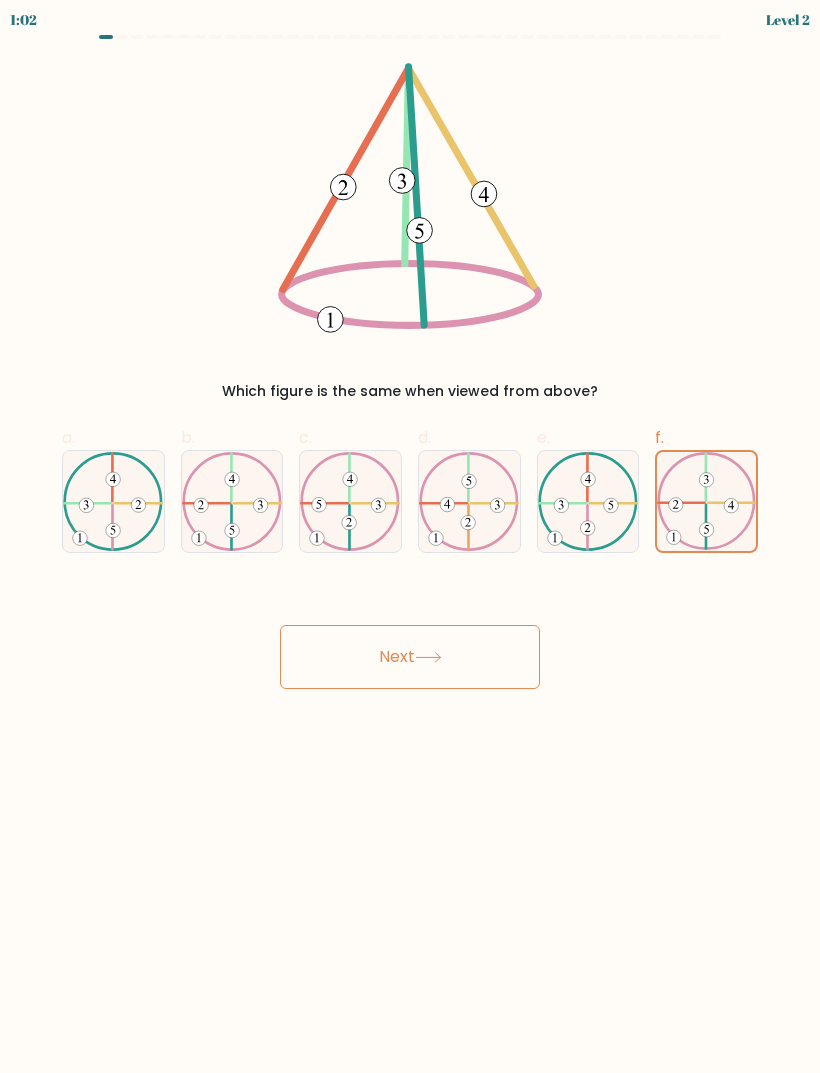 click on "Next" at bounding box center [410, 657] 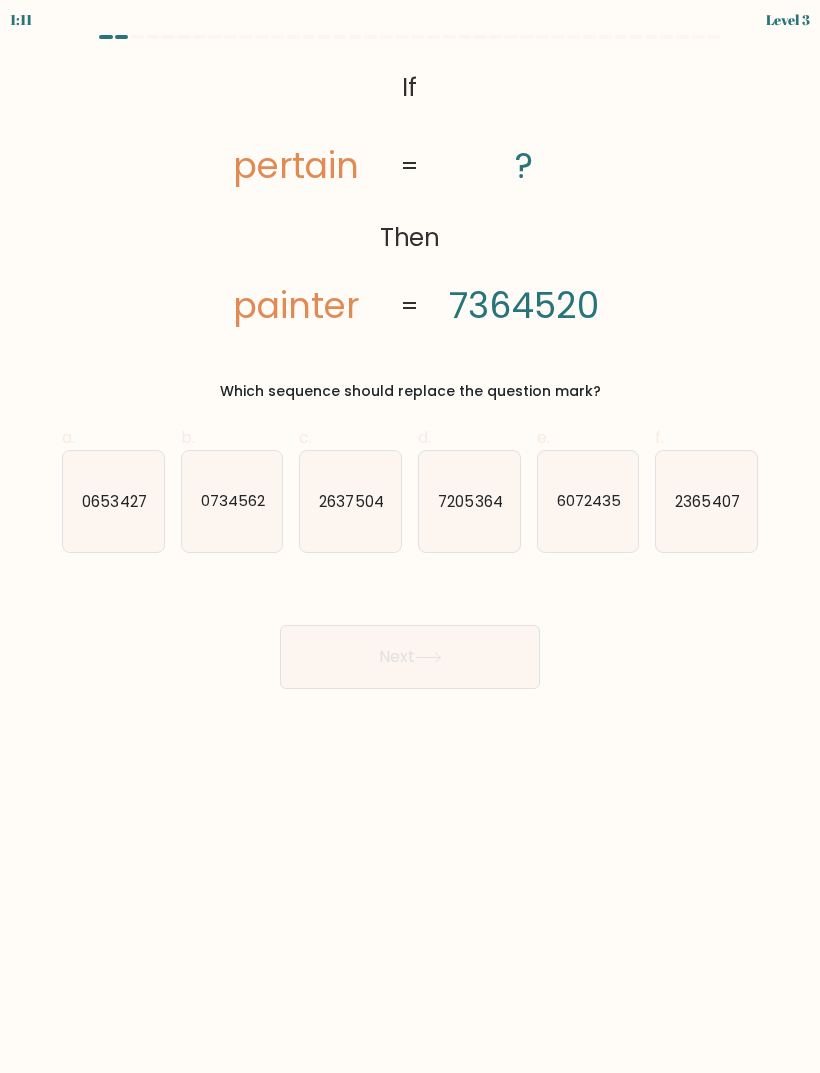 click on "7205364" 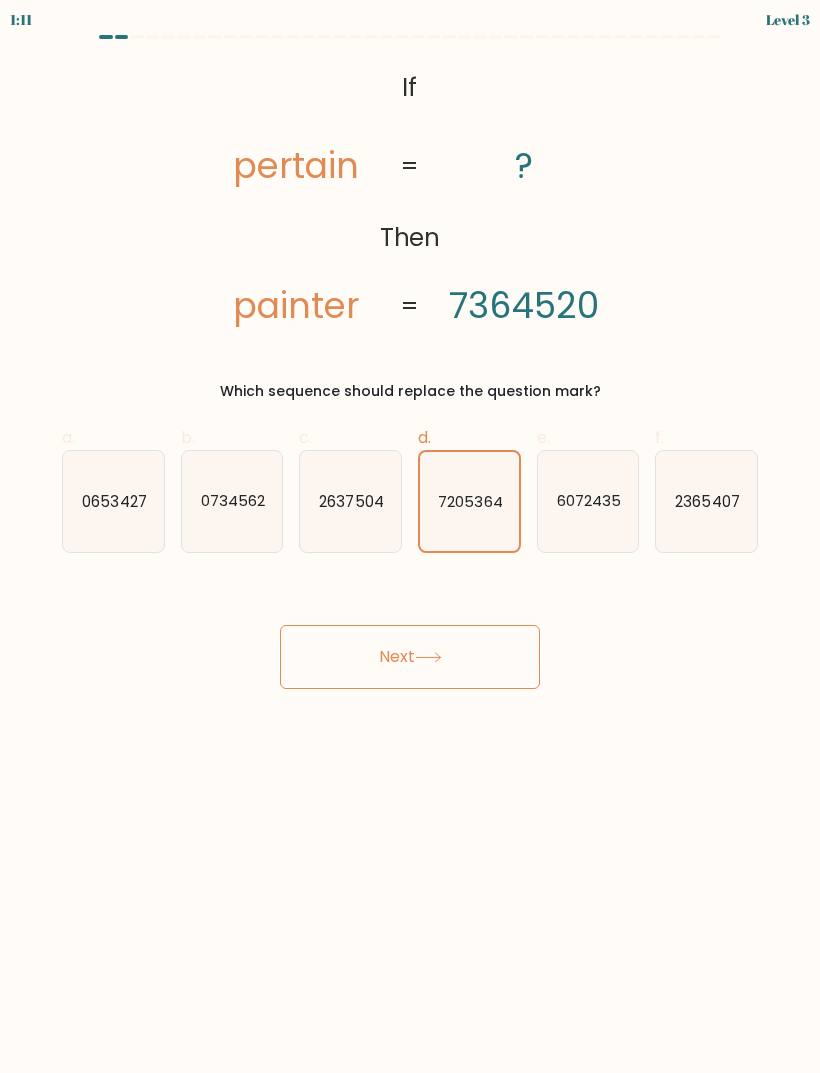 click on "Next" at bounding box center [410, 657] 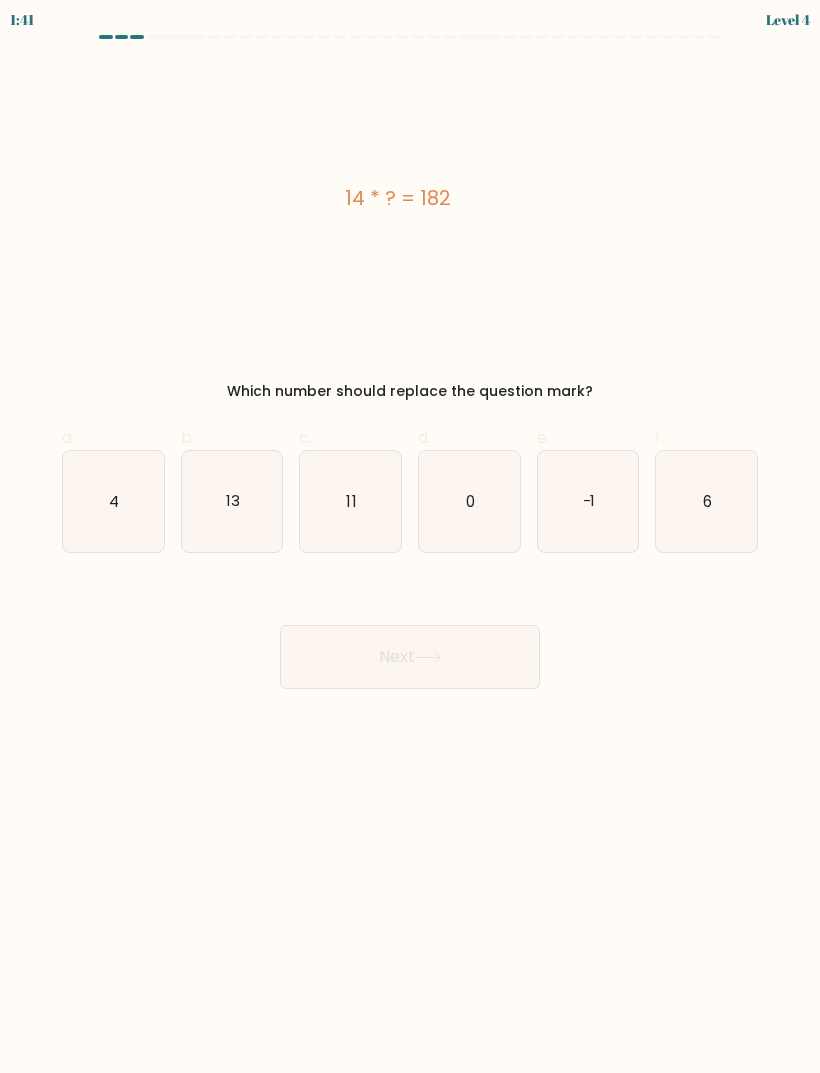 click on "13" 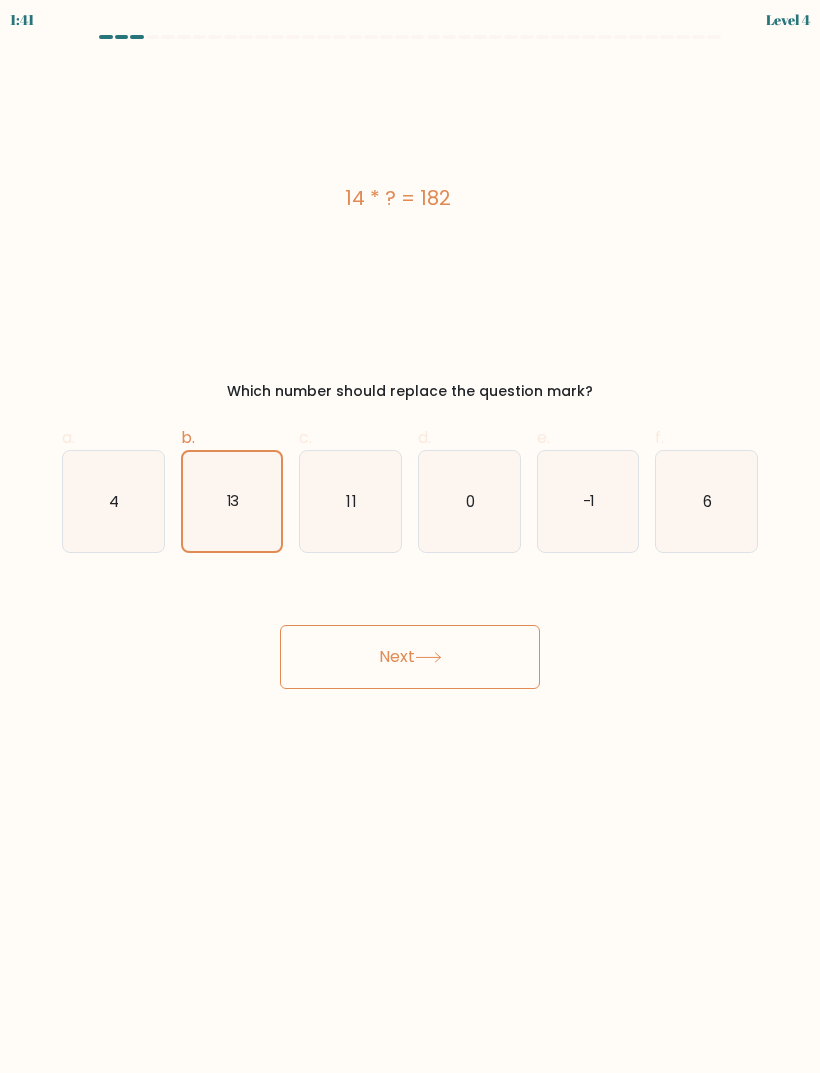 click on "Next" at bounding box center (410, 657) 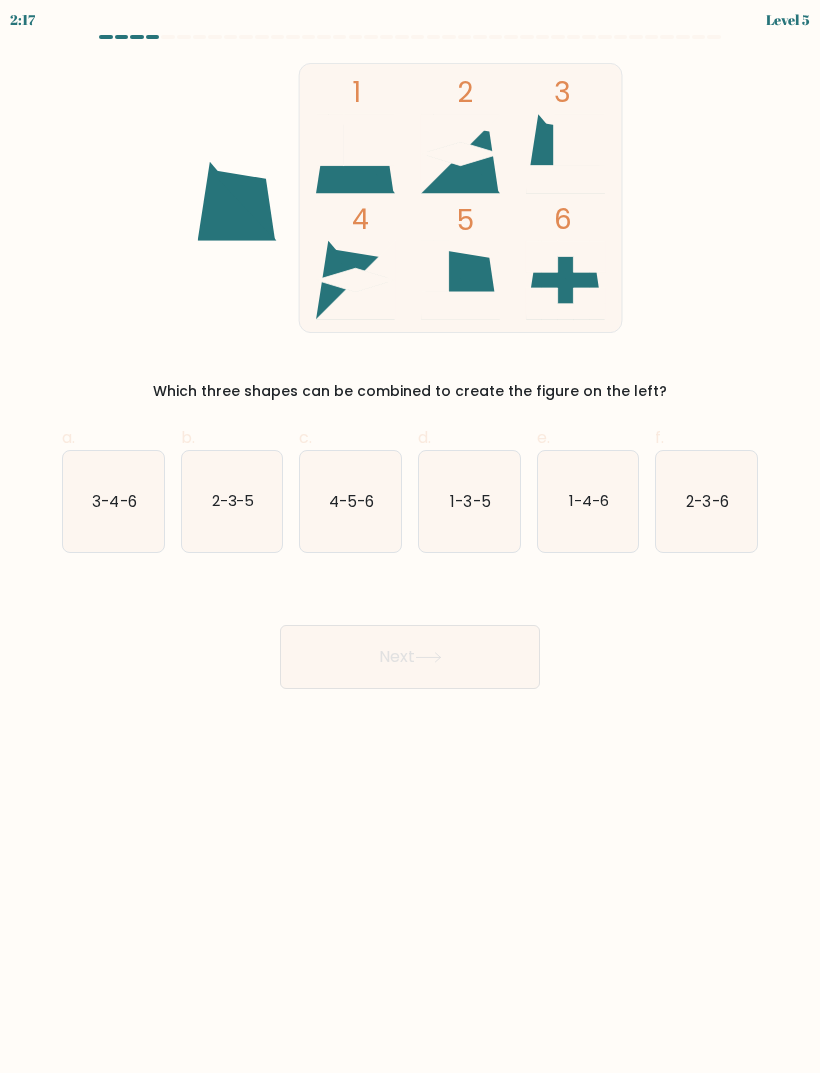 click on "1-3-5" 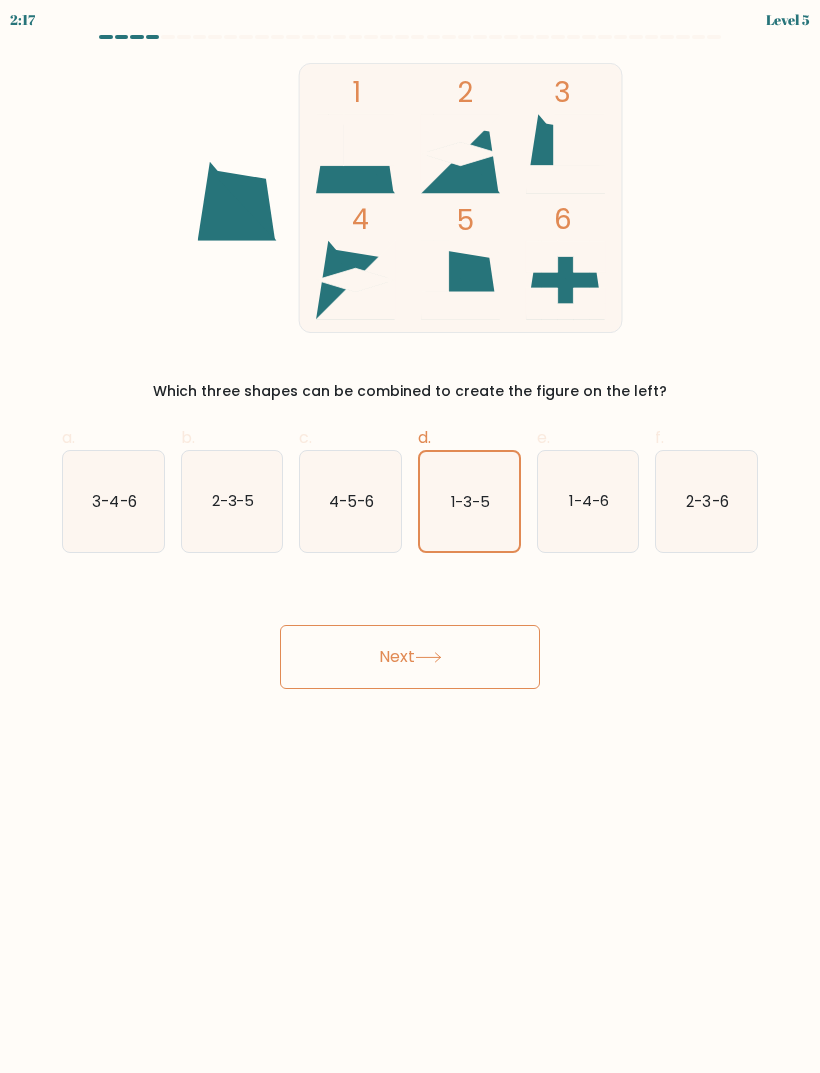 click on "Next" at bounding box center [410, 657] 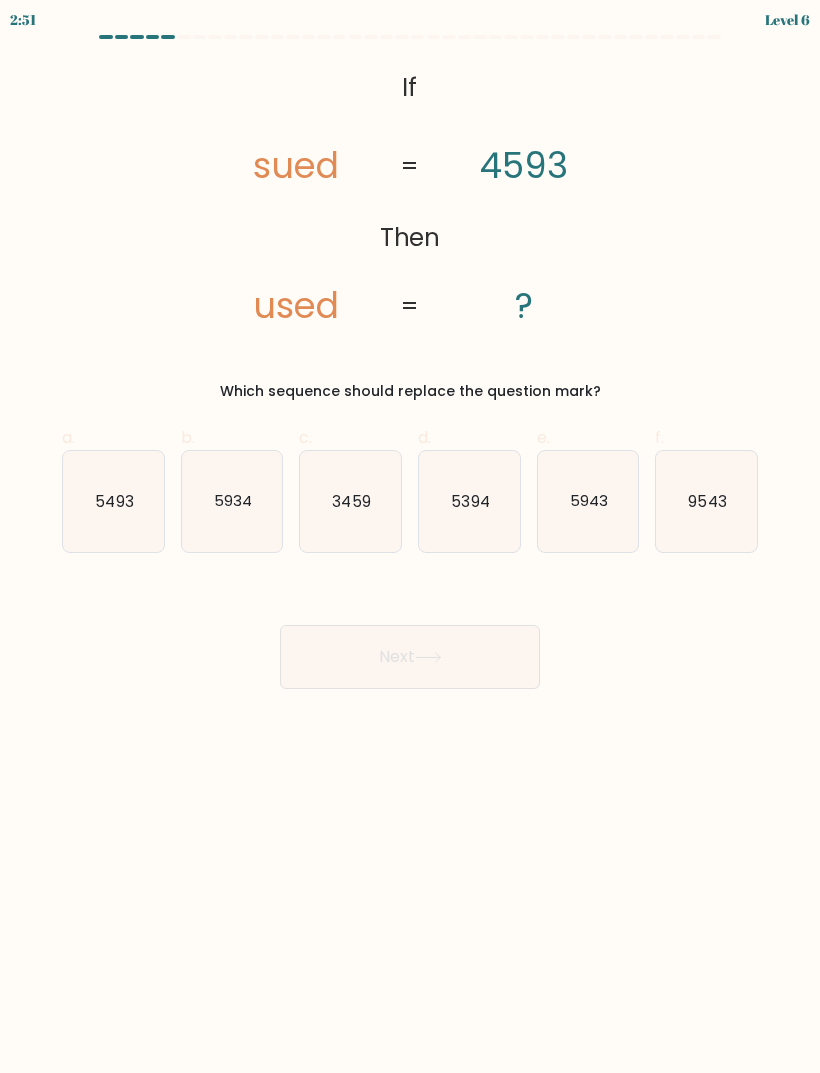 click on "5493" 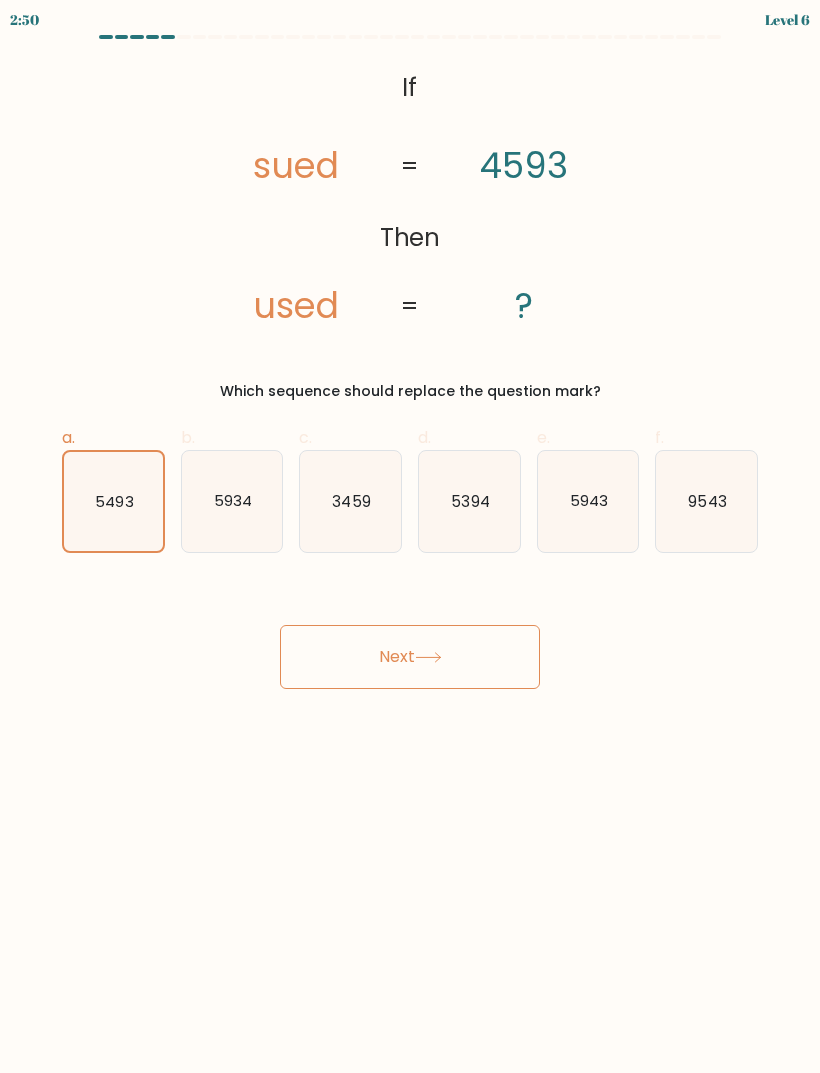 click on "2:50
Level 6
If" at bounding box center [410, 536] 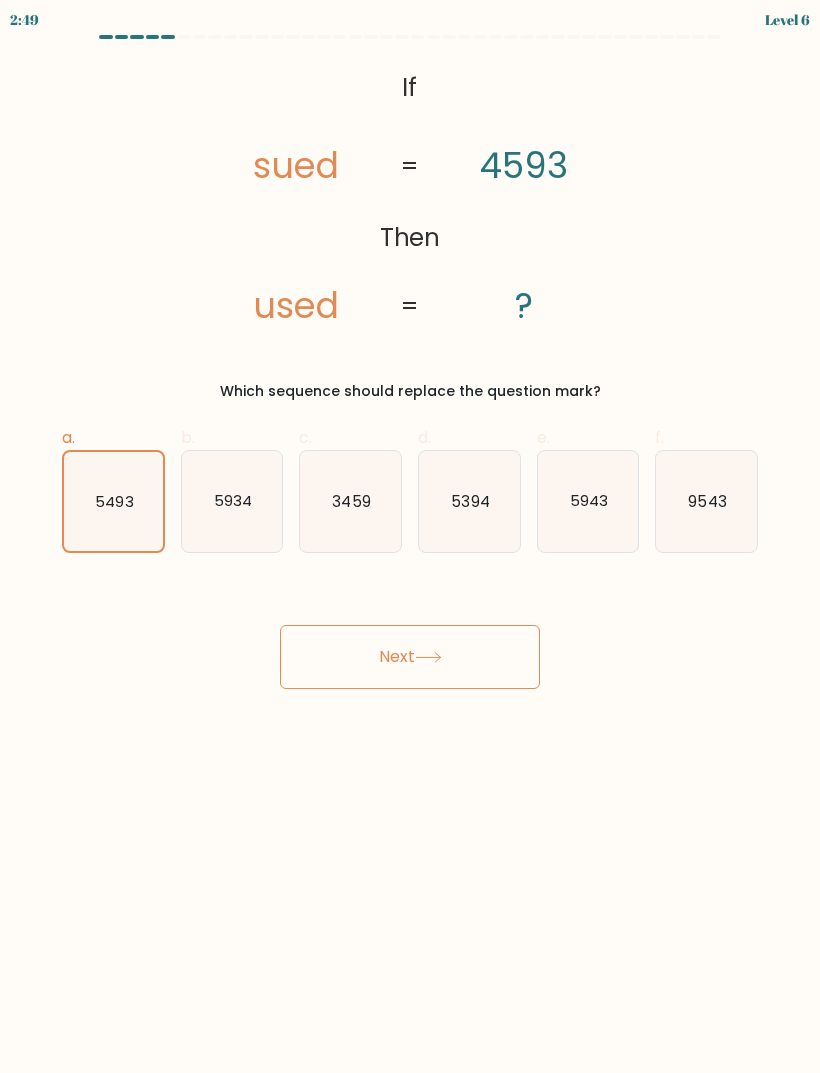click on "Next" at bounding box center [410, 657] 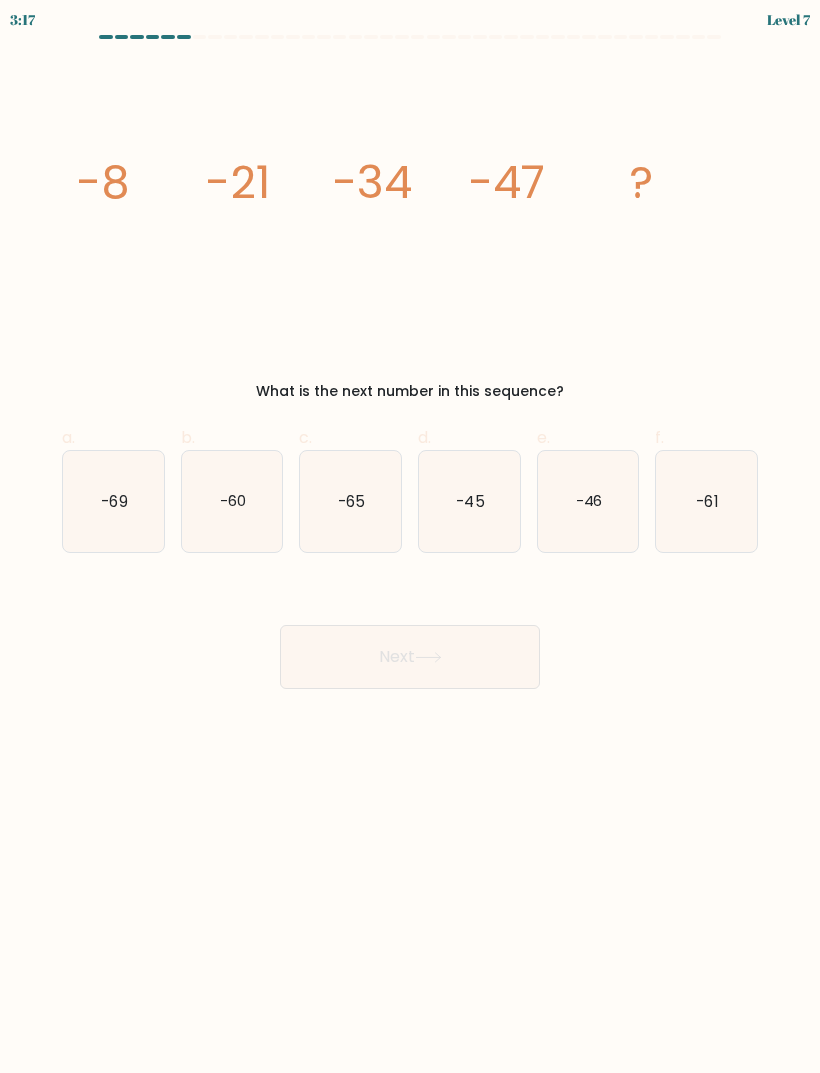 click on "-60" 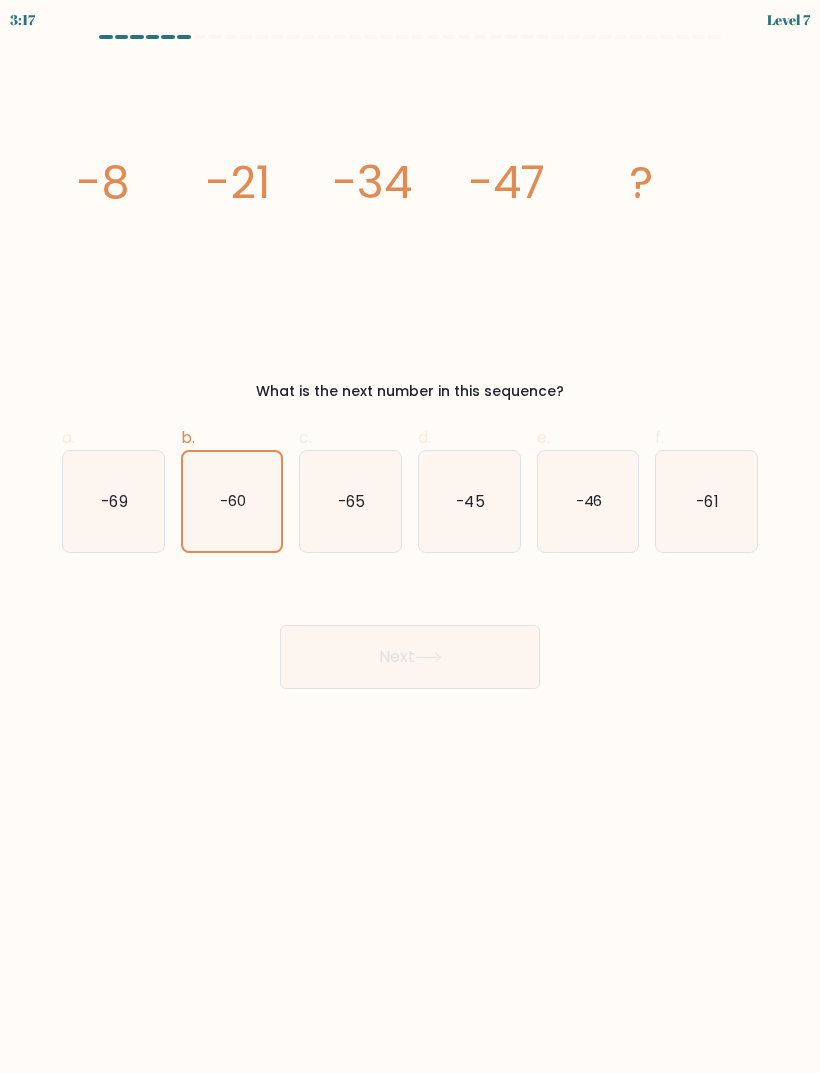 click on "Next" at bounding box center (410, 657) 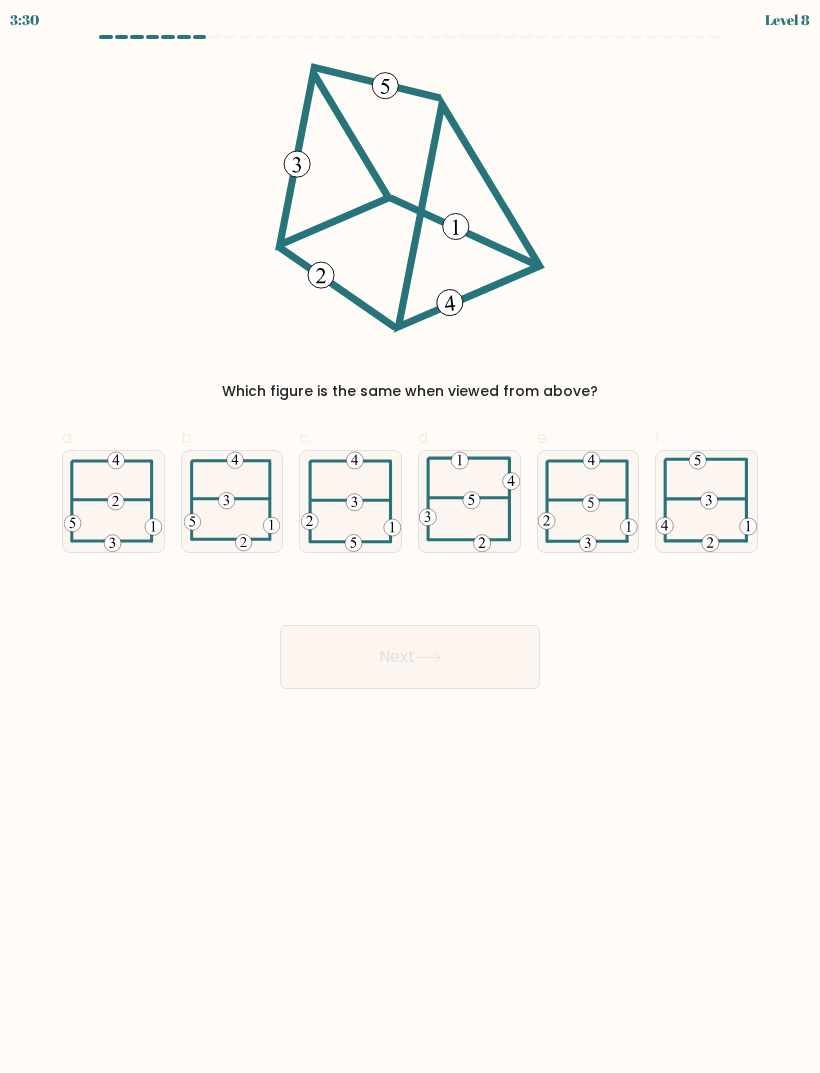 click 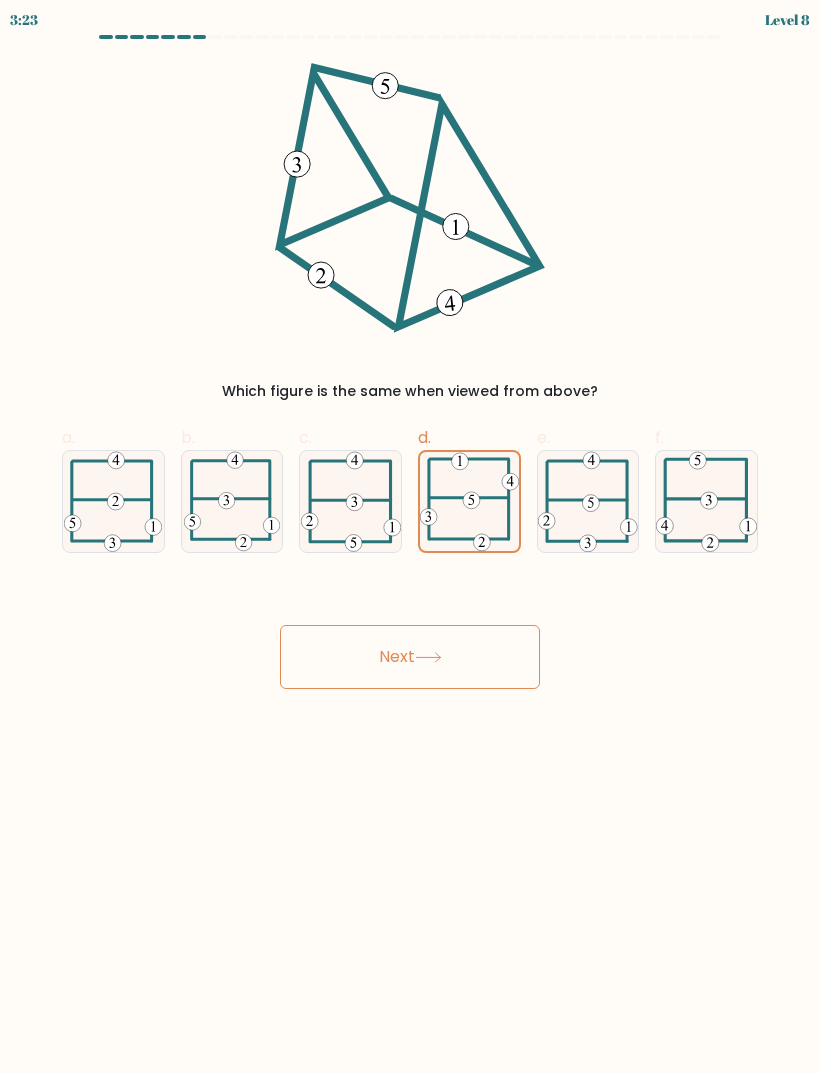 click on "Next" at bounding box center (410, 657) 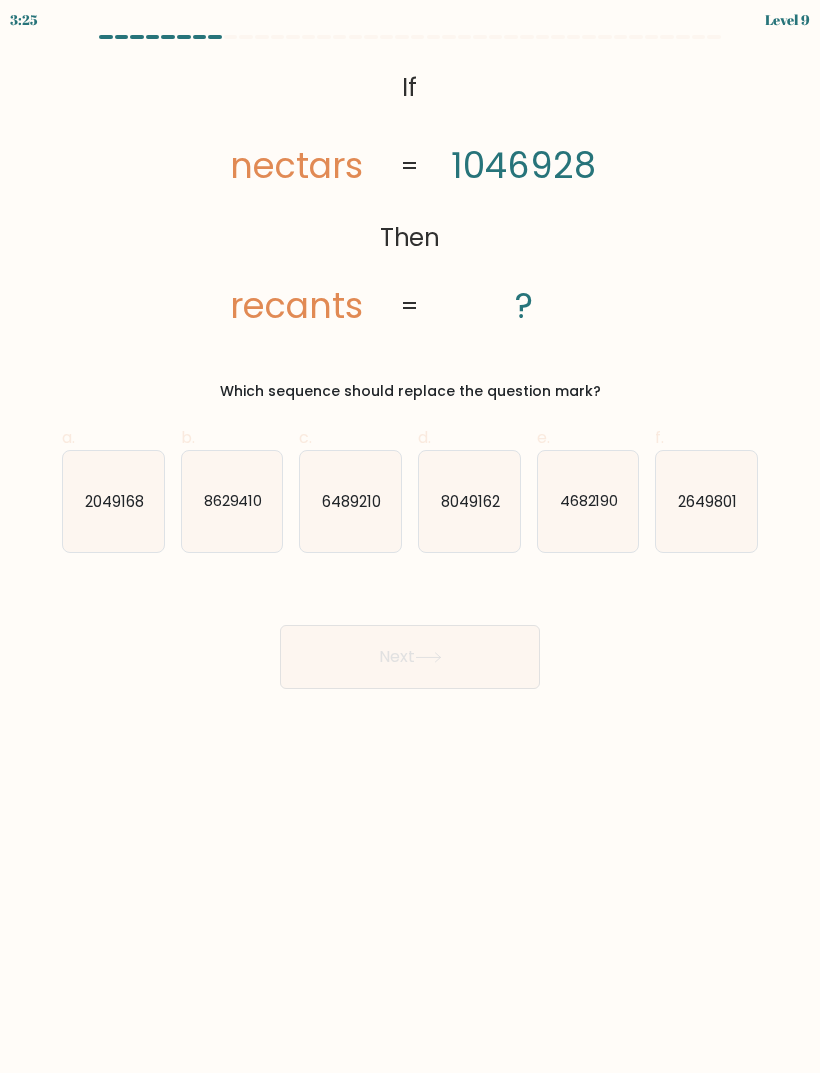 click on "2049168" 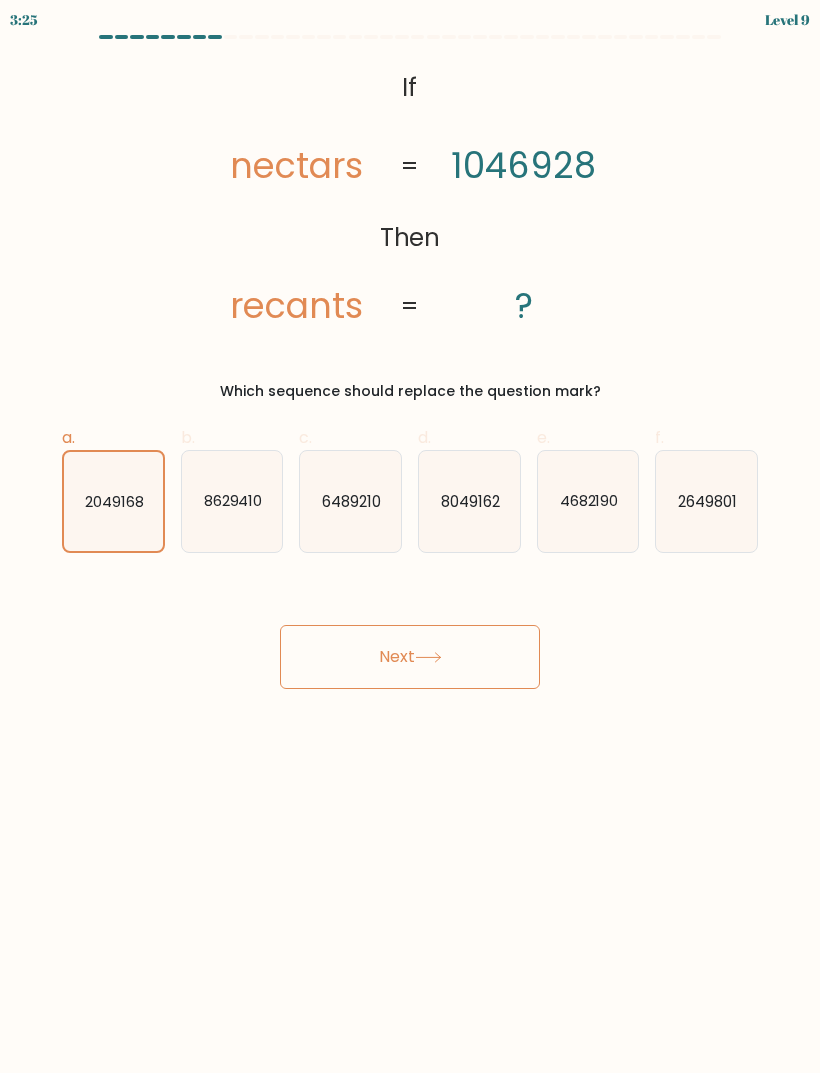 click on "Next" at bounding box center [410, 657] 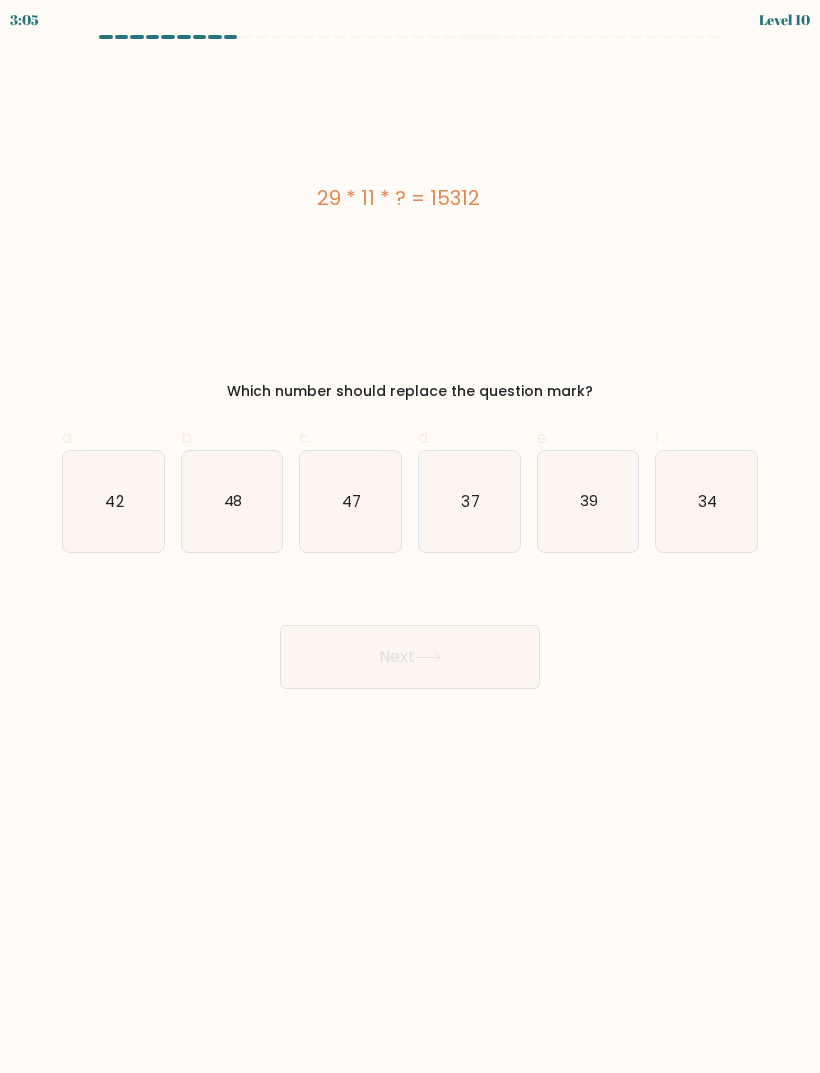 click on "48" 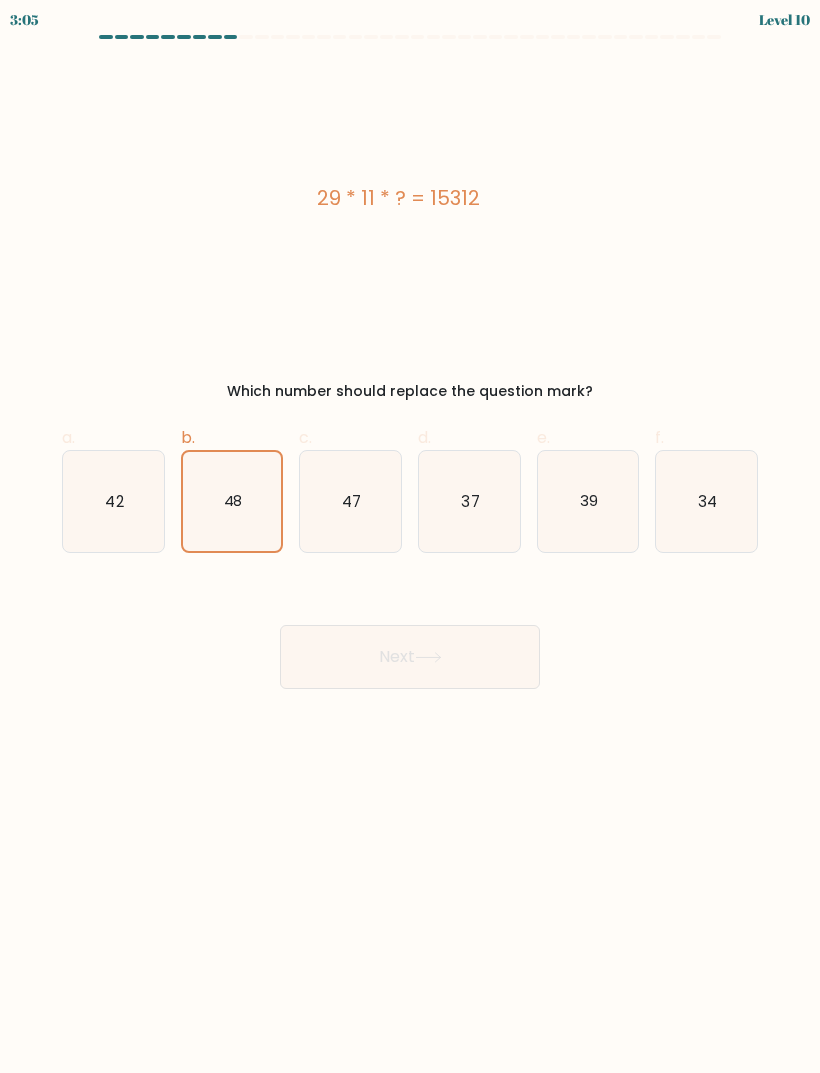 click on "Next" at bounding box center [410, 657] 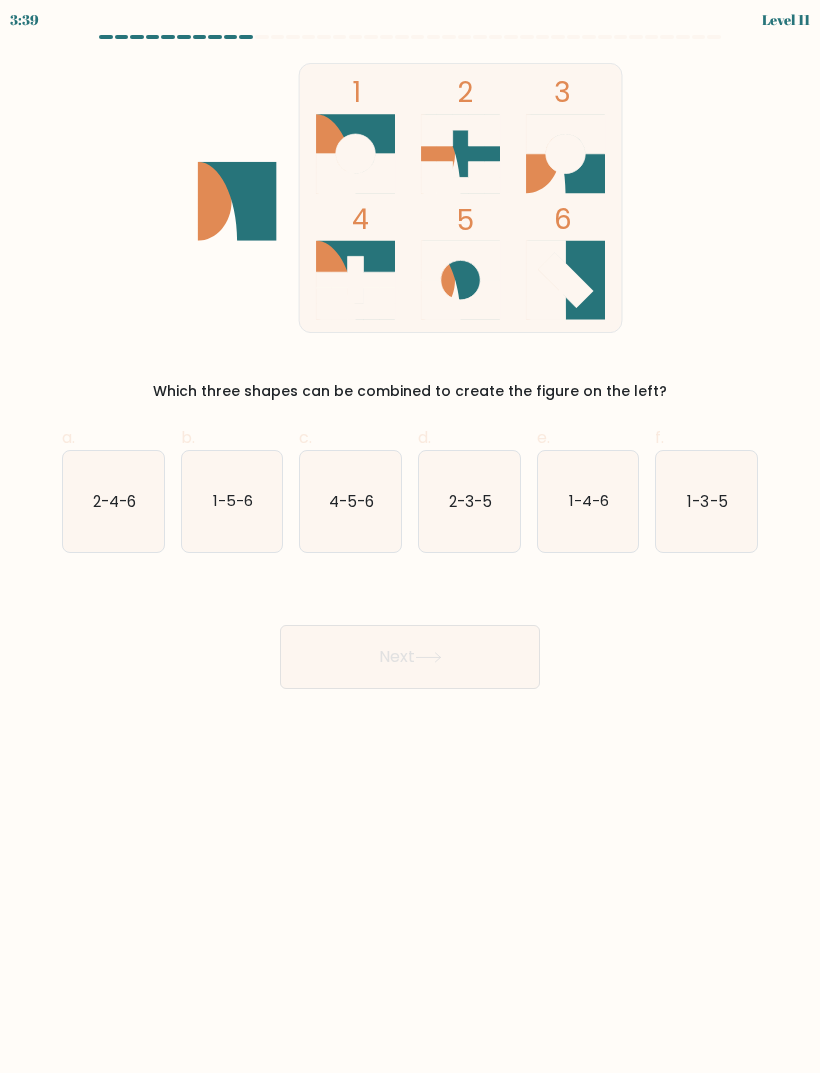 click on "1-3-5" 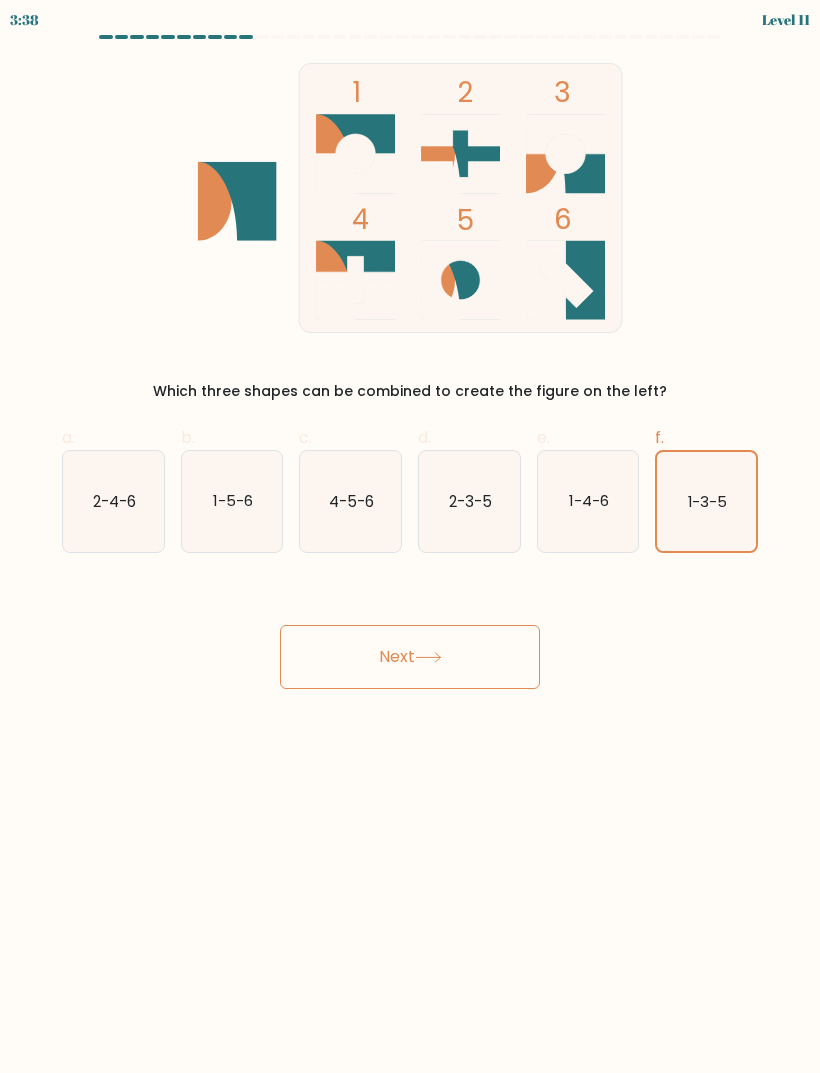 click on "Next" at bounding box center [410, 657] 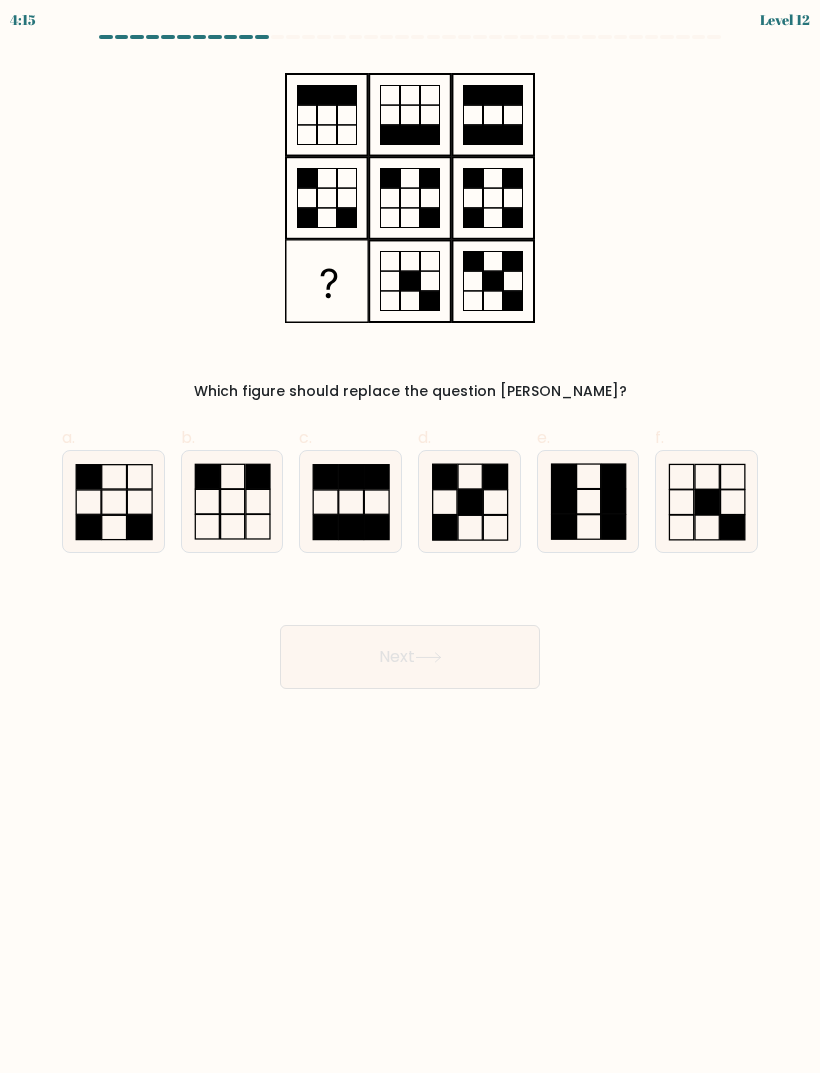click 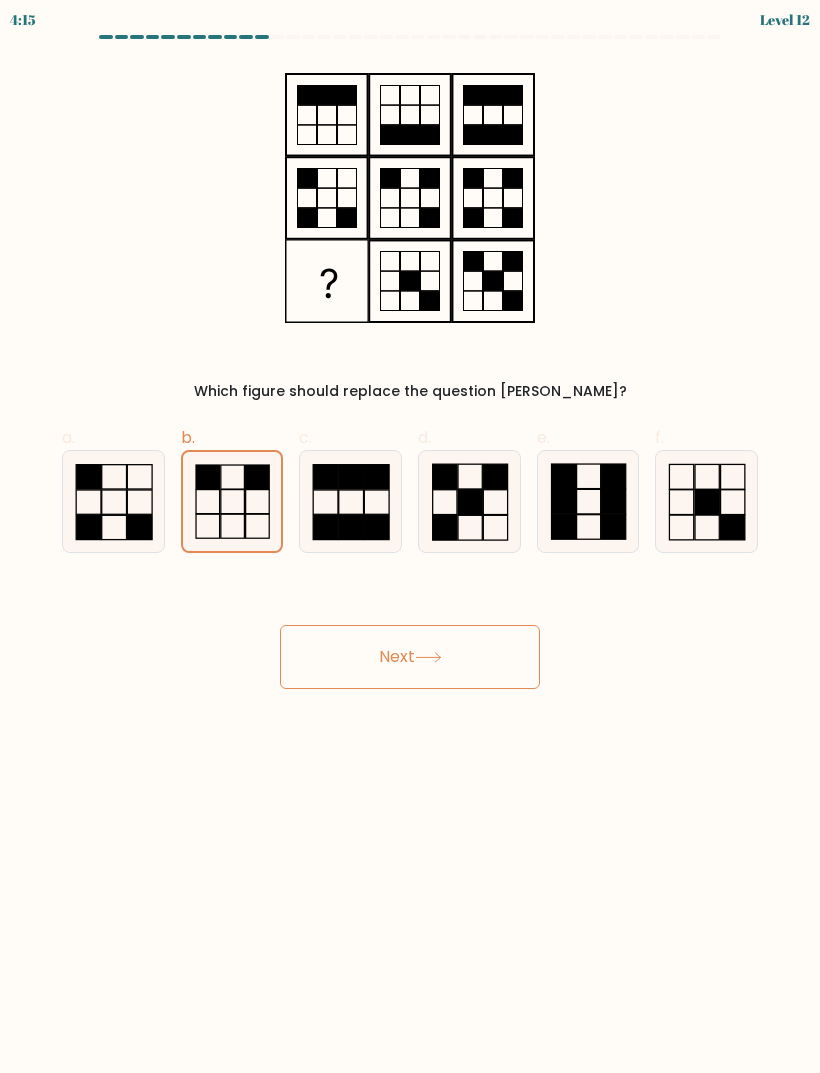 click on "Next" at bounding box center [410, 657] 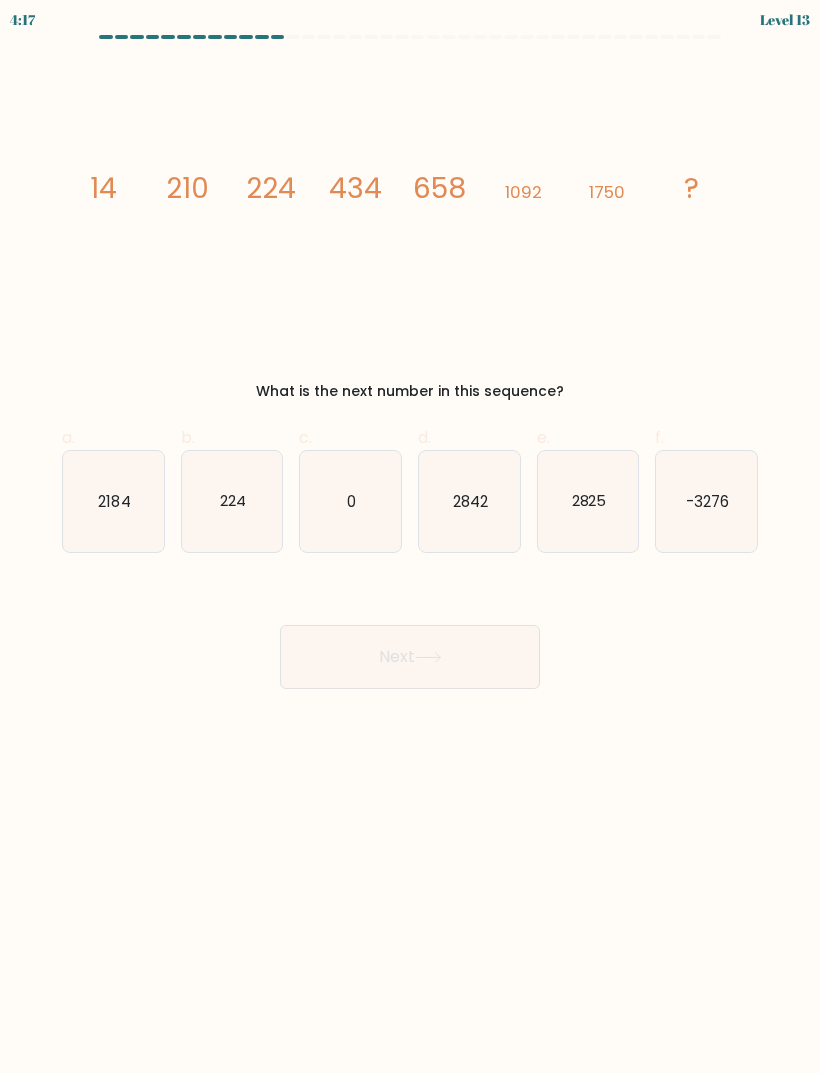 click on "4:17
Level 13" at bounding box center (410, 536) 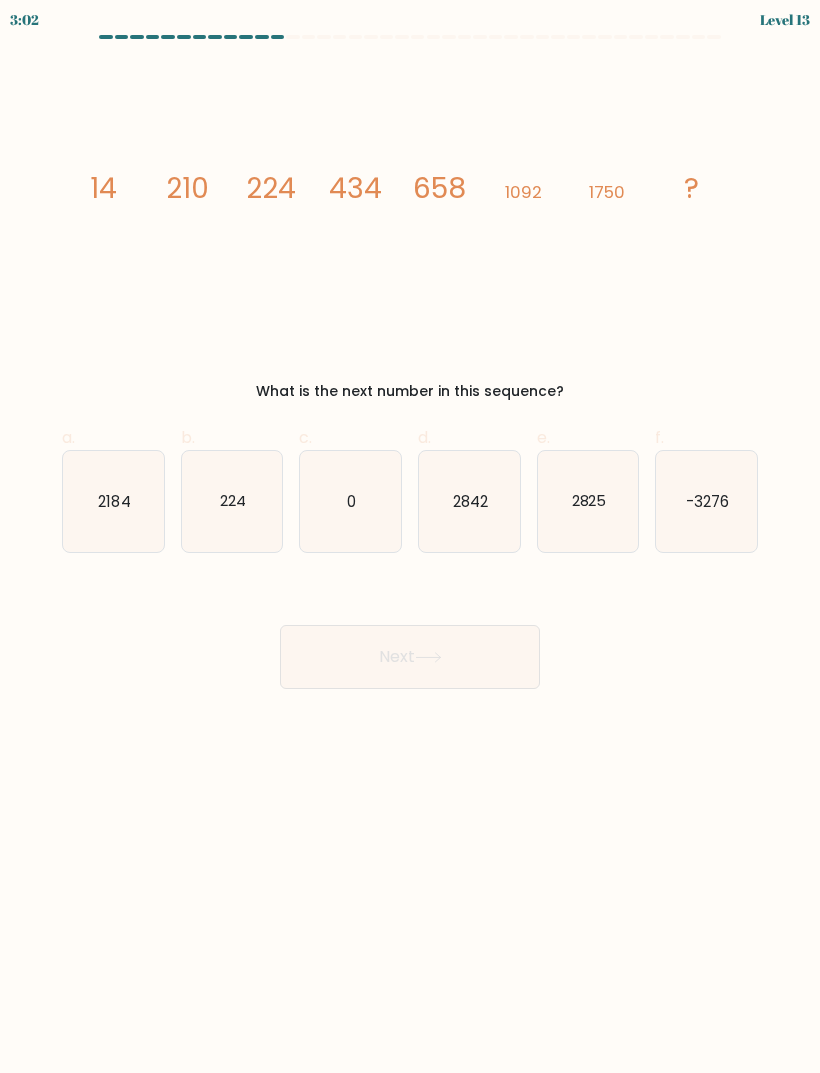 click on "2842" 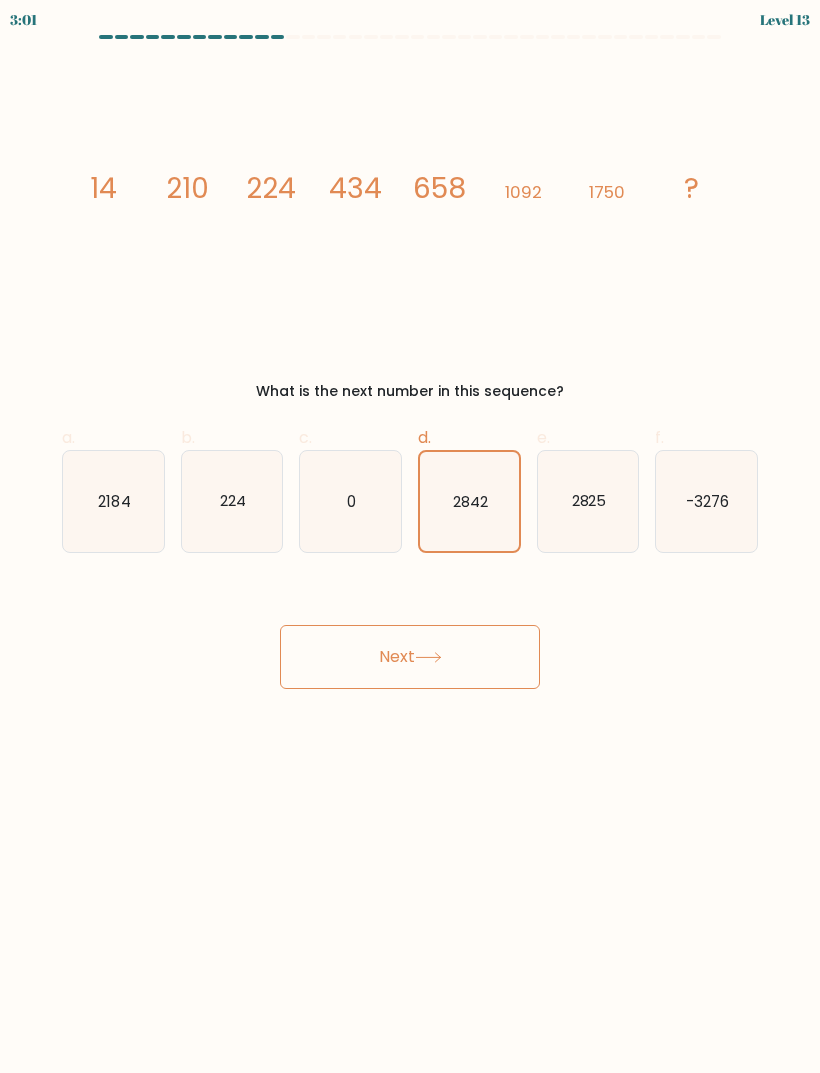 click on "Next" at bounding box center (410, 657) 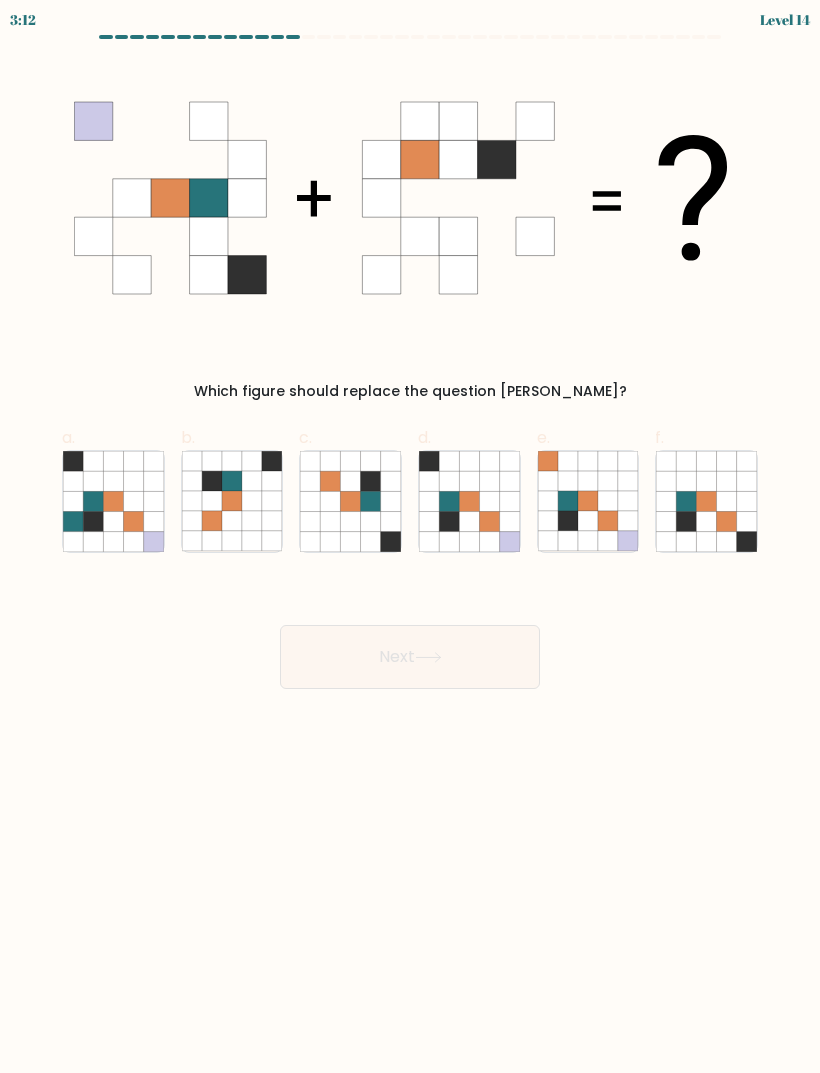 click 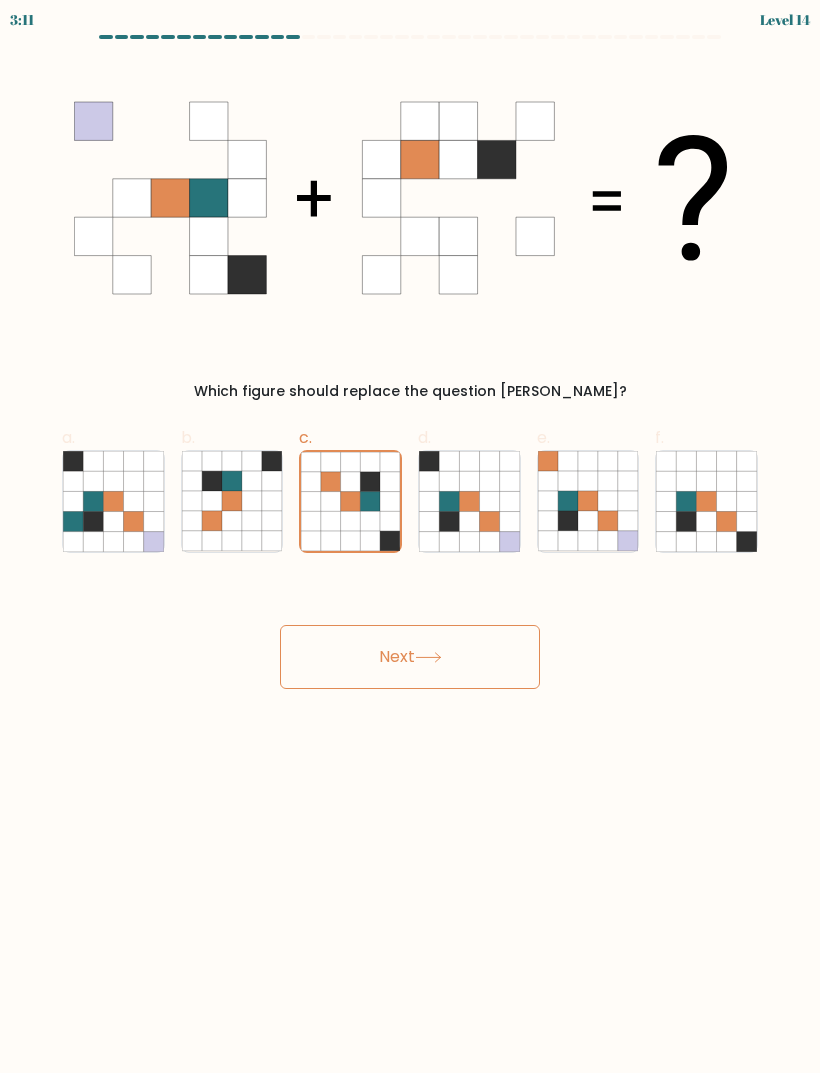 click on "Next" at bounding box center (410, 657) 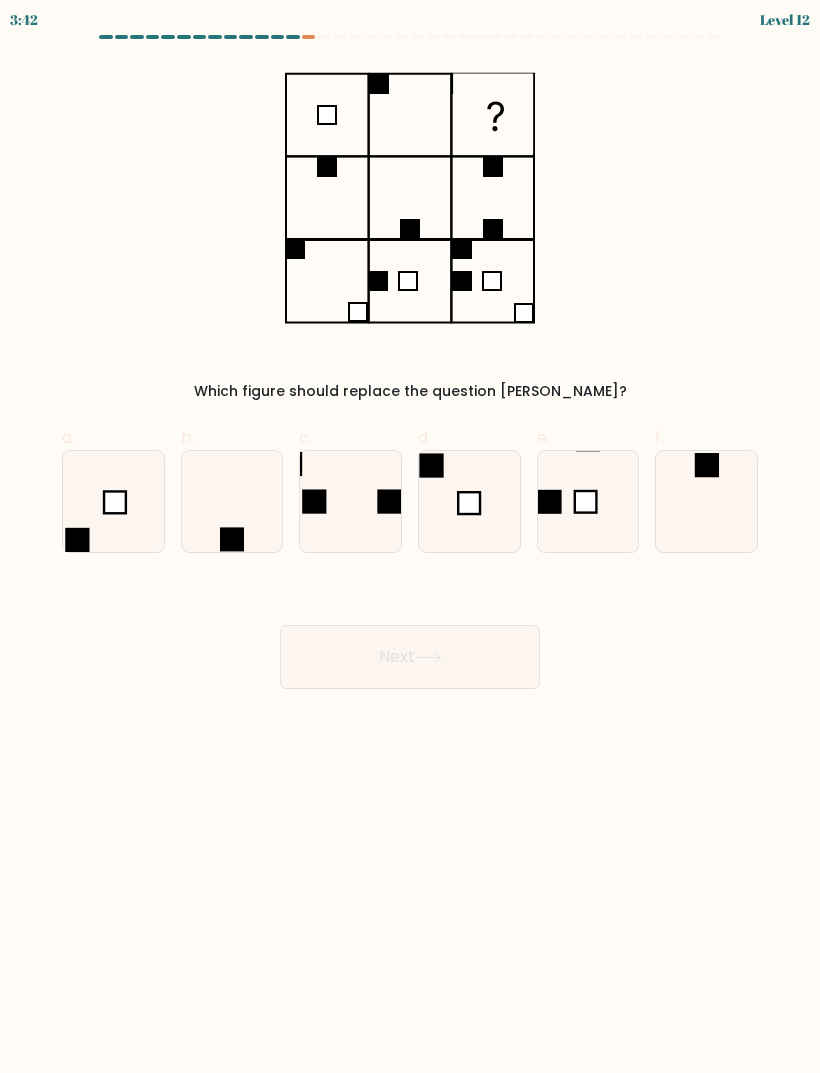 click 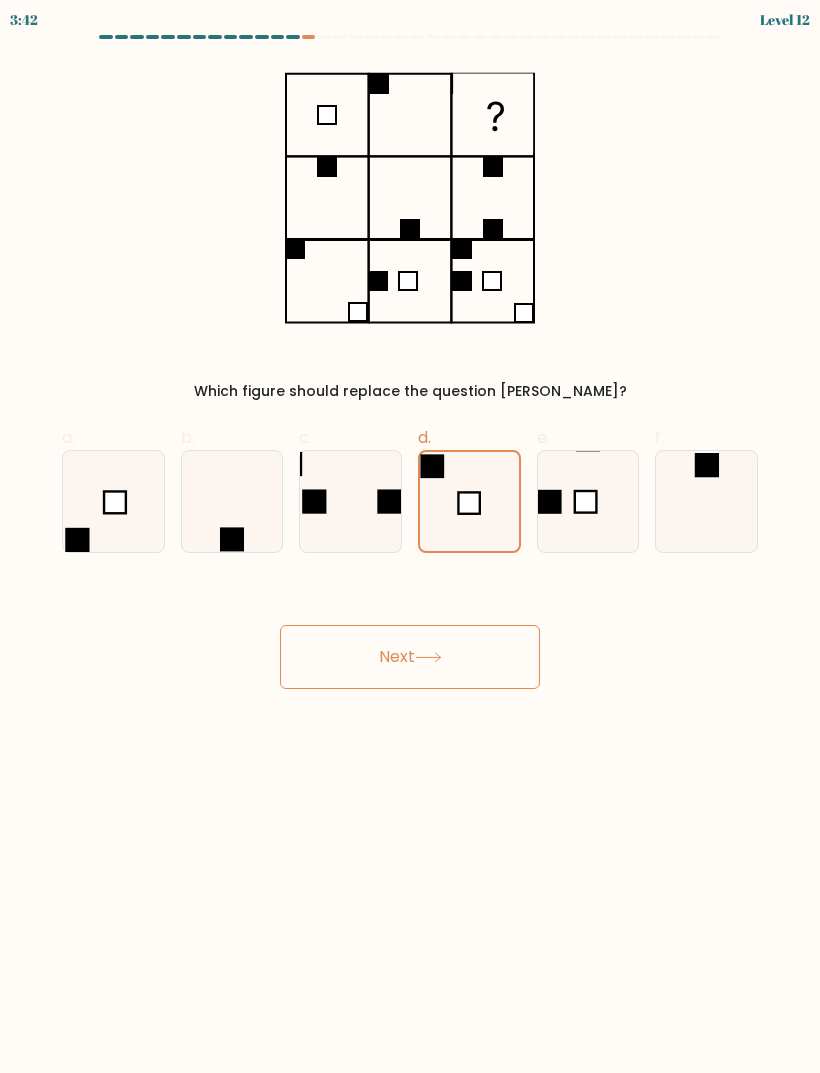 click on "Next" at bounding box center (410, 657) 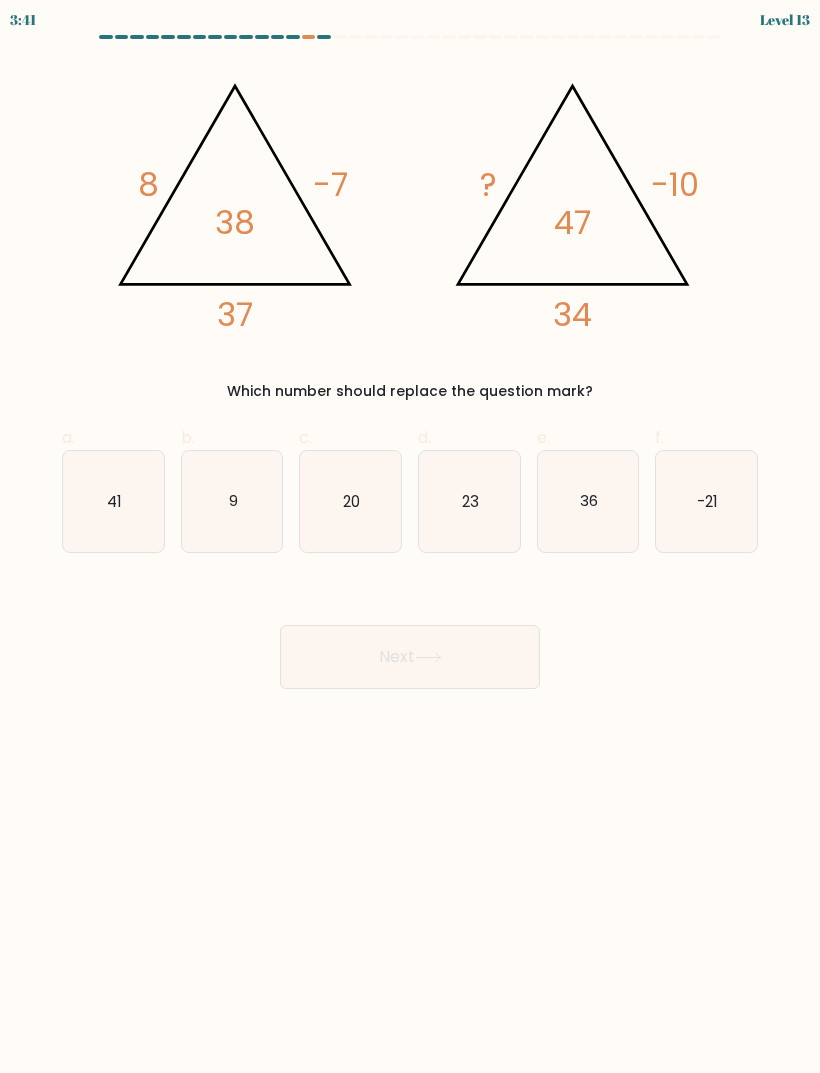 click on "Next" at bounding box center (410, 657) 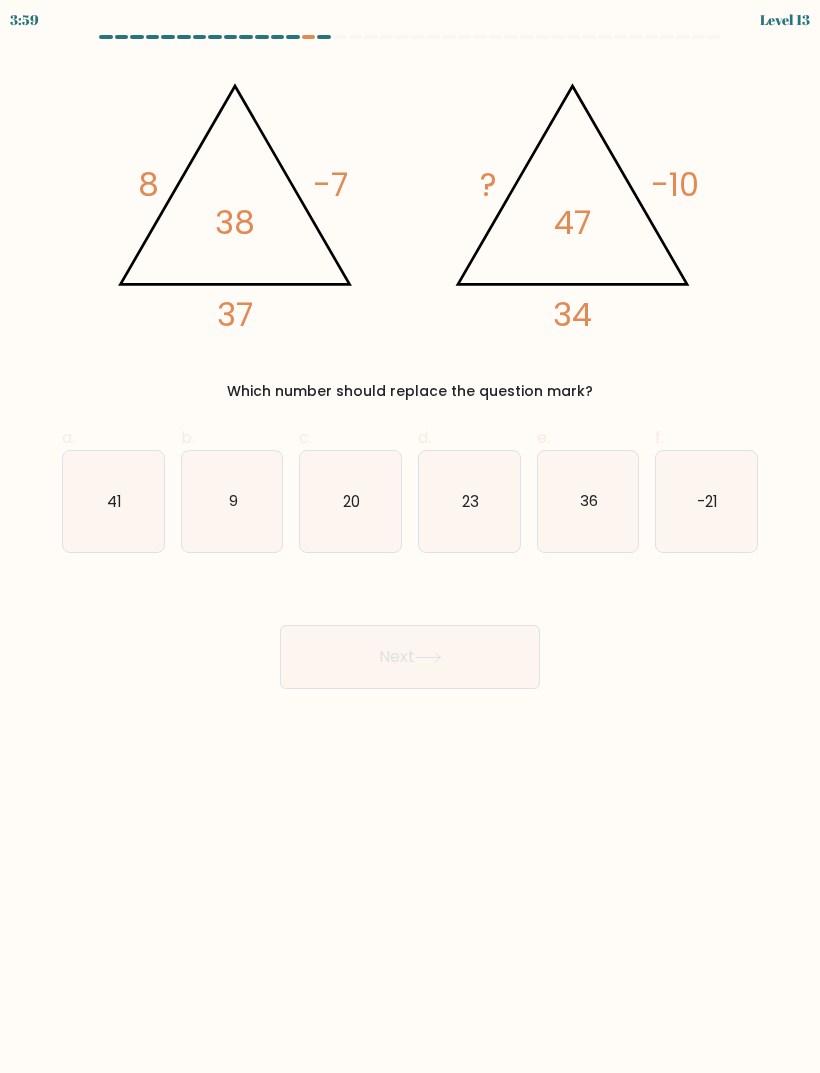 click on "Next" at bounding box center (410, 633) 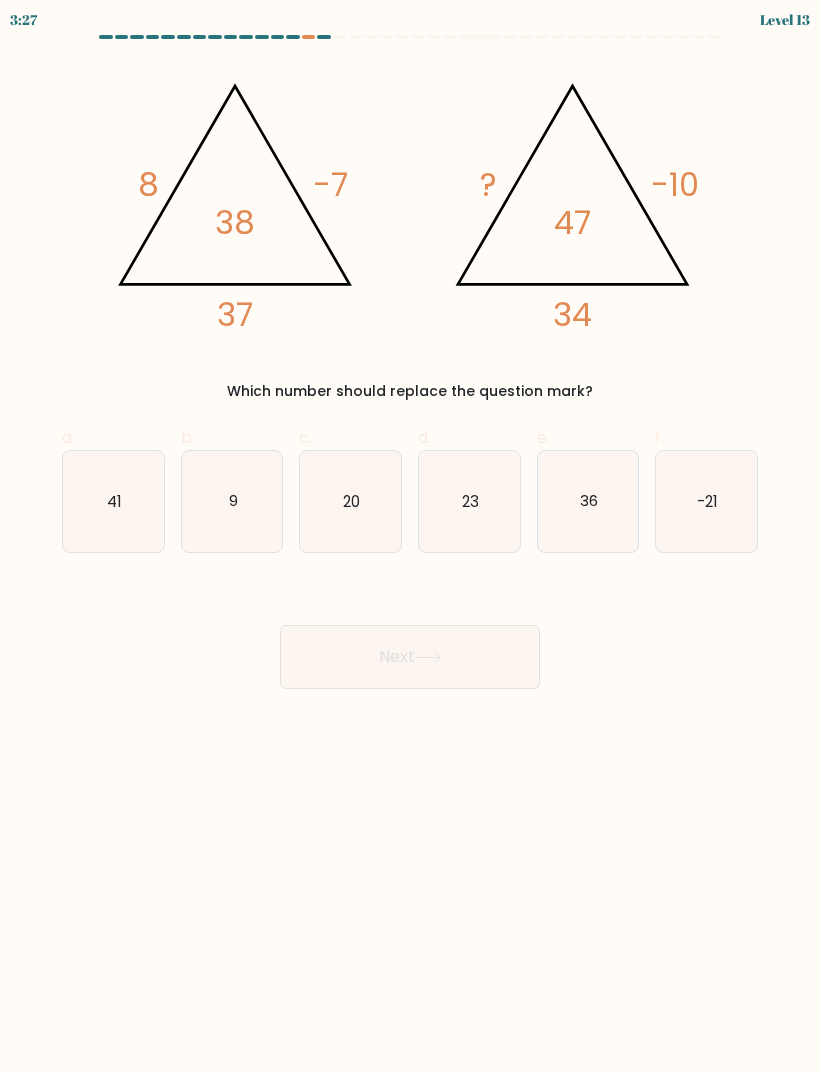 click on "Next" at bounding box center [410, 657] 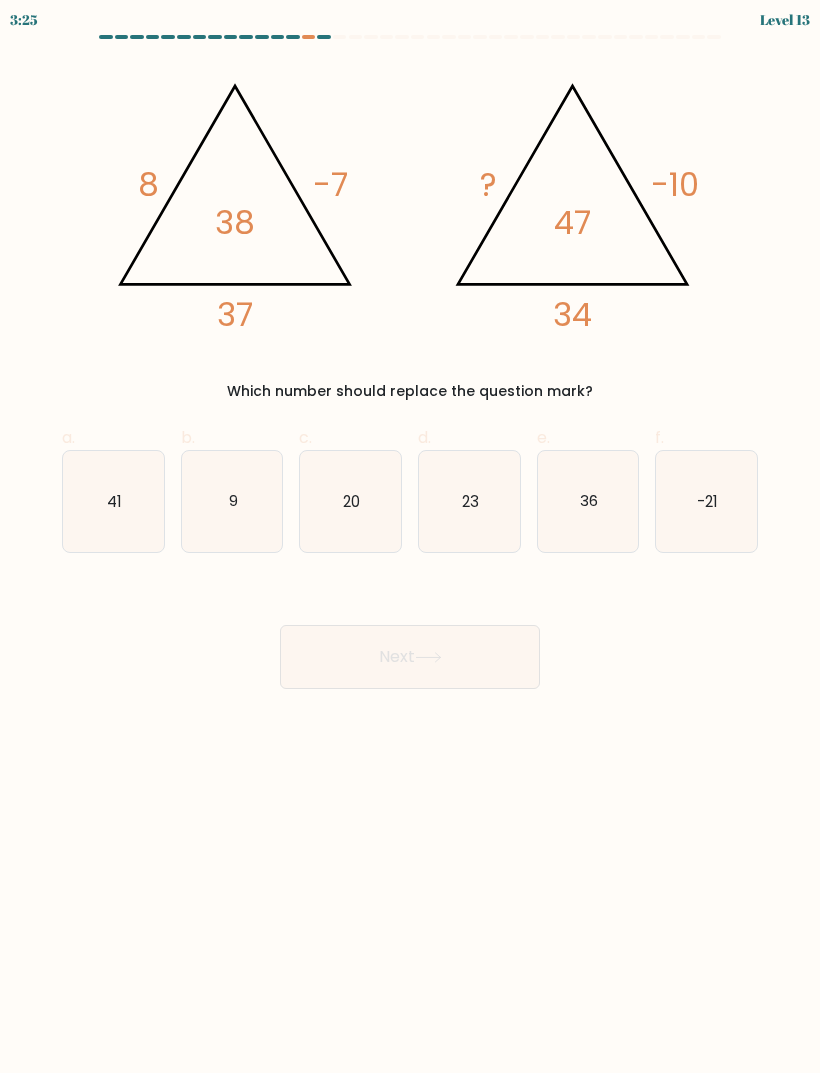 click on "23" 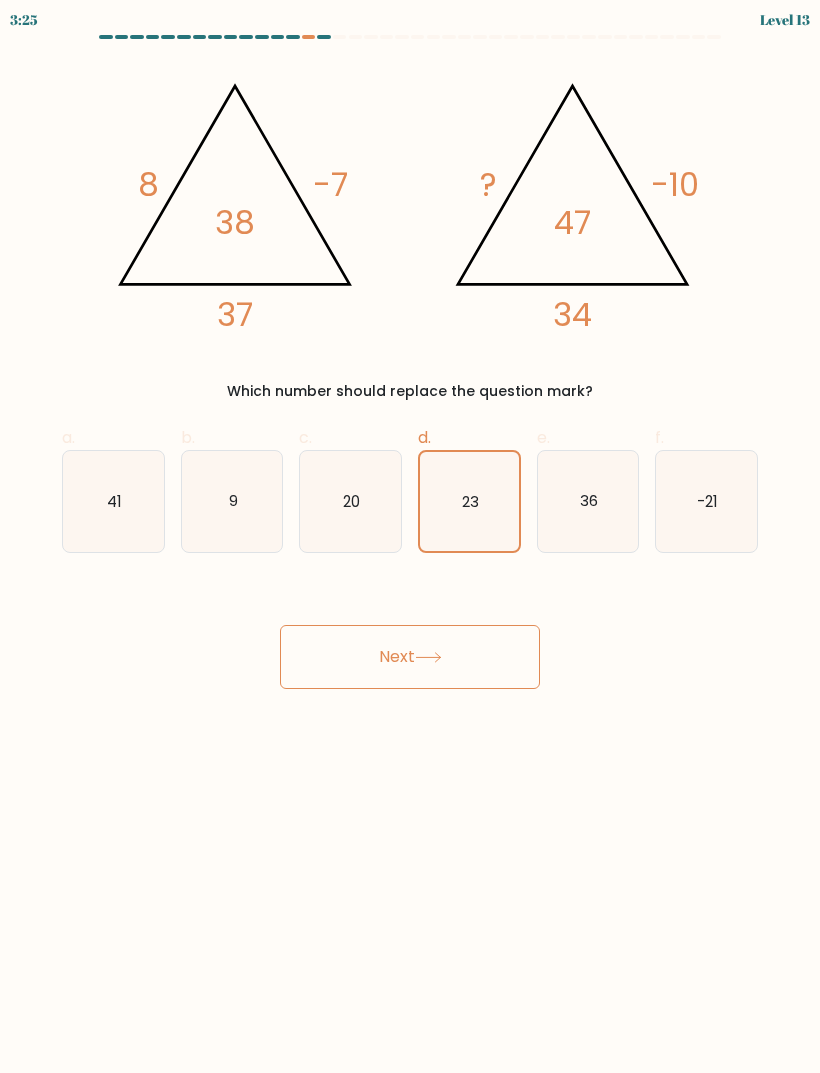 click on "Next" at bounding box center [410, 657] 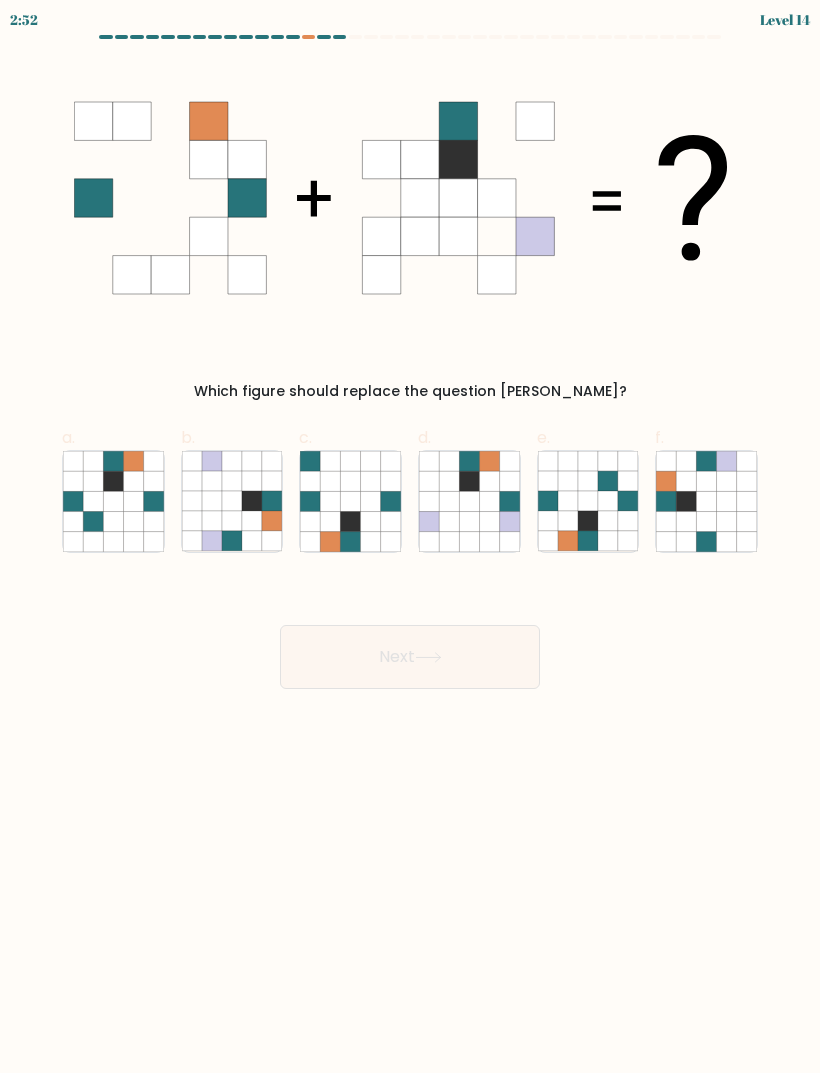 click 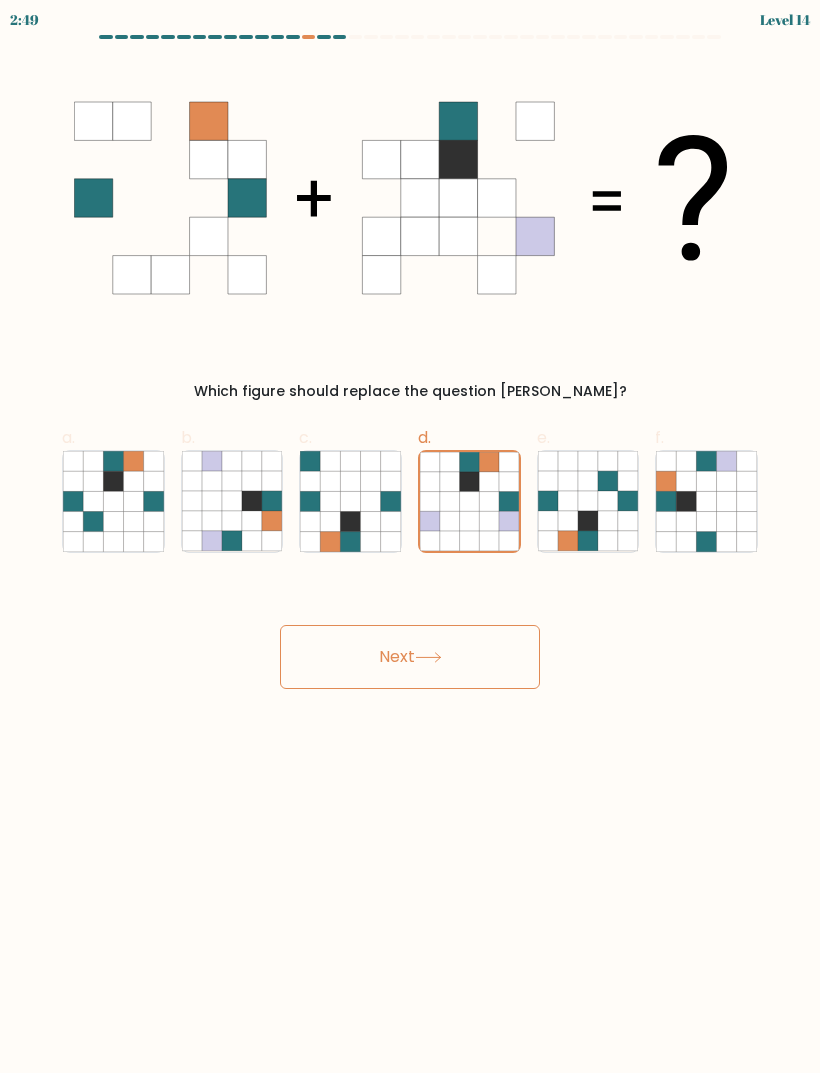 click 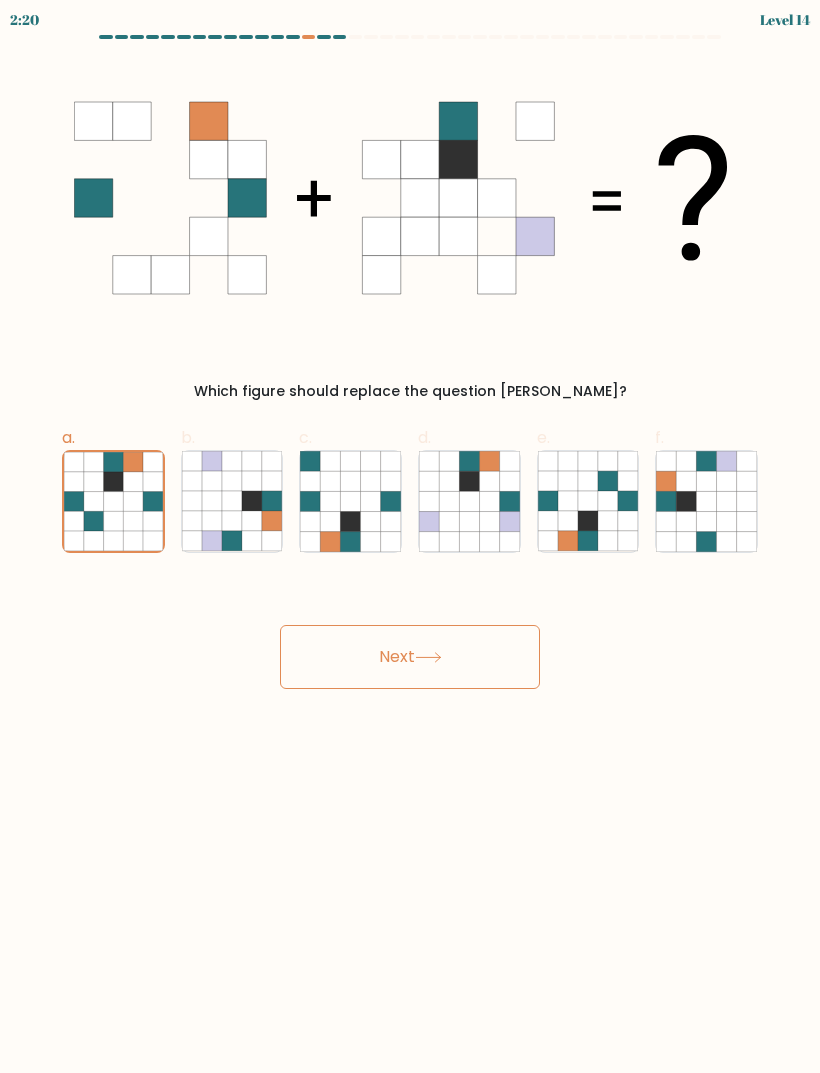 click on "Next" at bounding box center (410, 657) 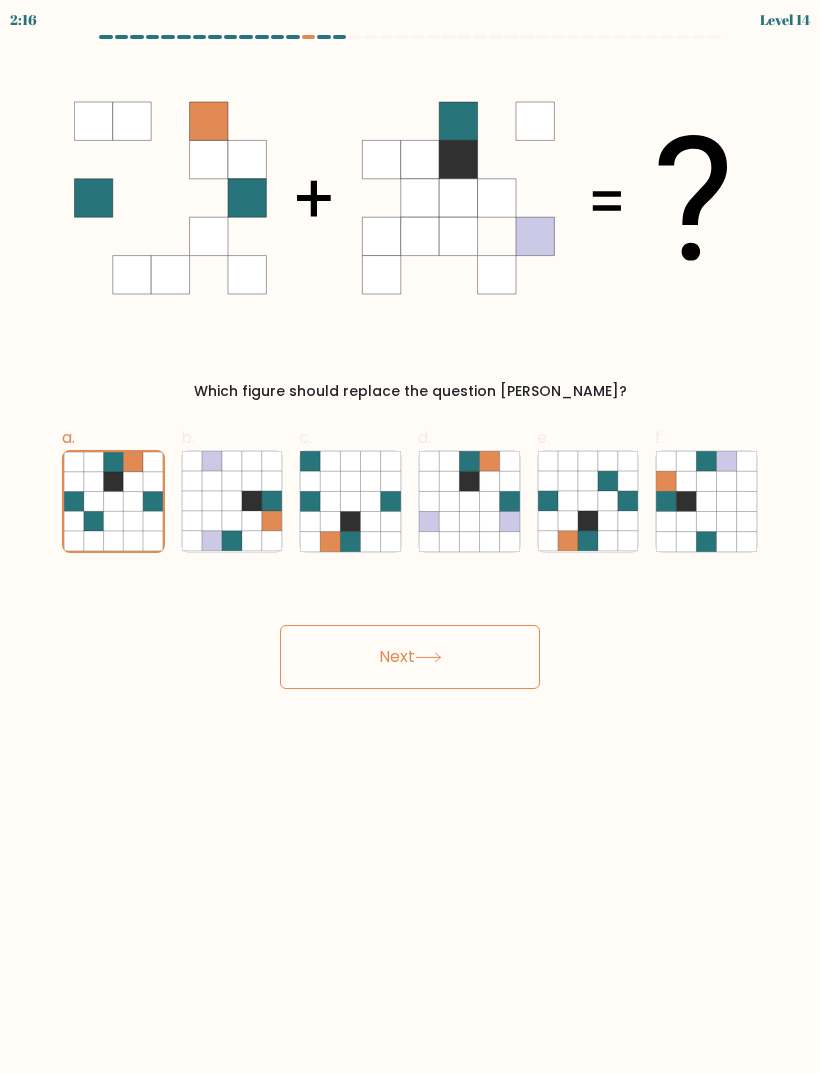 click on "Next" at bounding box center (410, 657) 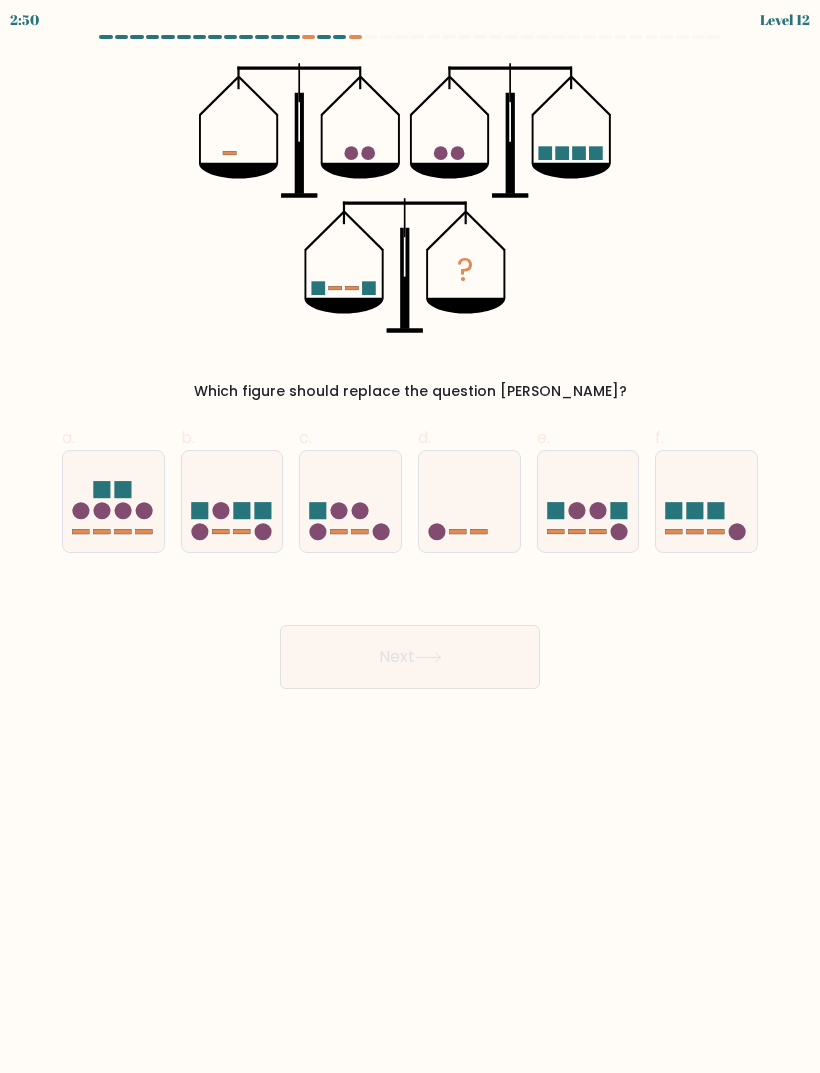 click at bounding box center (469, 501) 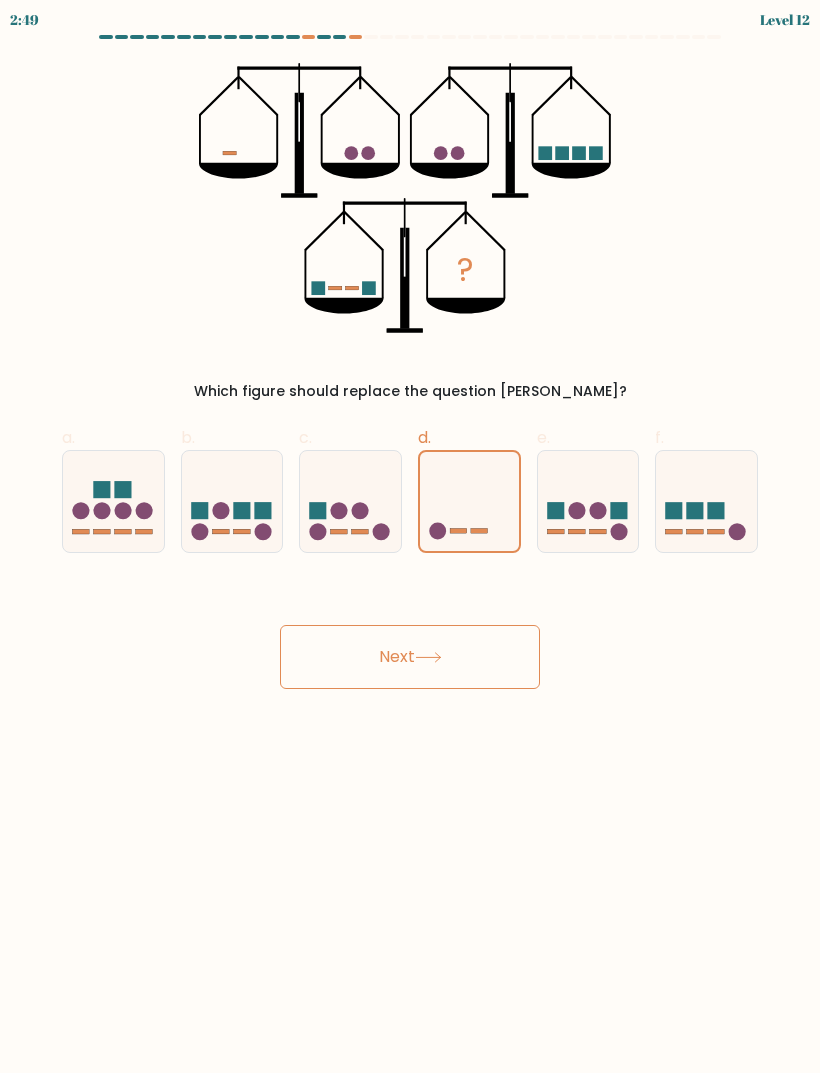 click on "Next" at bounding box center (410, 657) 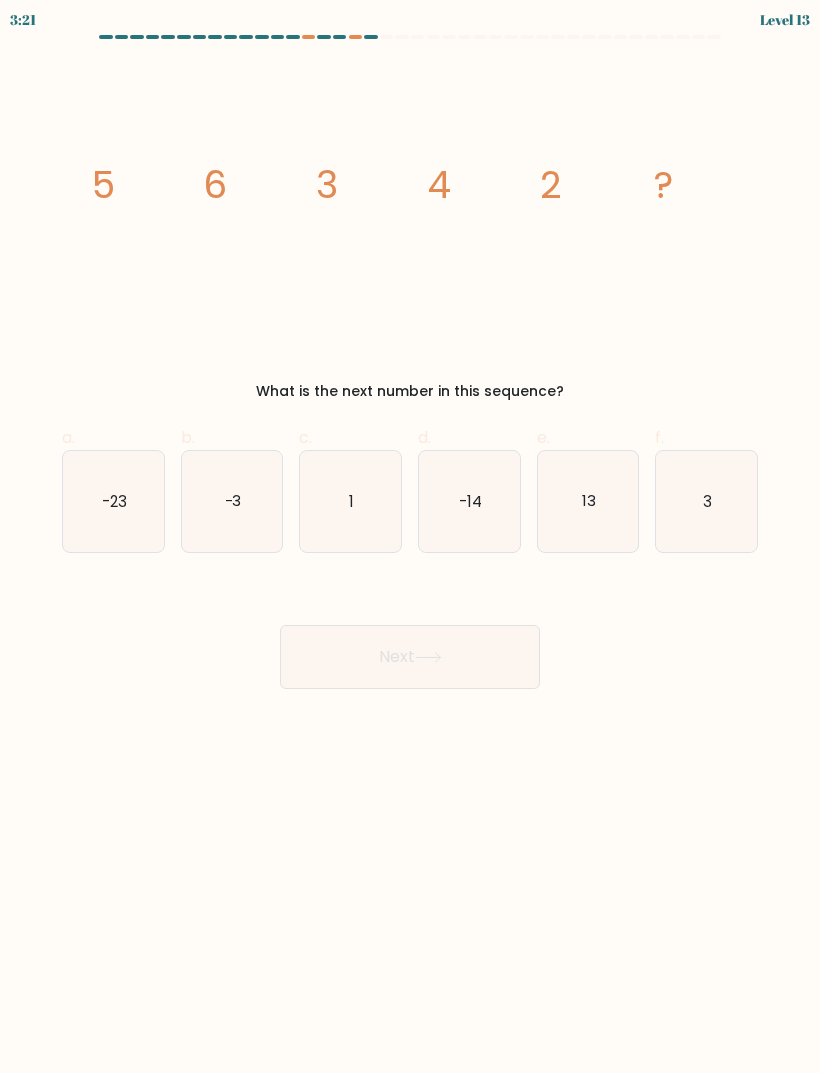 click on "3" 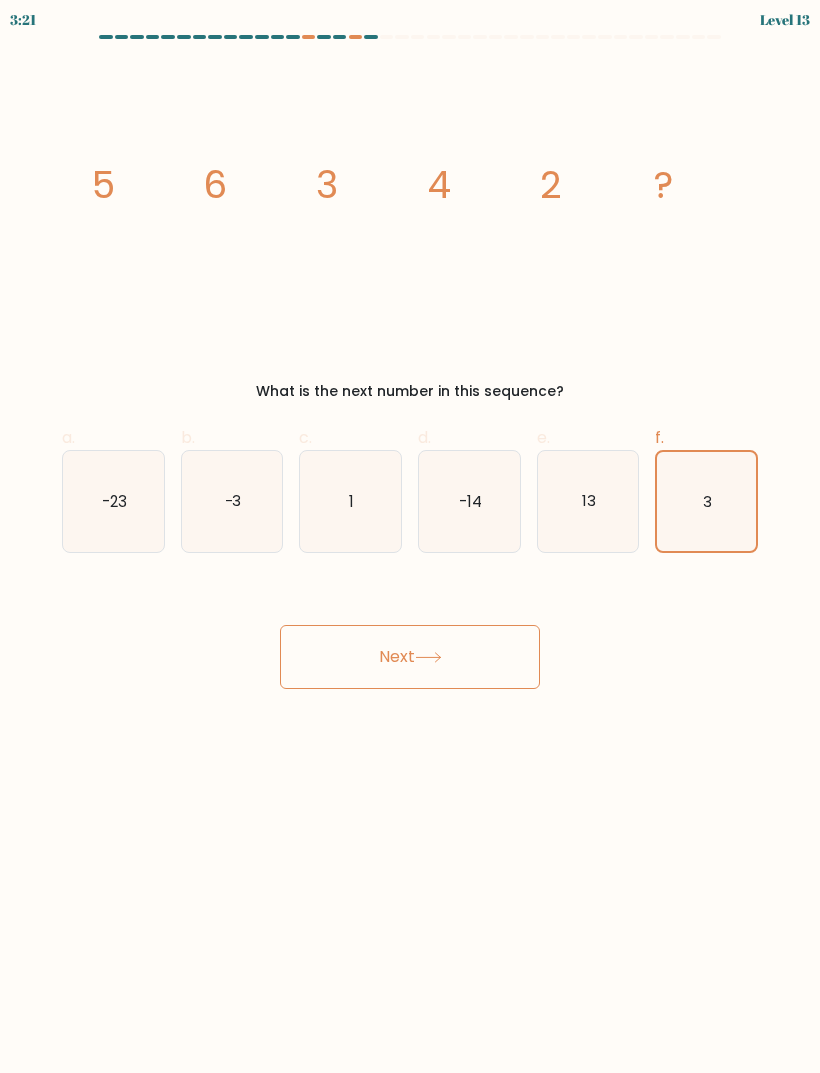 click on "Next" at bounding box center [410, 657] 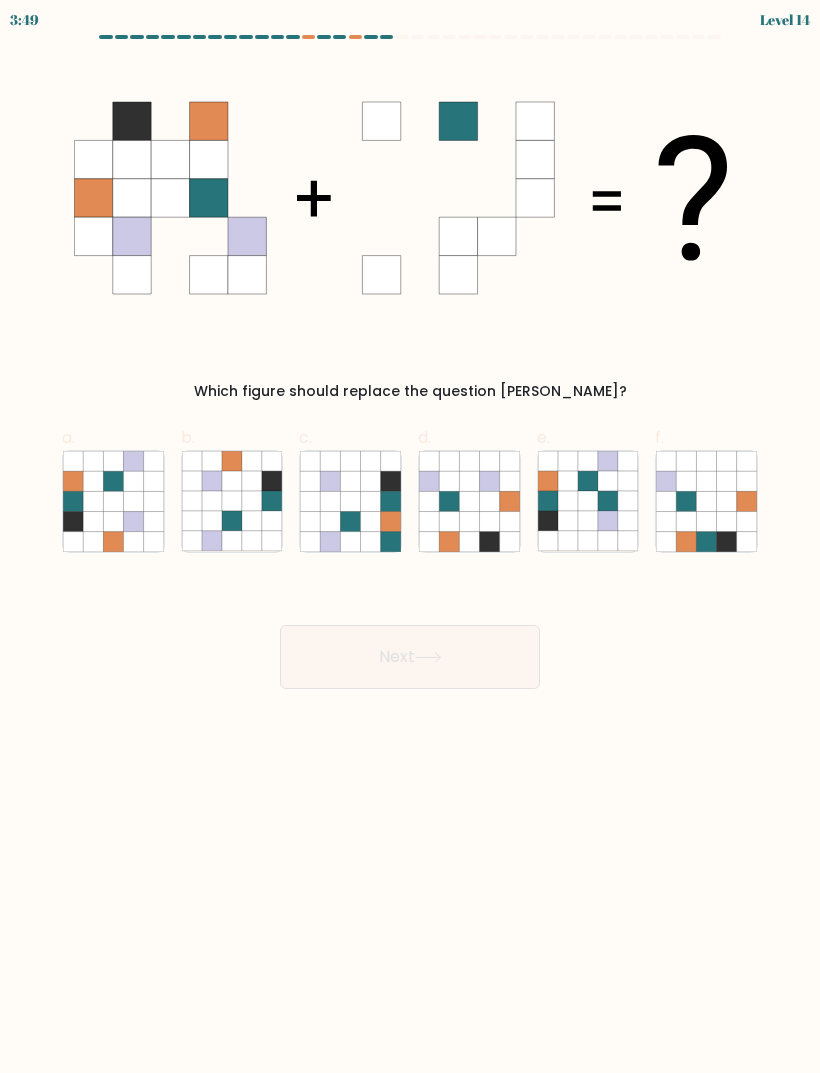 click 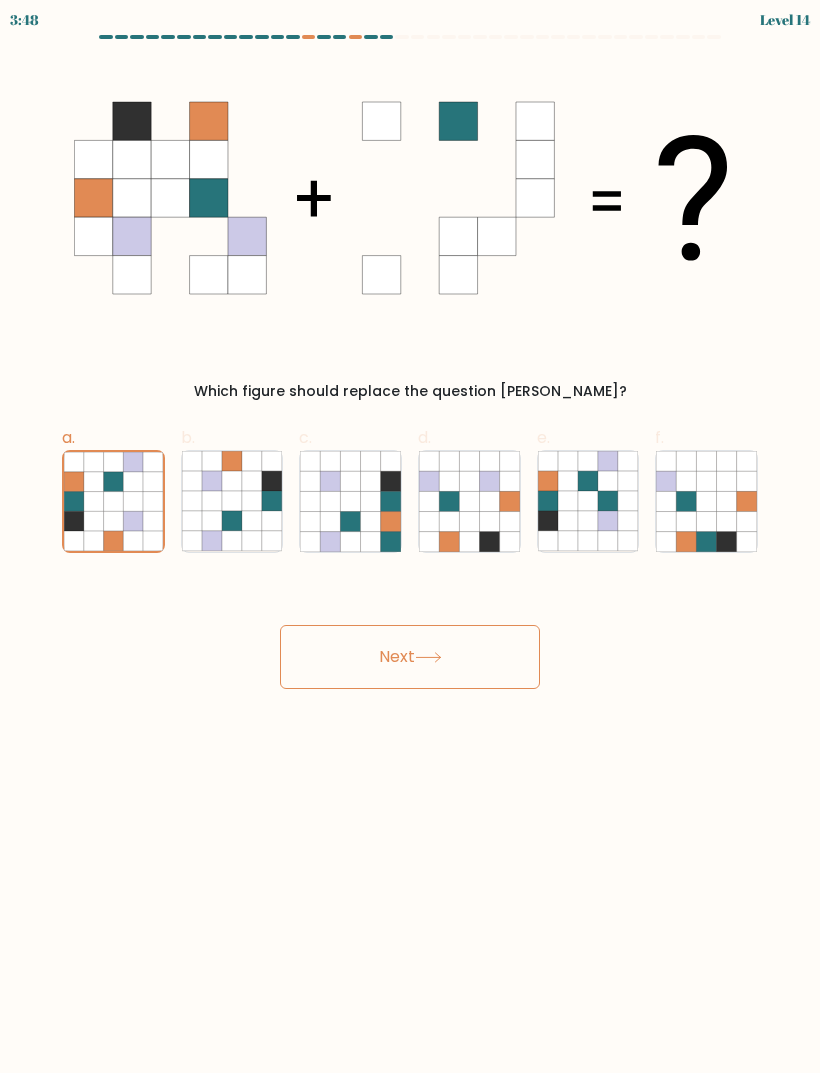 click on "Next" at bounding box center [410, 657] 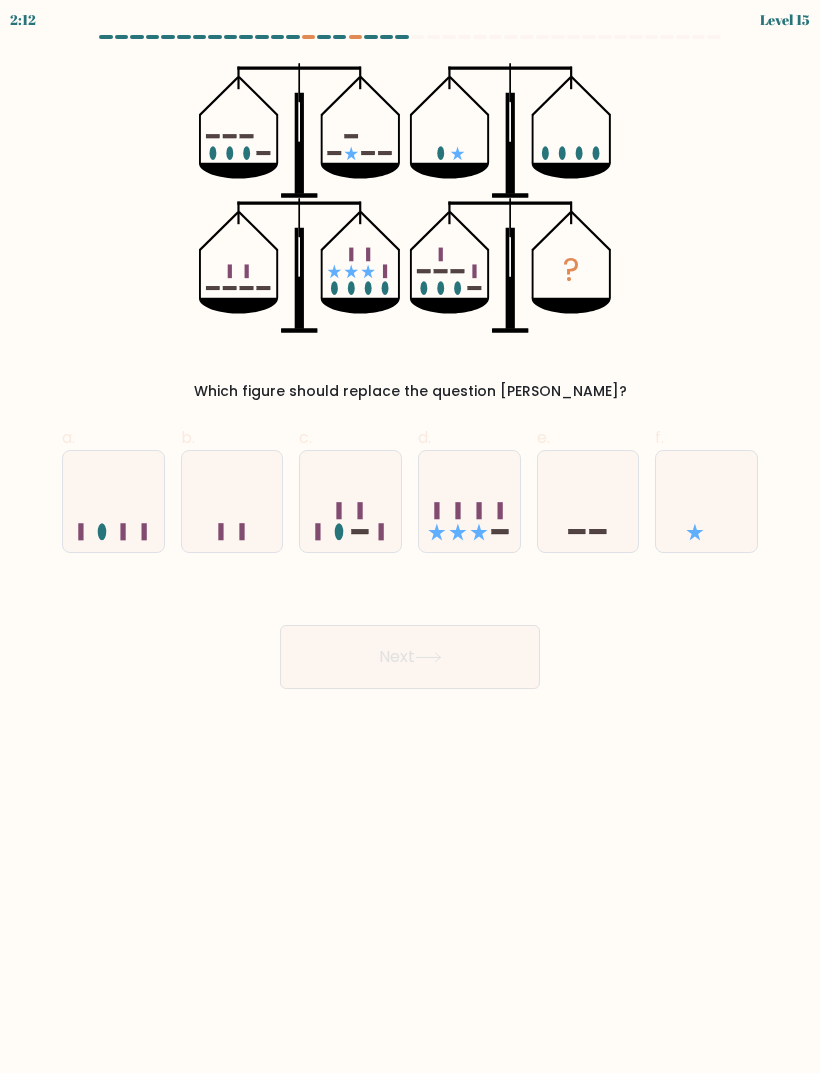 click at bounding box center [469, 501] 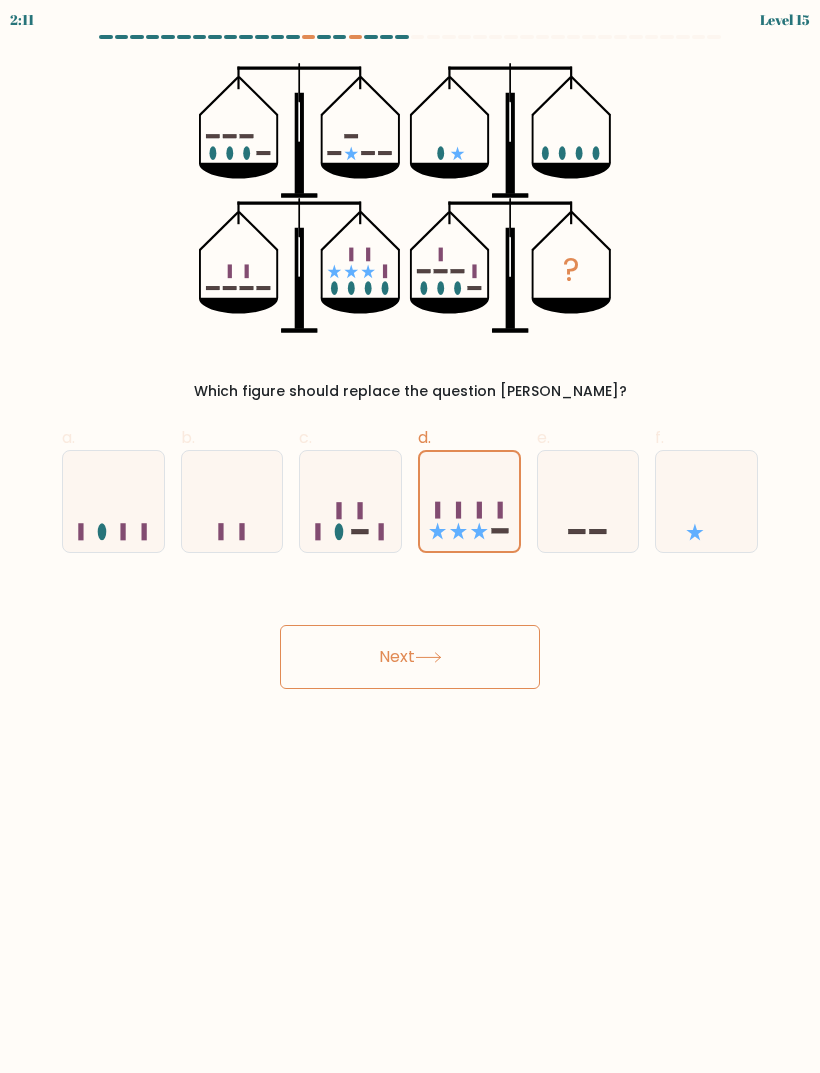 click on "Next" at bounding box center (410, 657) 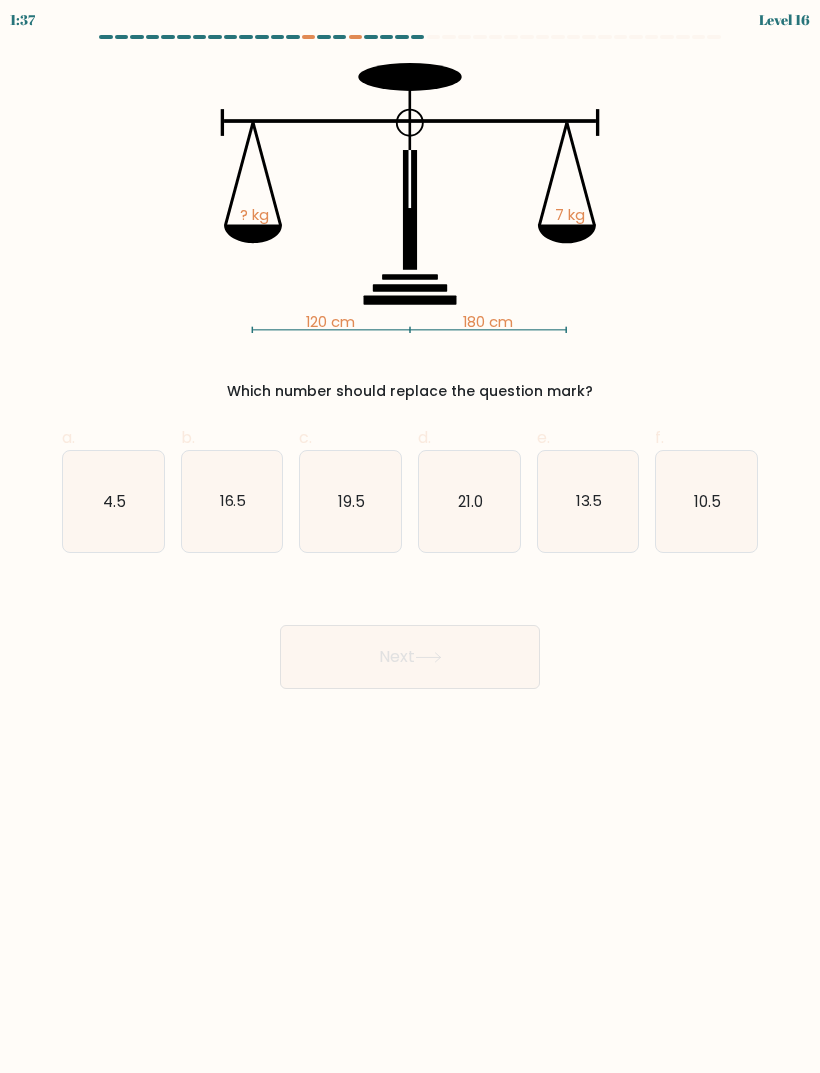 click on "Next" at bounding box center [410, 657] 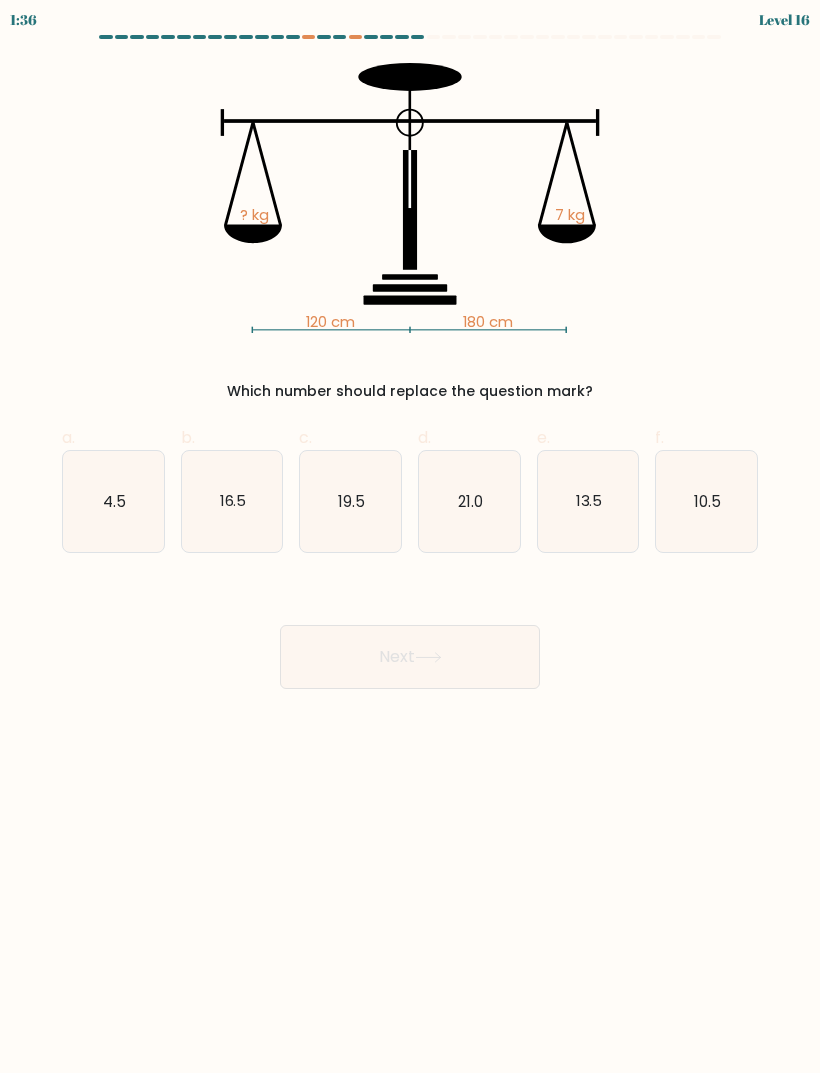 click on "Next" at bounding box center (410, 657) 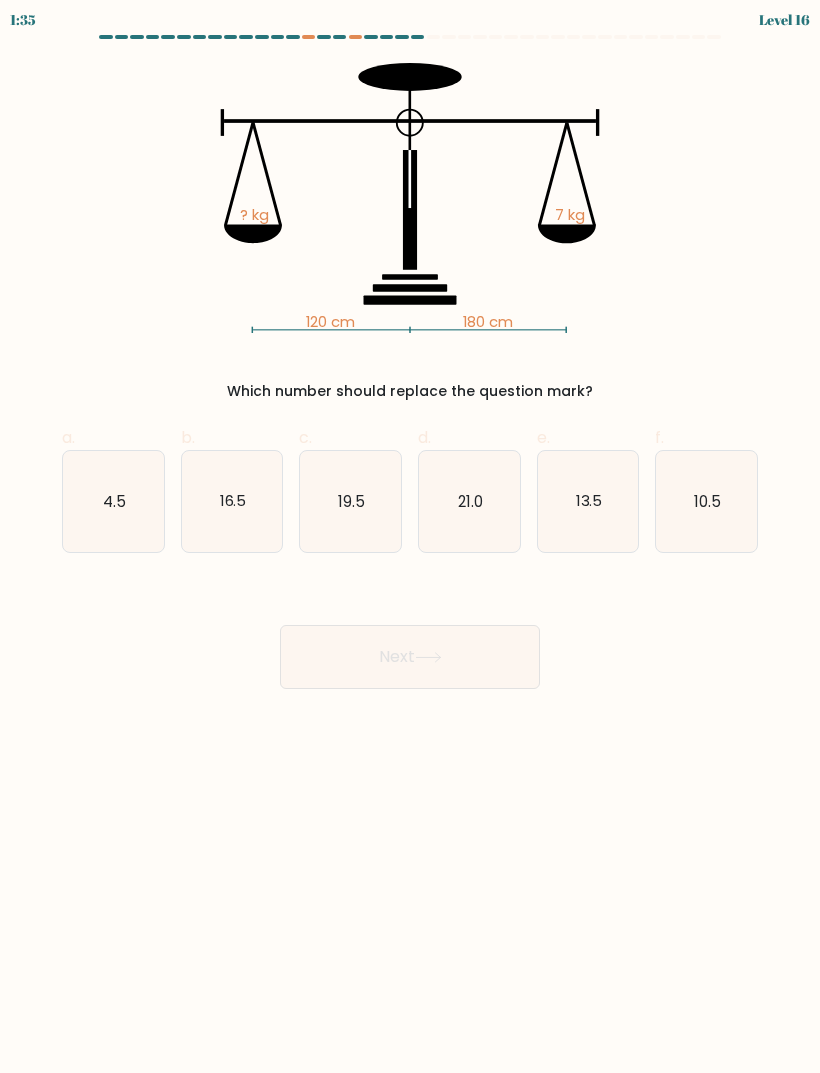 click on "4.5" 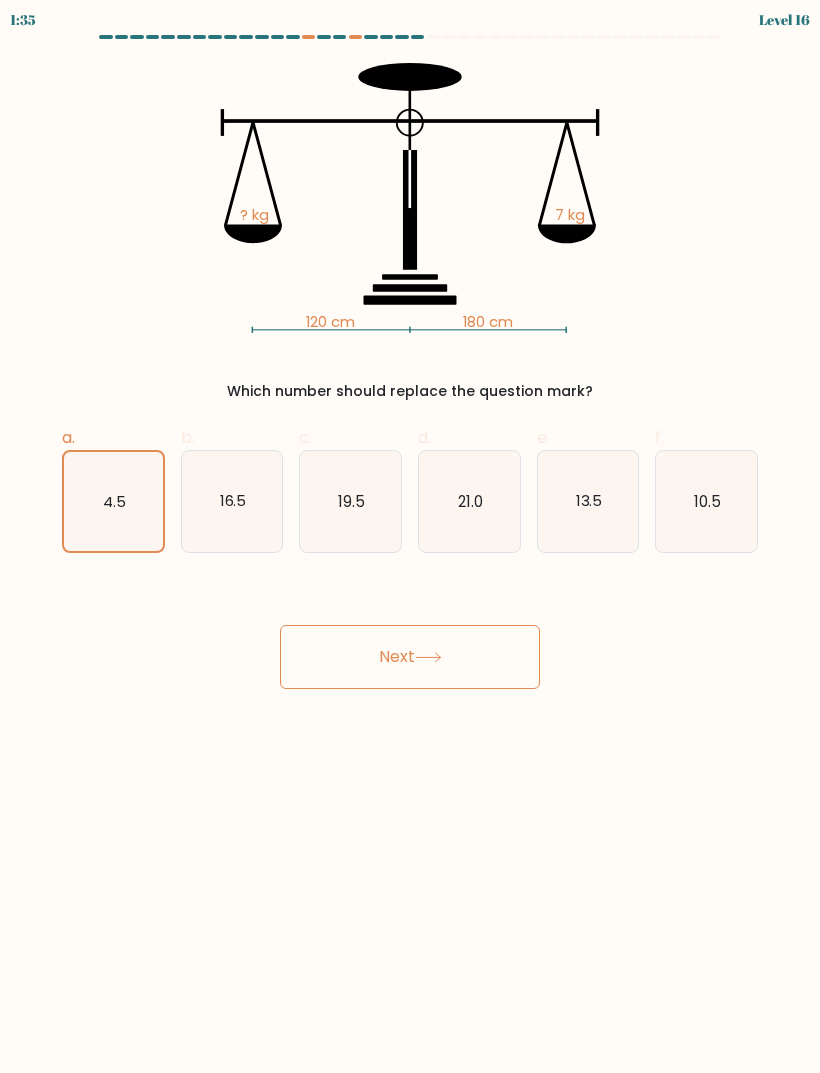 click on "Next" at bounding box center [410, 657] 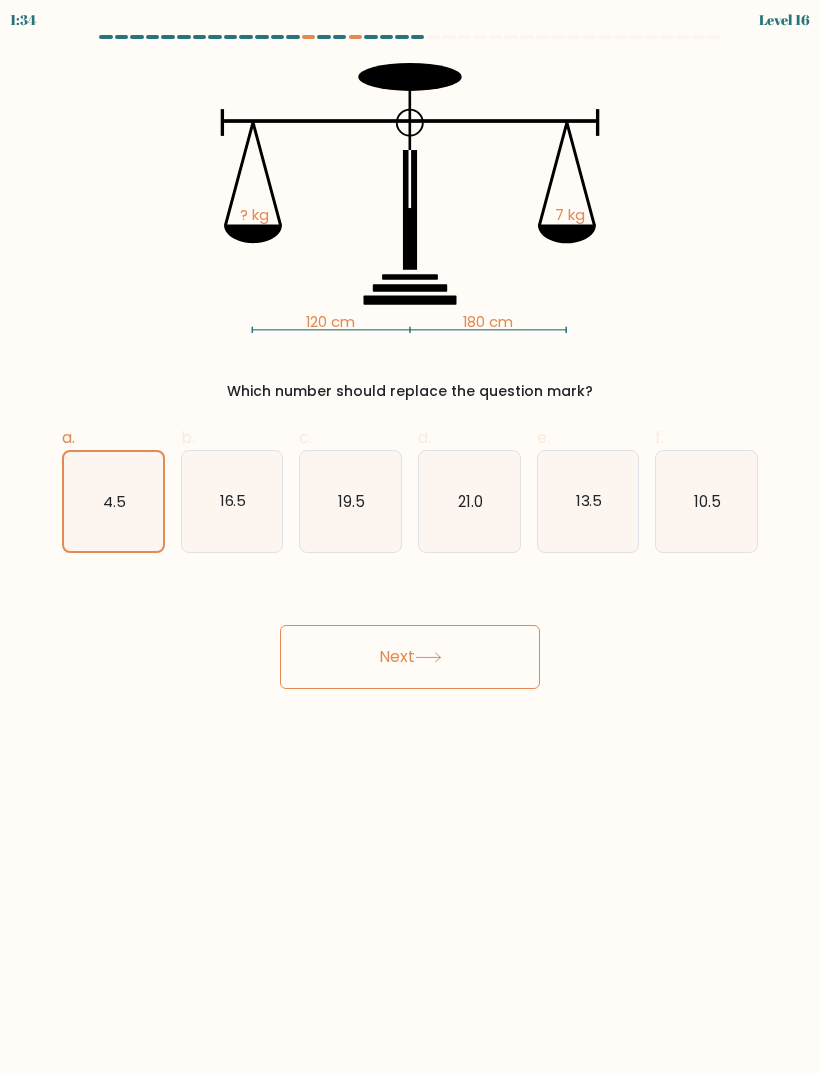 click on "Next" at bounding box center (410, 657) 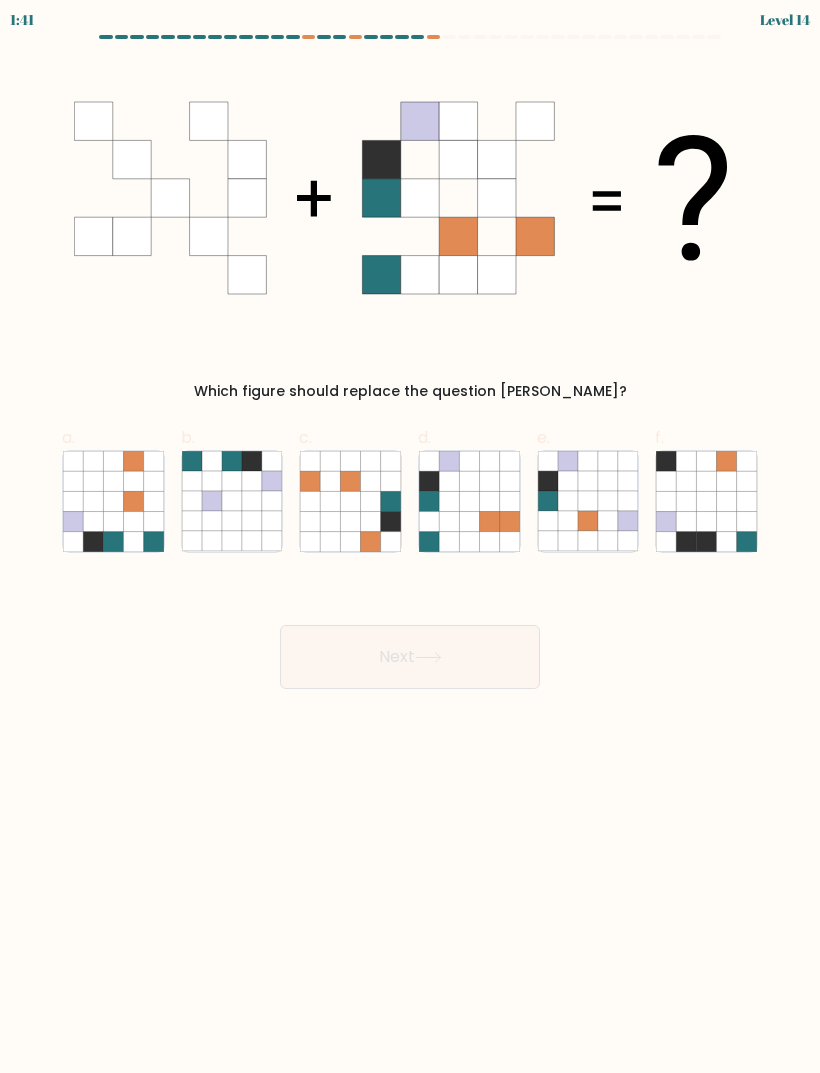 click 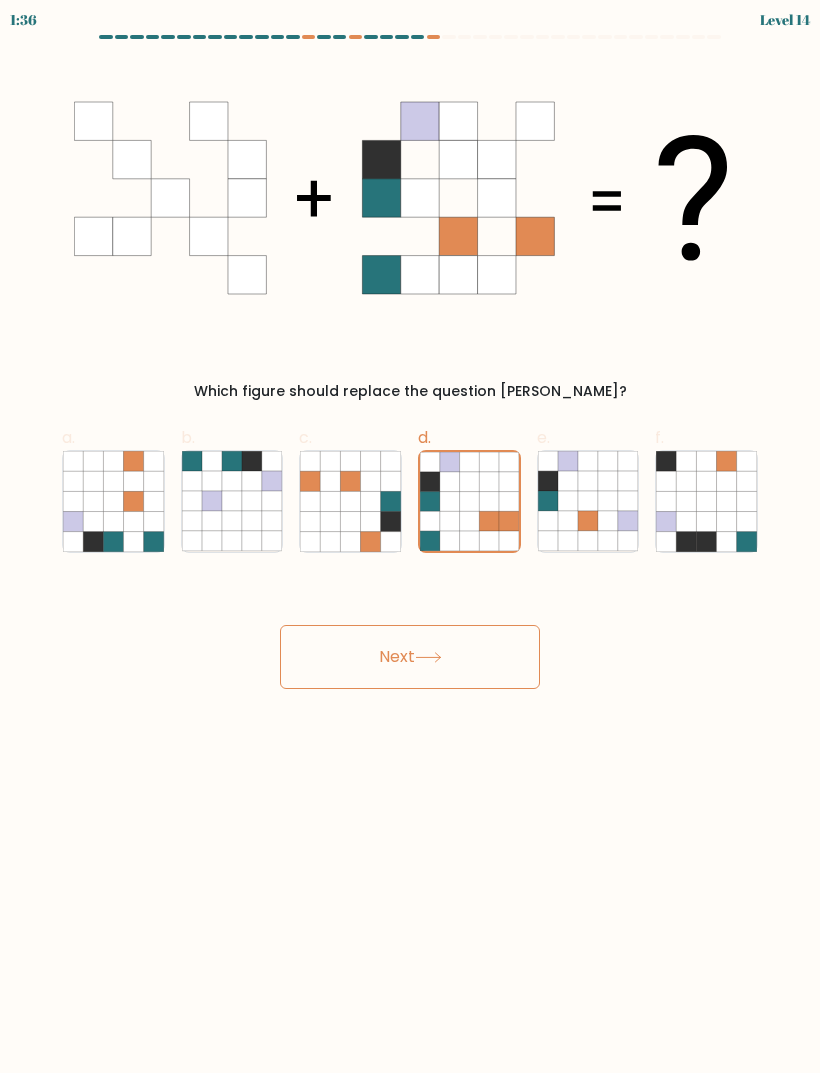 click 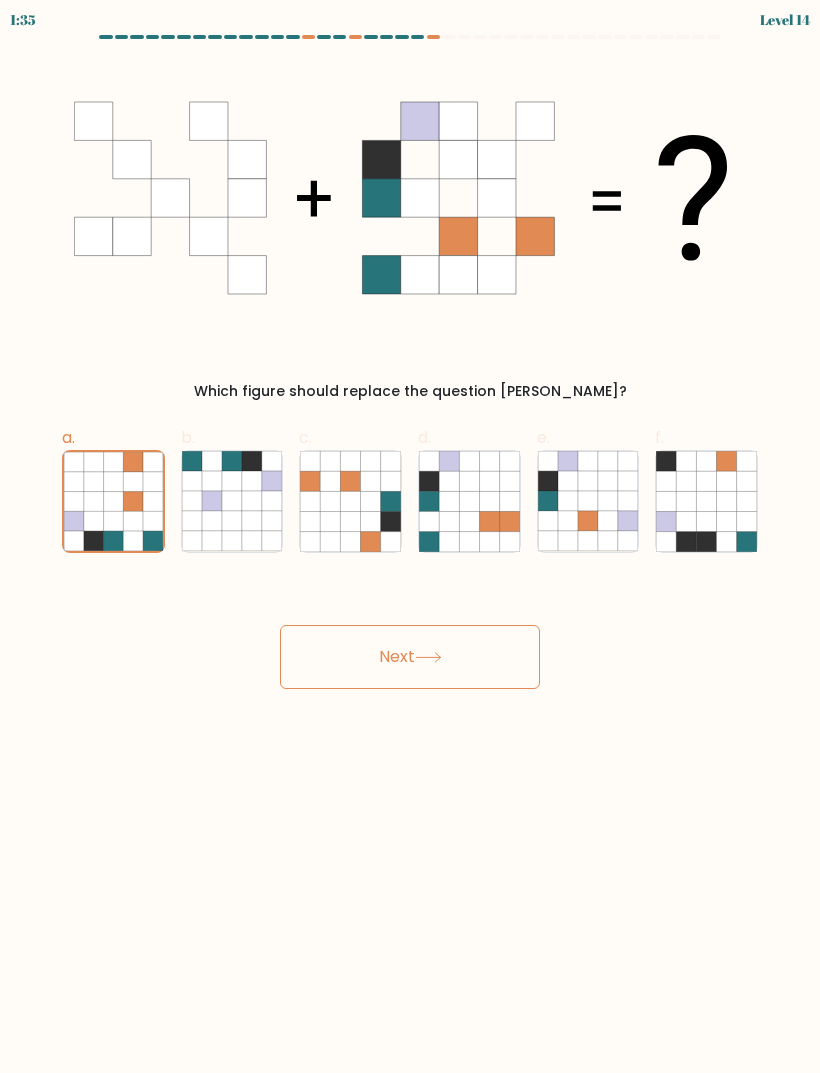 click on "Next" at bounding box center [410, 657] 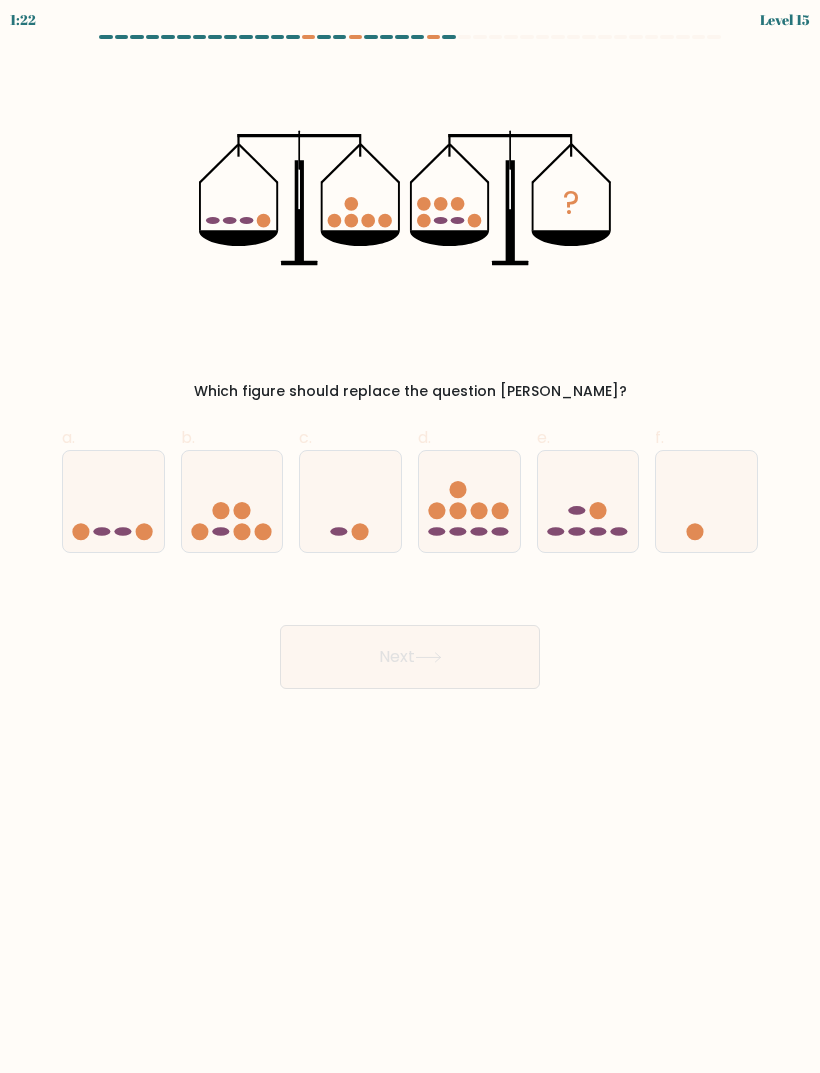 click 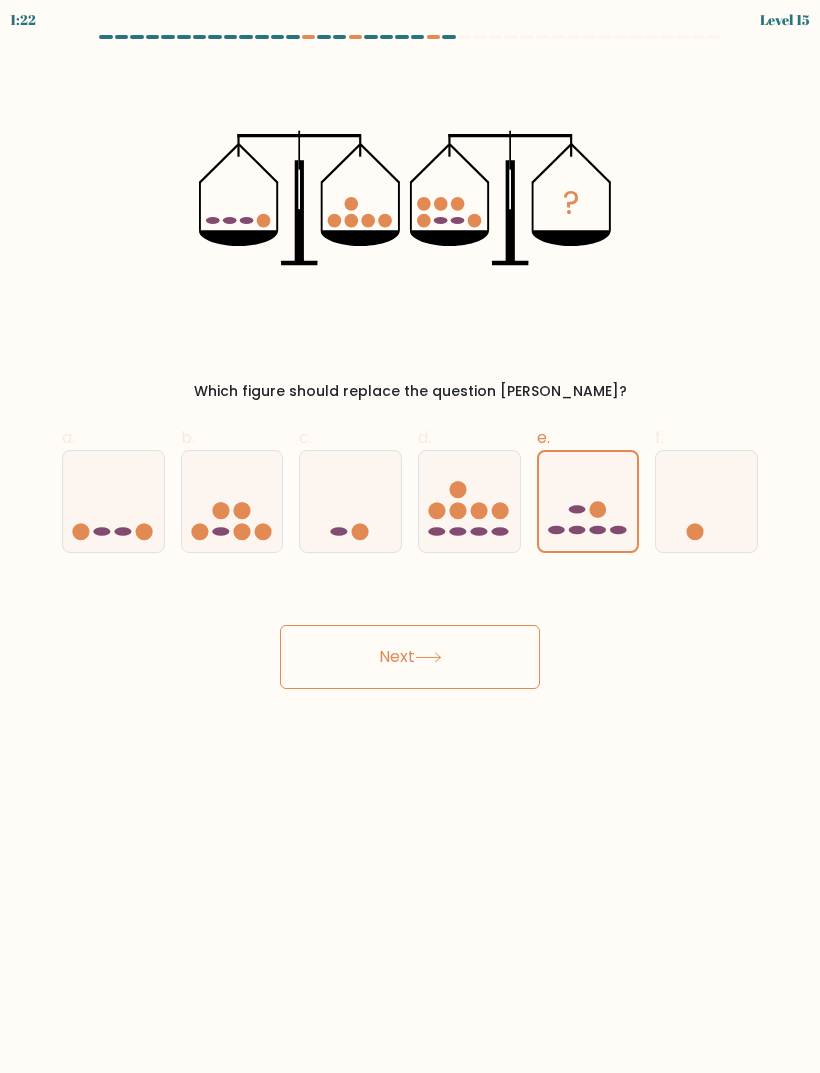 click on "Next" at bounding box center (410, 657) 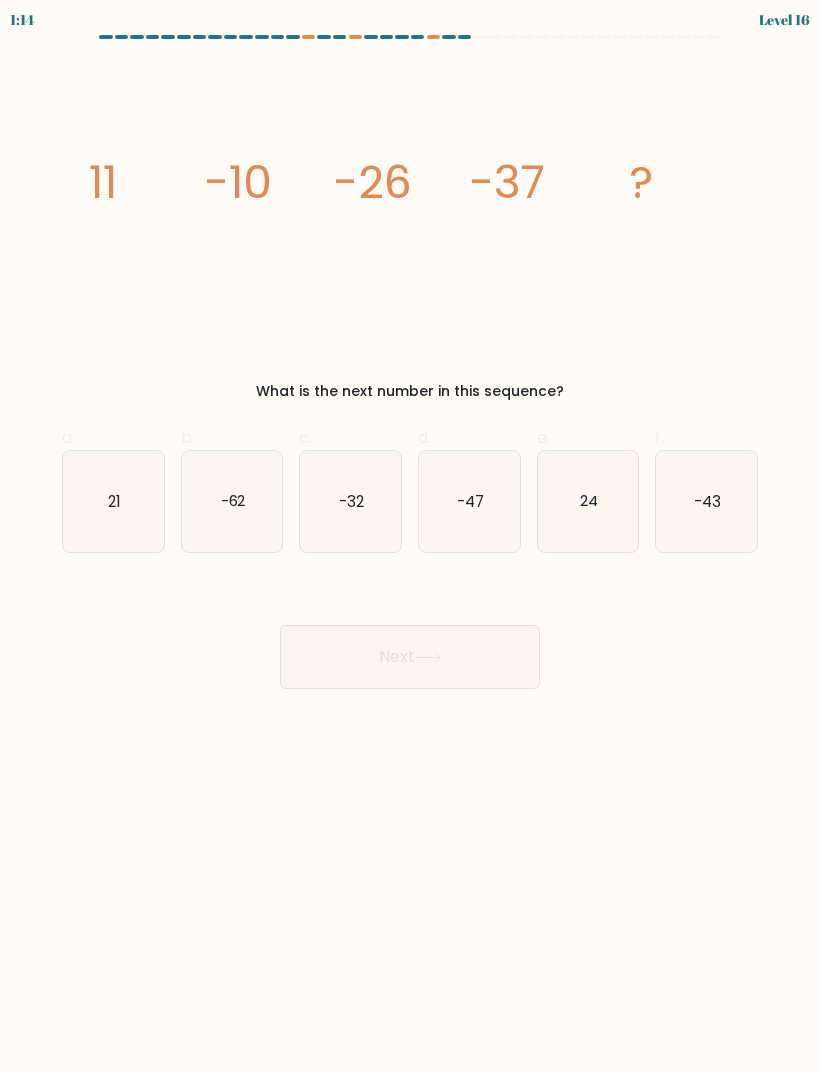 click on "-47" 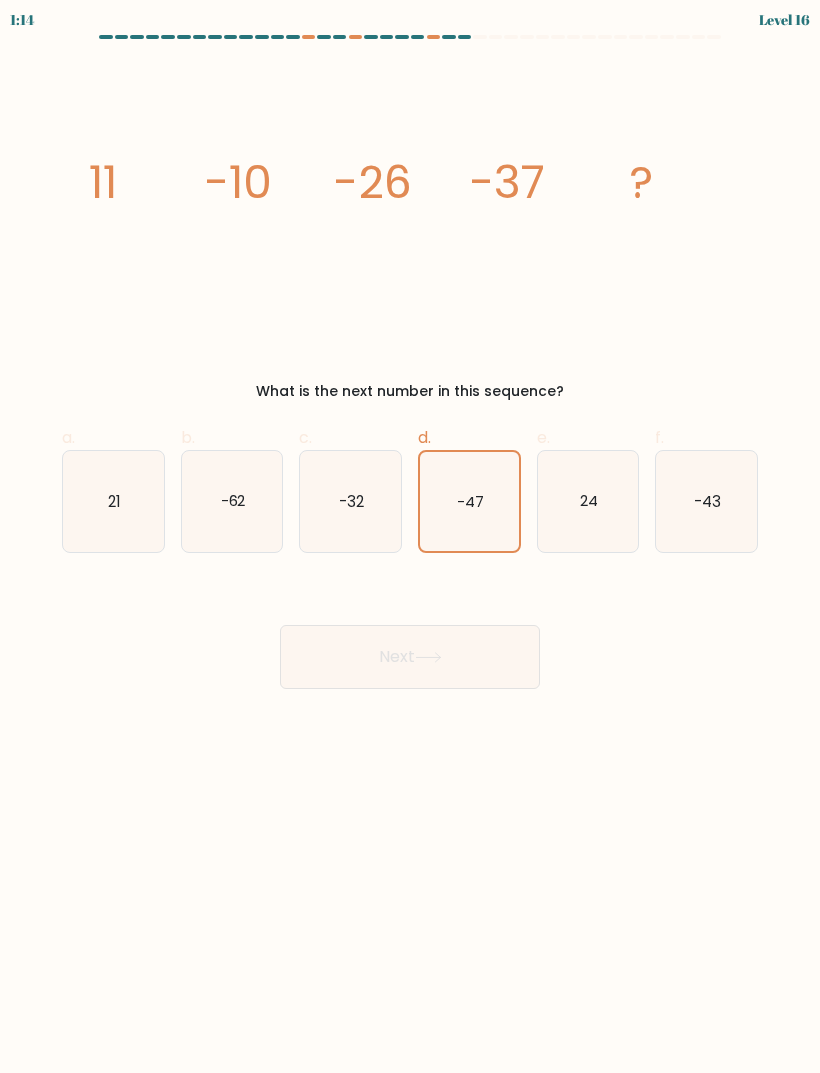 click on "Next" at bounding box center (410, 657) 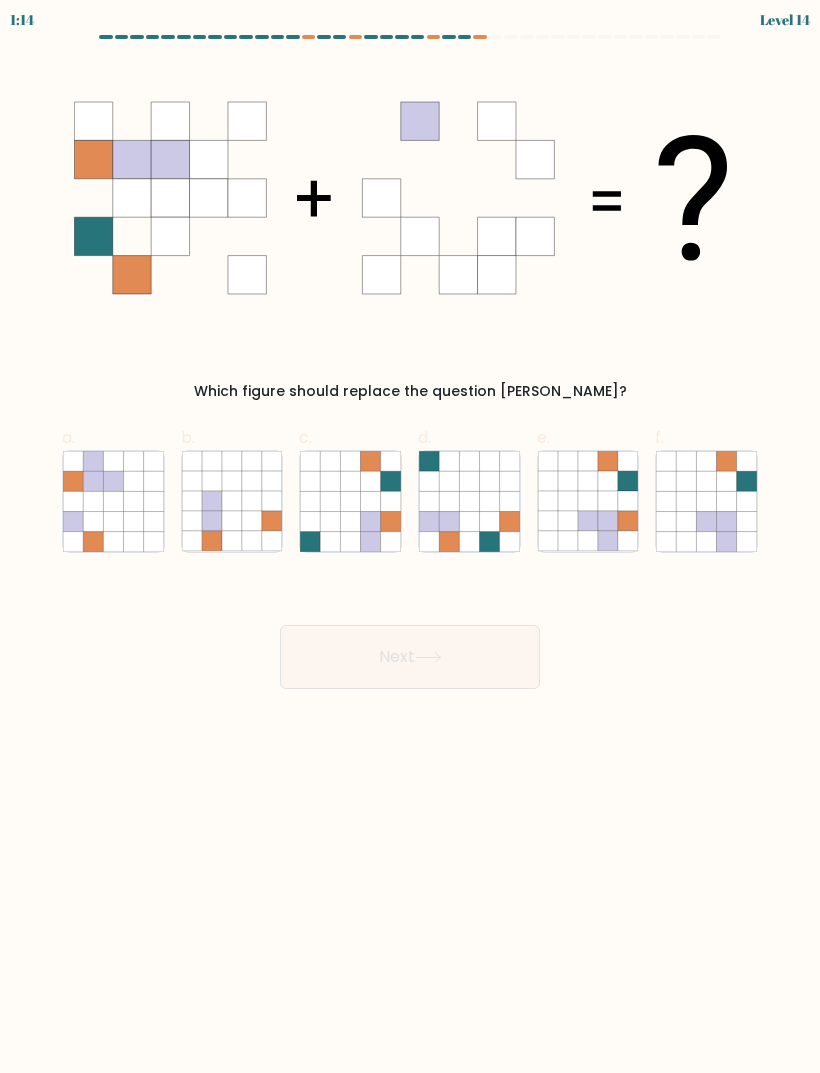 click on "Next" at bounding box center (410, 657) 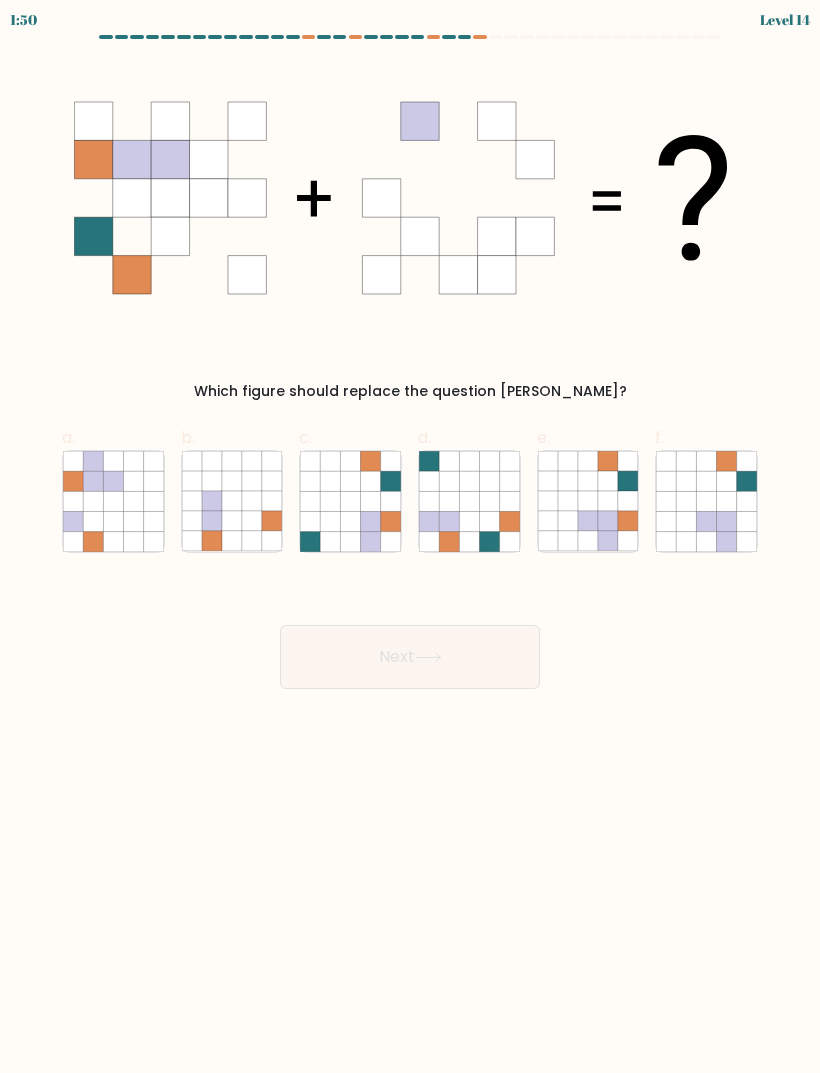 click 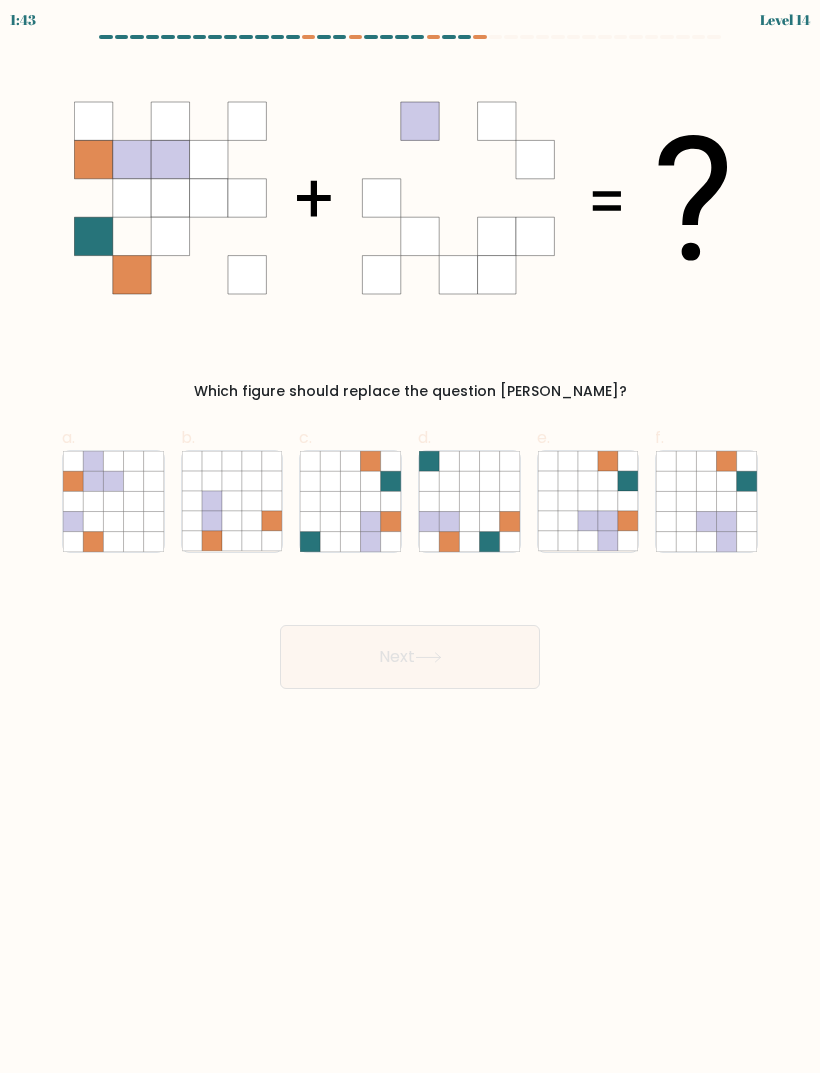 click 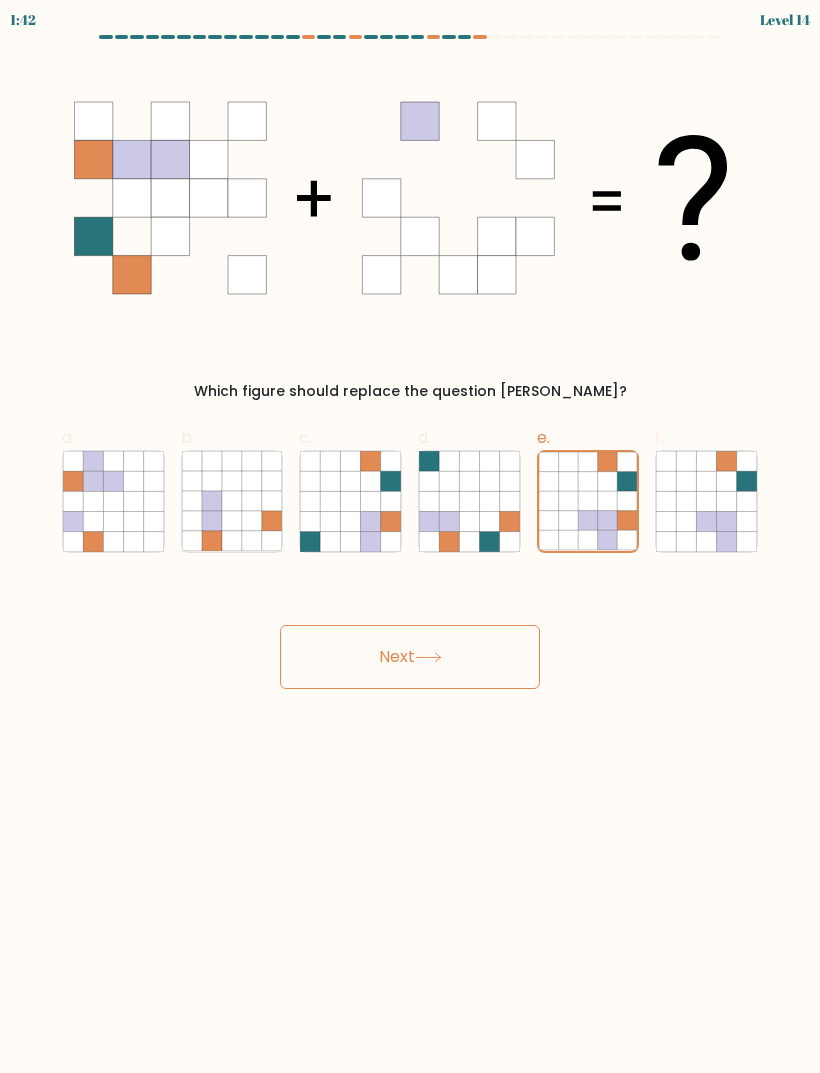 click on "Next" at bounding box center (410, 657) 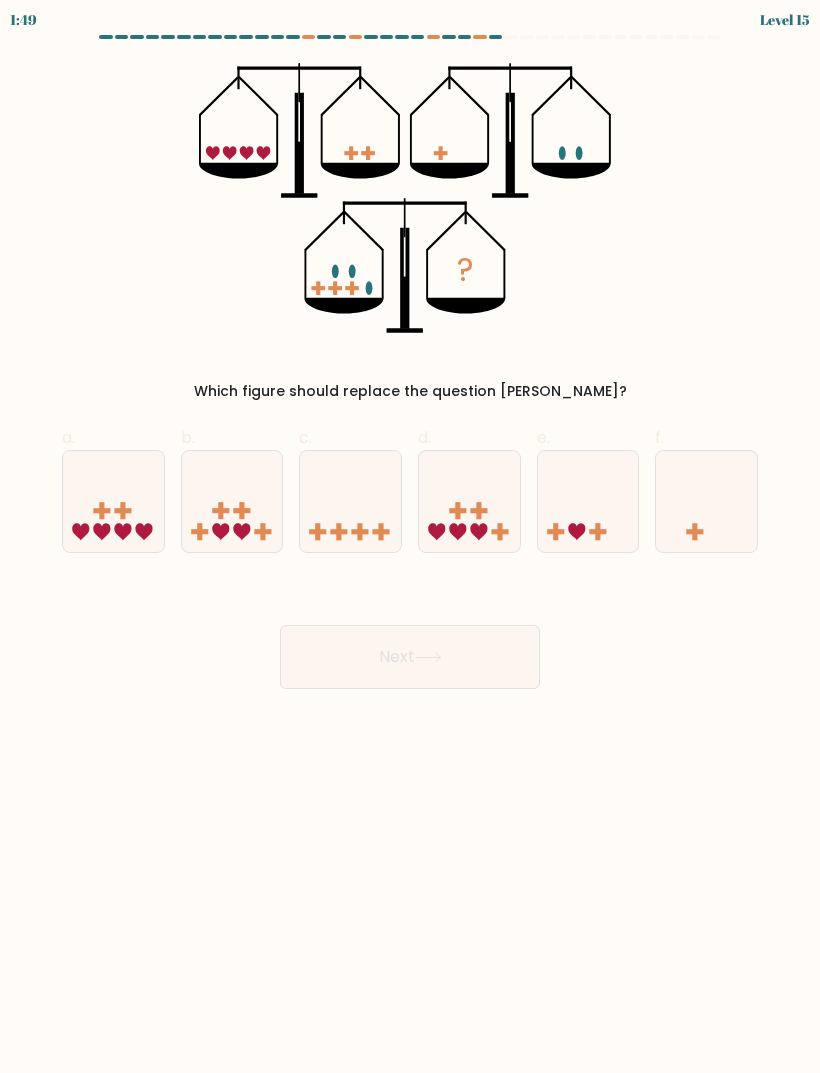 click 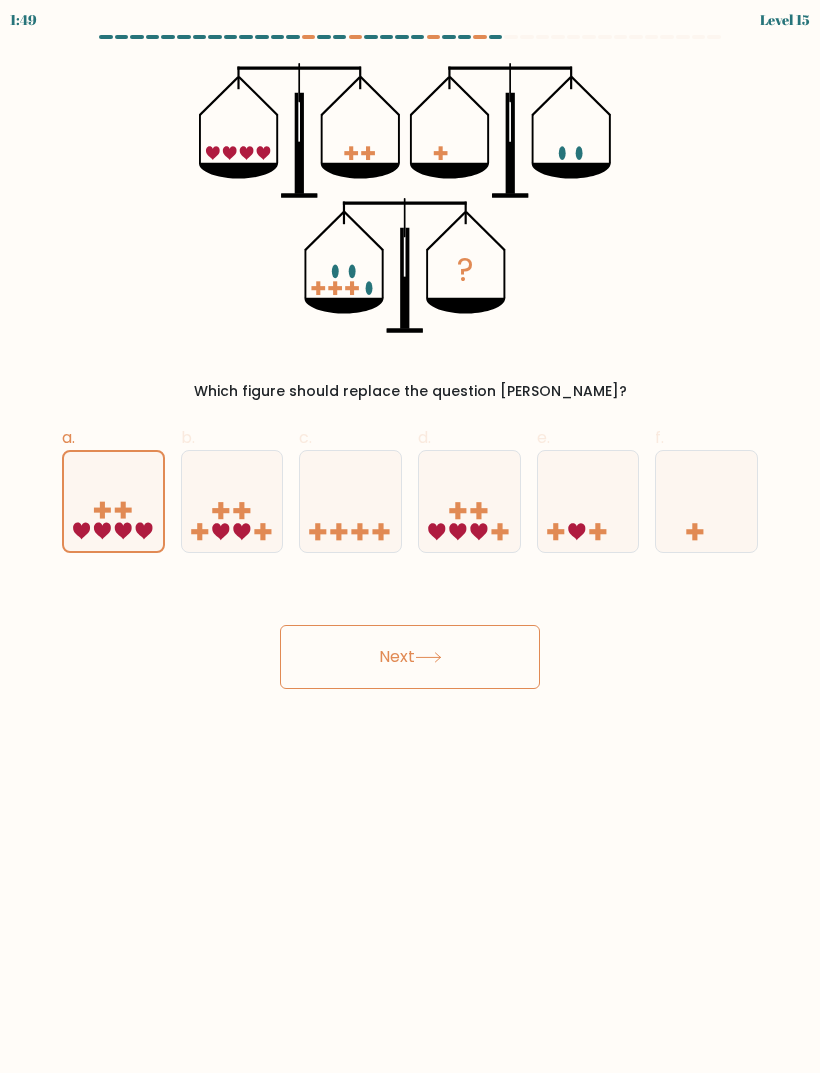 click on "Next" at bounding box center (410, 657) 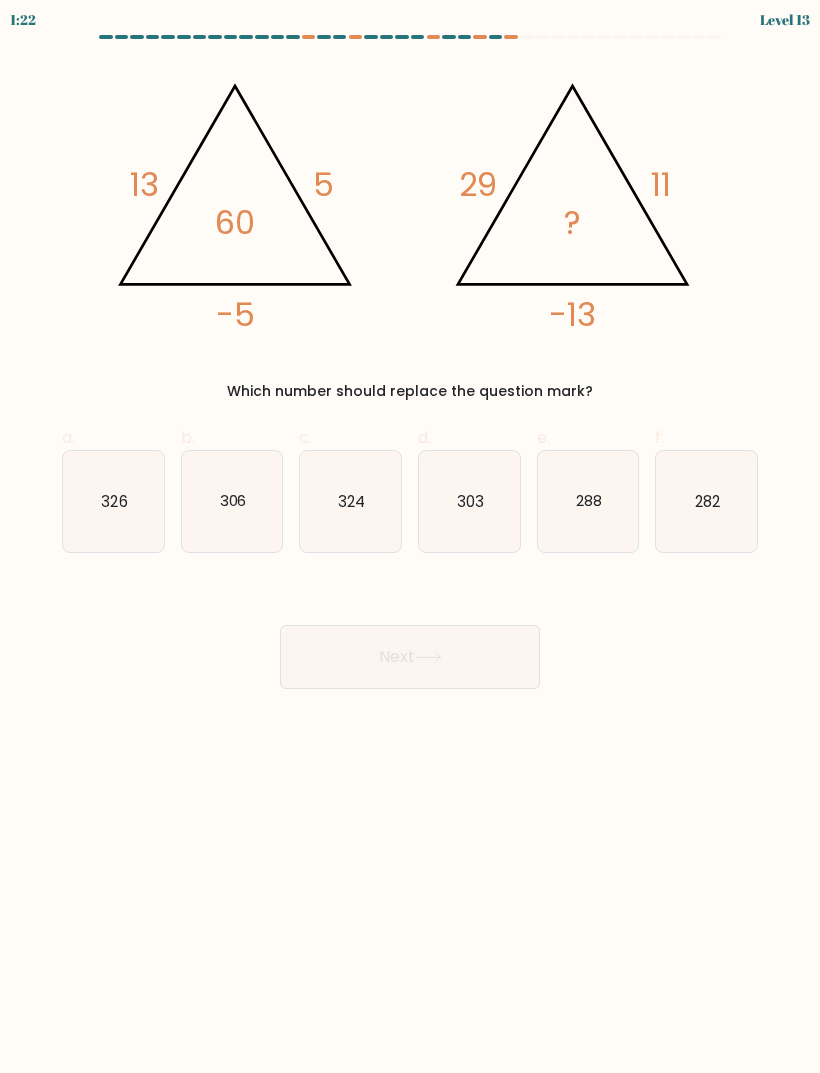 click on "306" 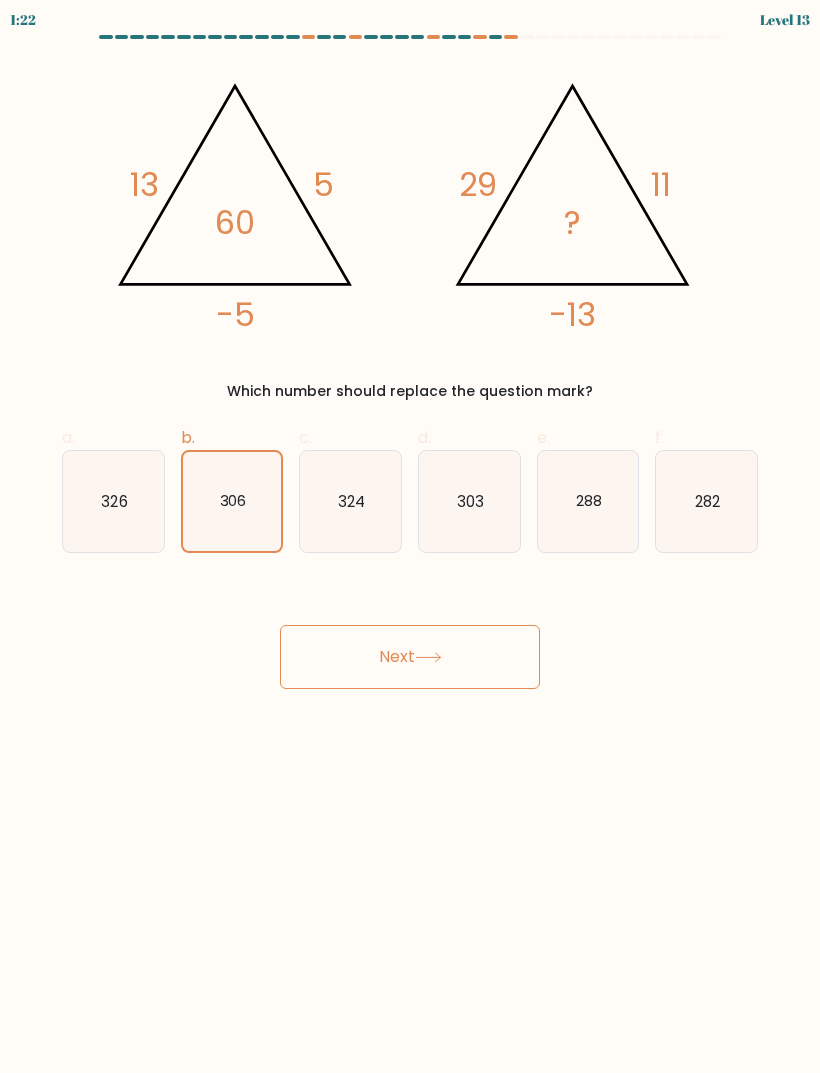 click on "Next" at bounding box center (410, 657) 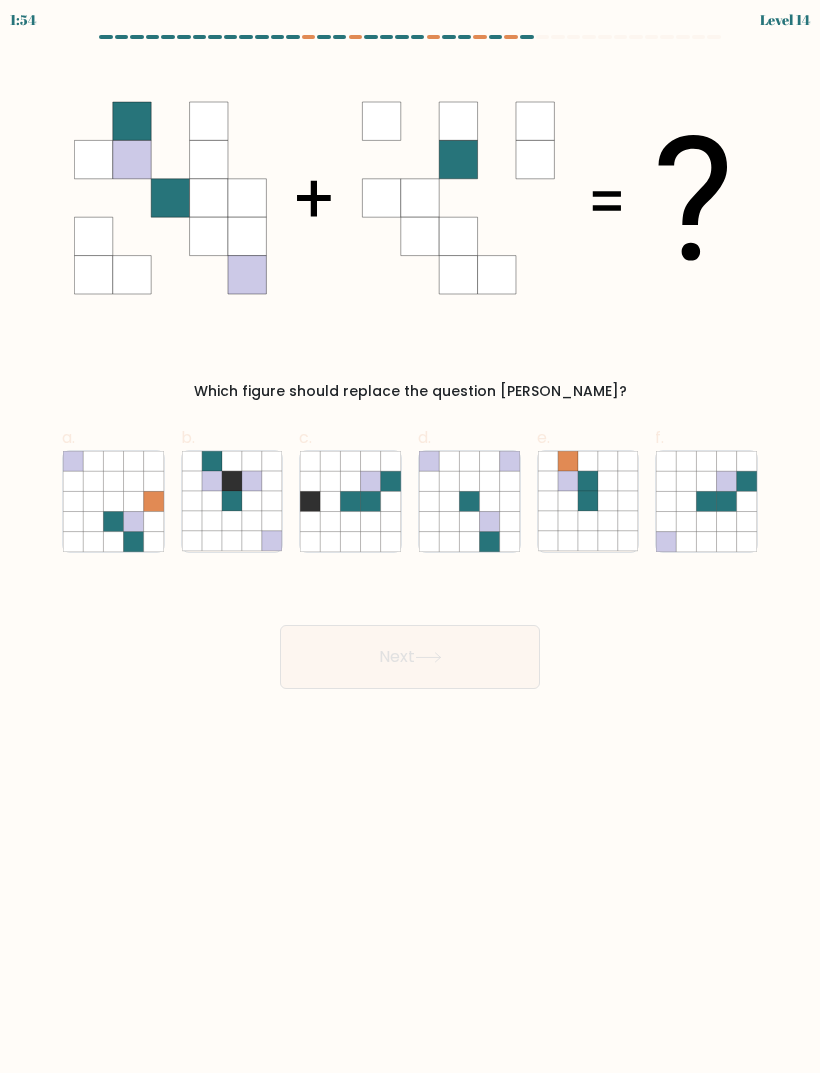 click 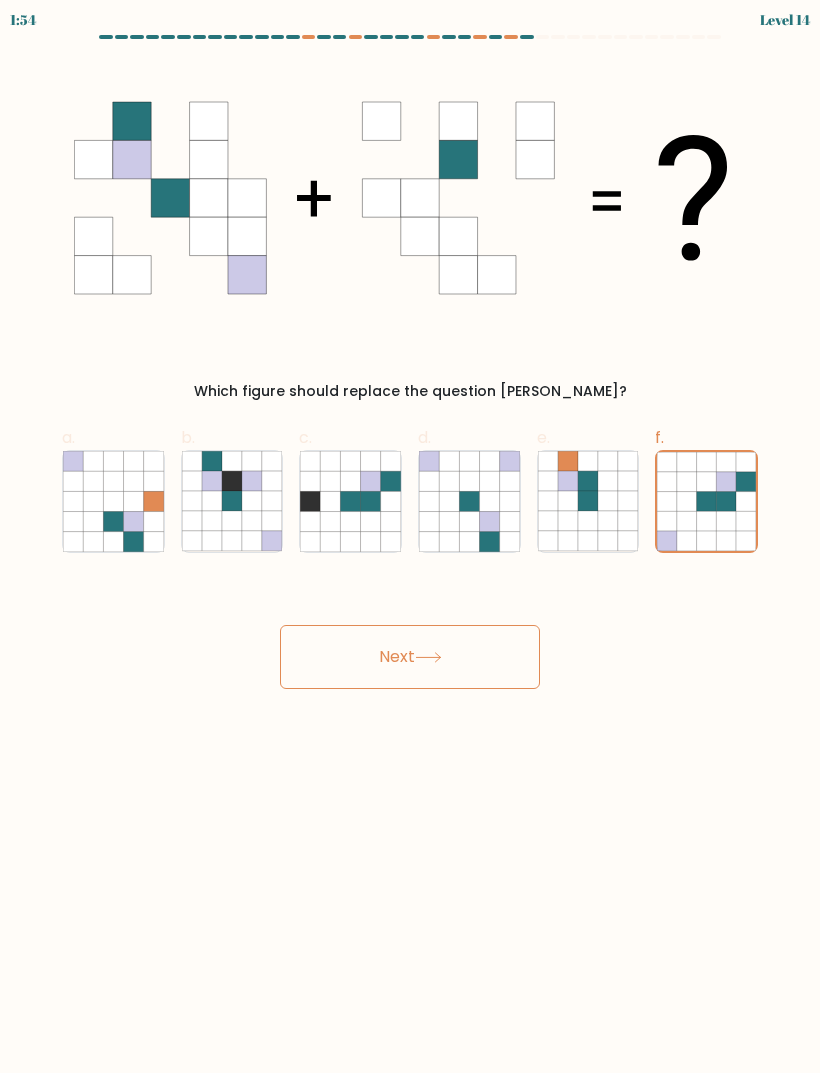 click on "Next" at bounding box center (410, 657) 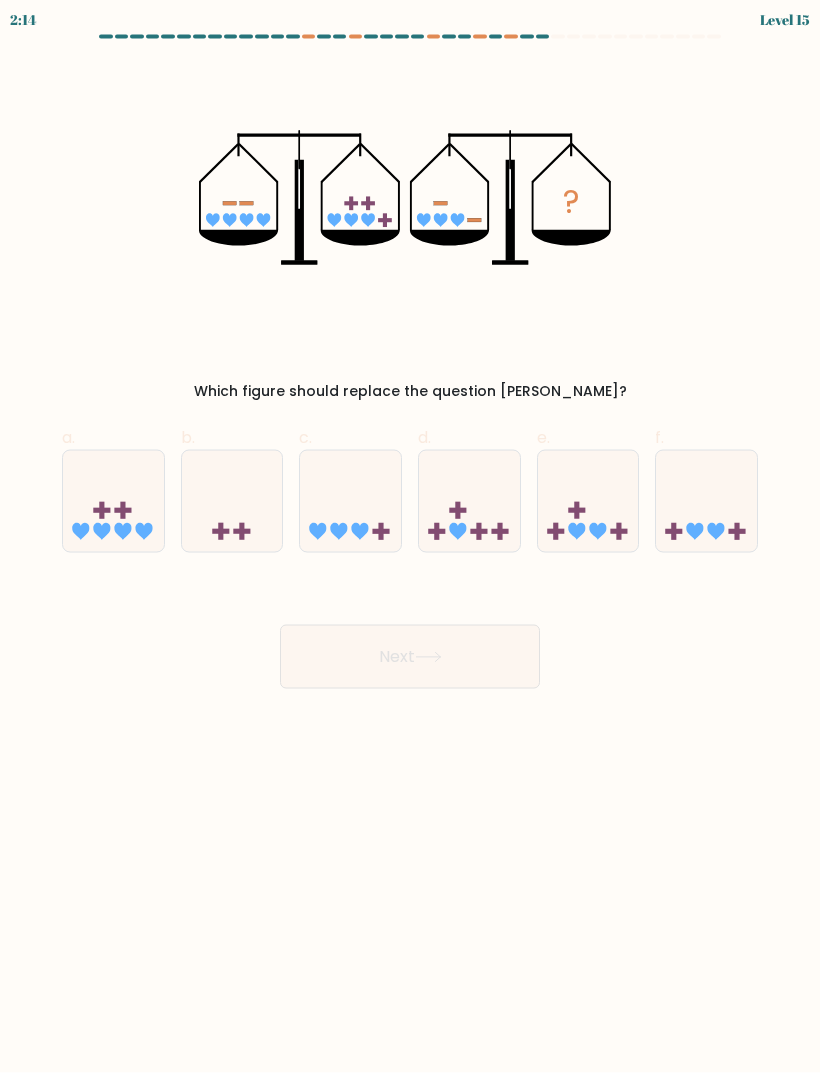 scroll, scrollTop: 64, scrollLeft: 0, axis: vertical 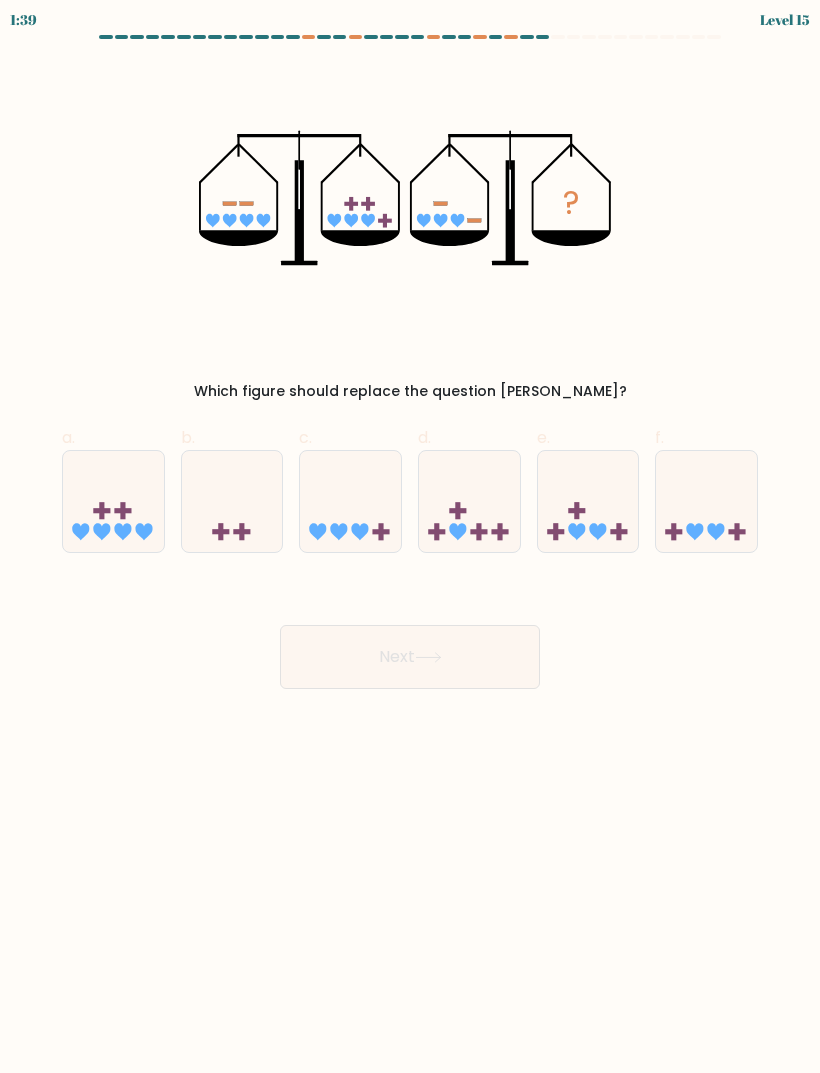 click 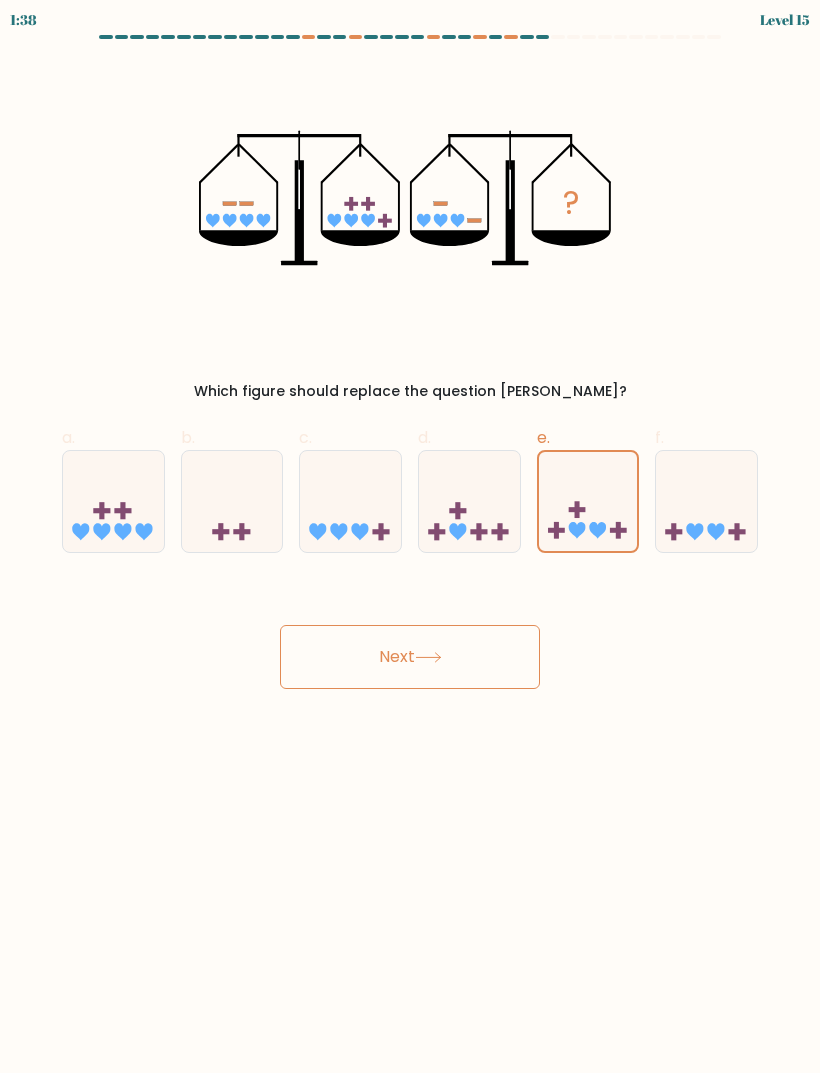 click on "Next" at bounding box center (410, 657) 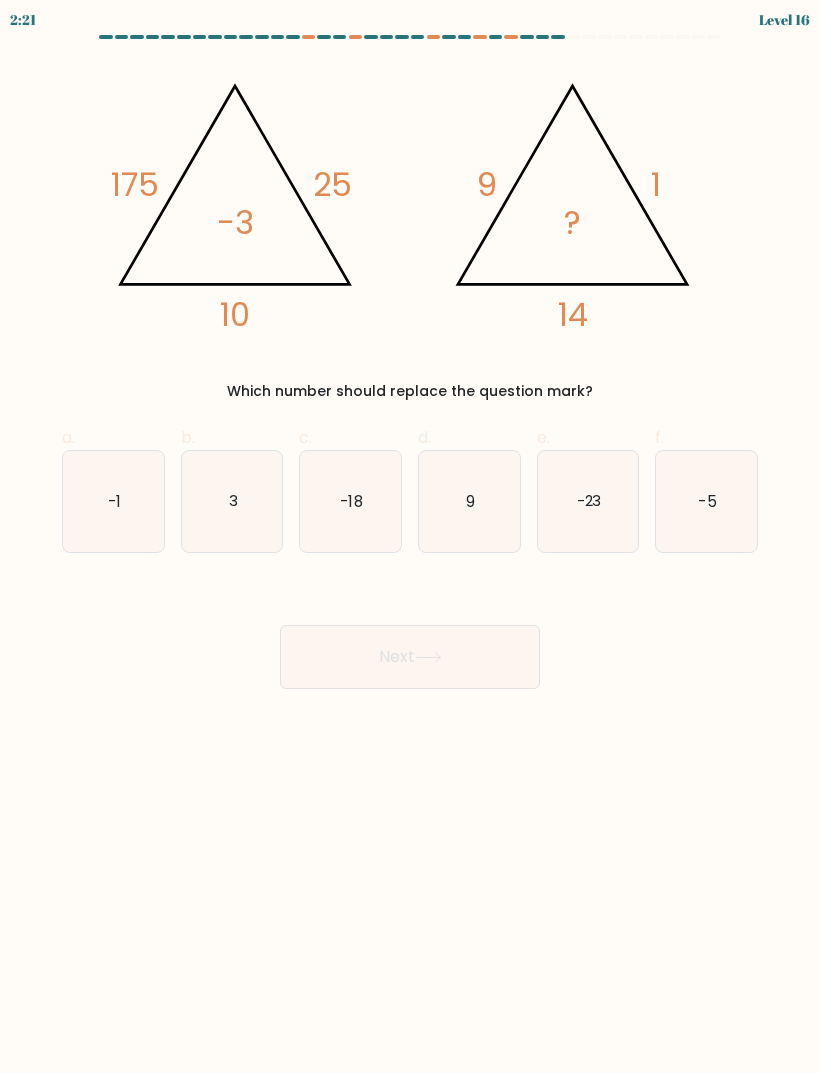 scroll, scrollTop: 0, scrollLeft: 0, axis: both 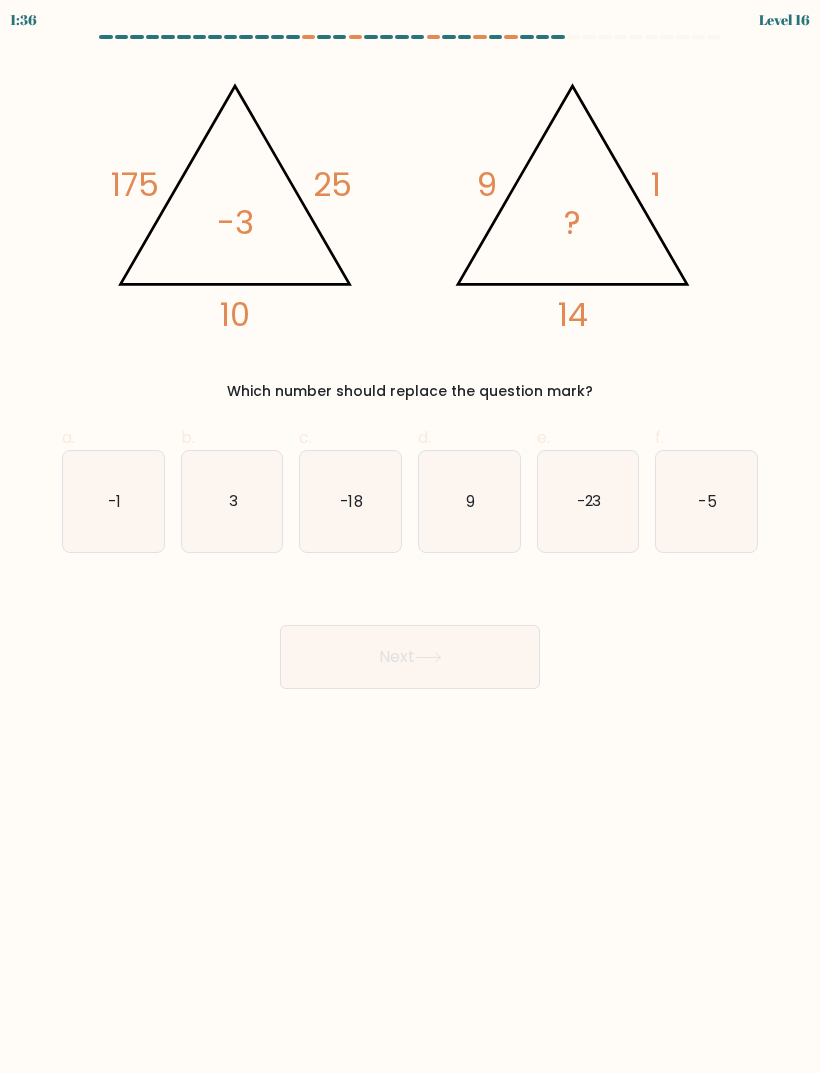 click on "-5" 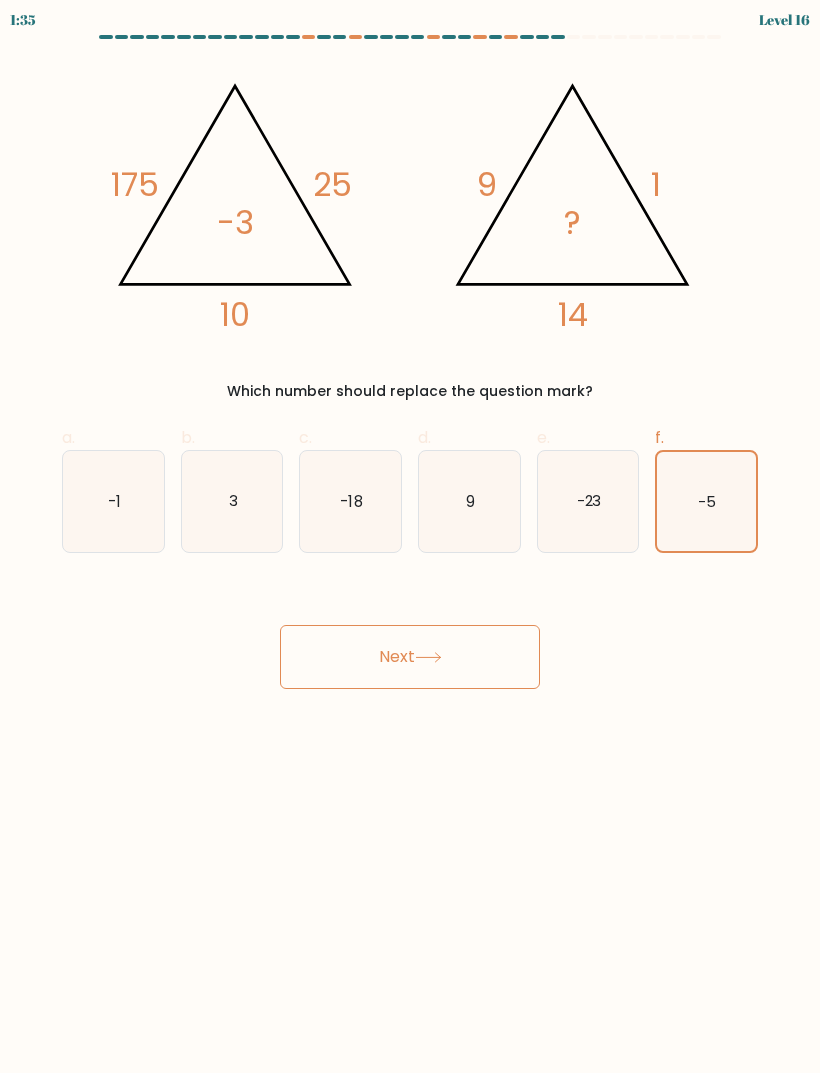 click on "Next" at bounding box center (410, 657) 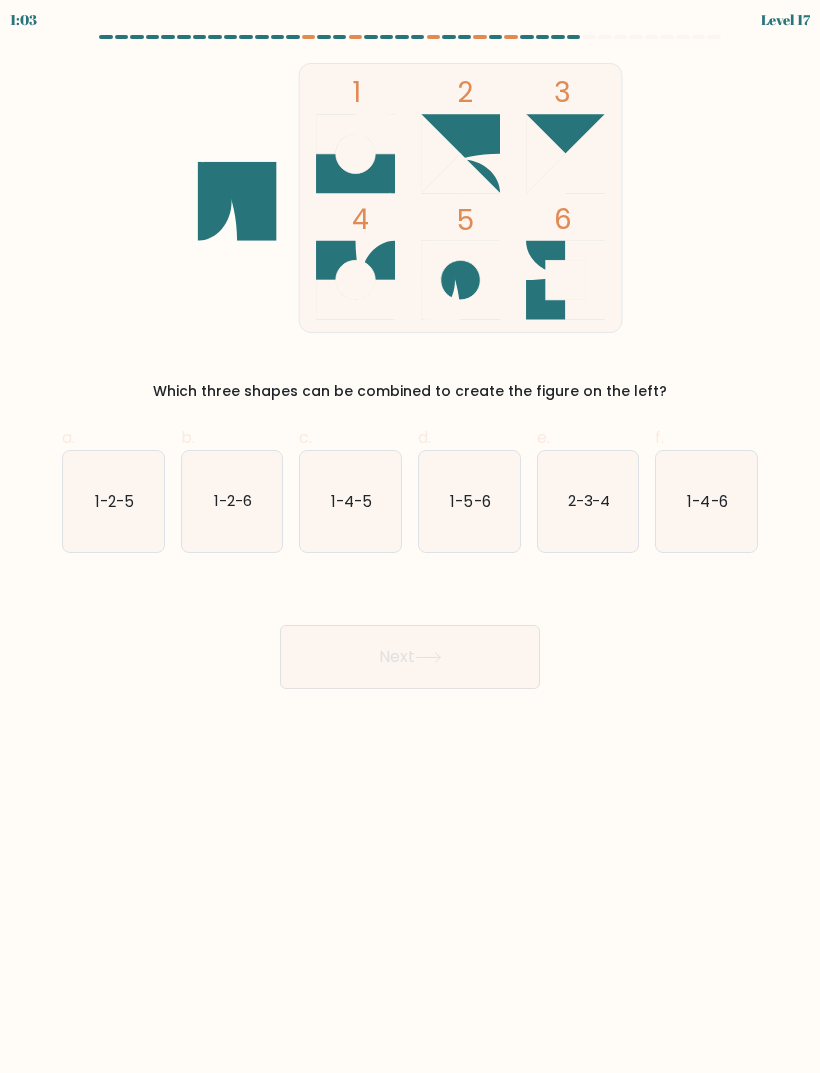 click on "1-4-5" 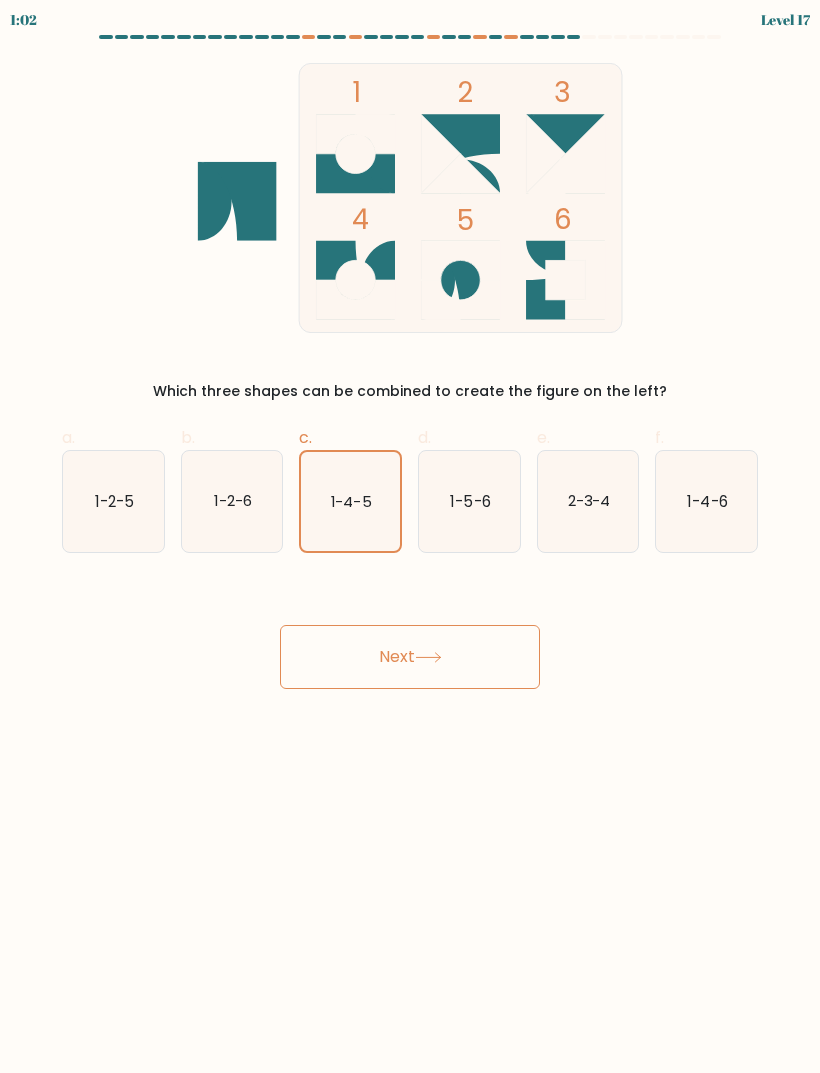 click on "Next" at bounding box center (410, 657) 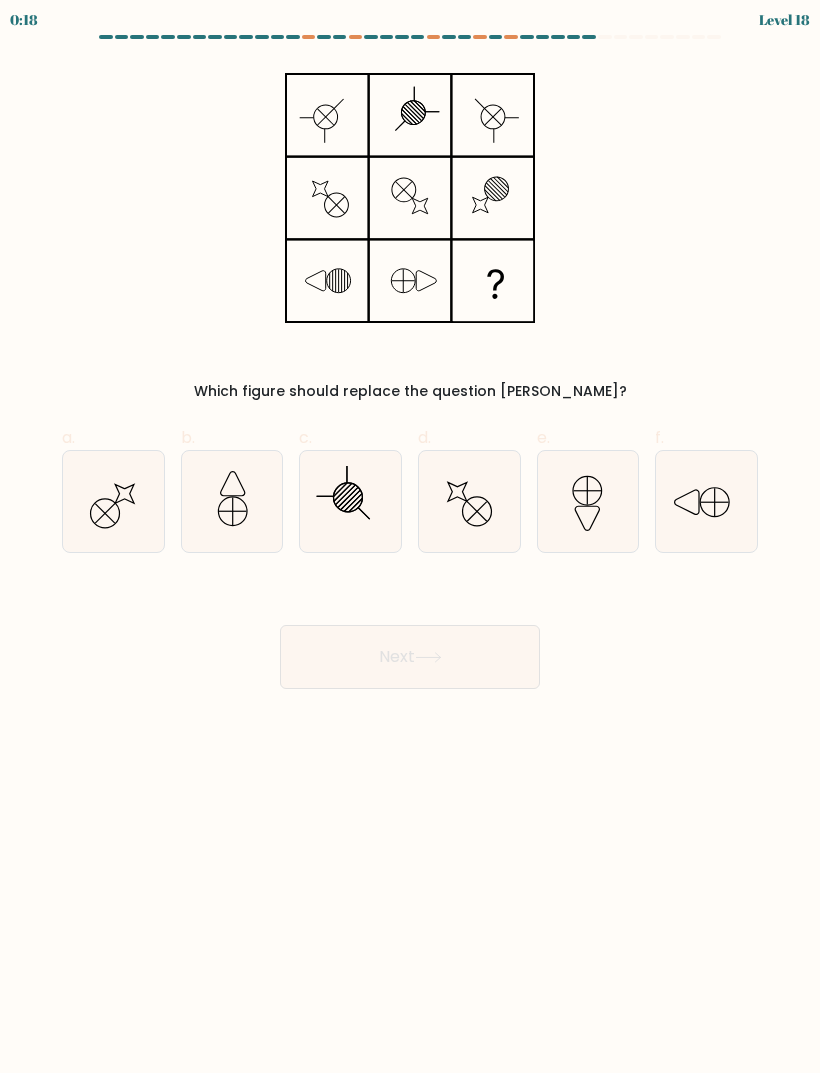 click 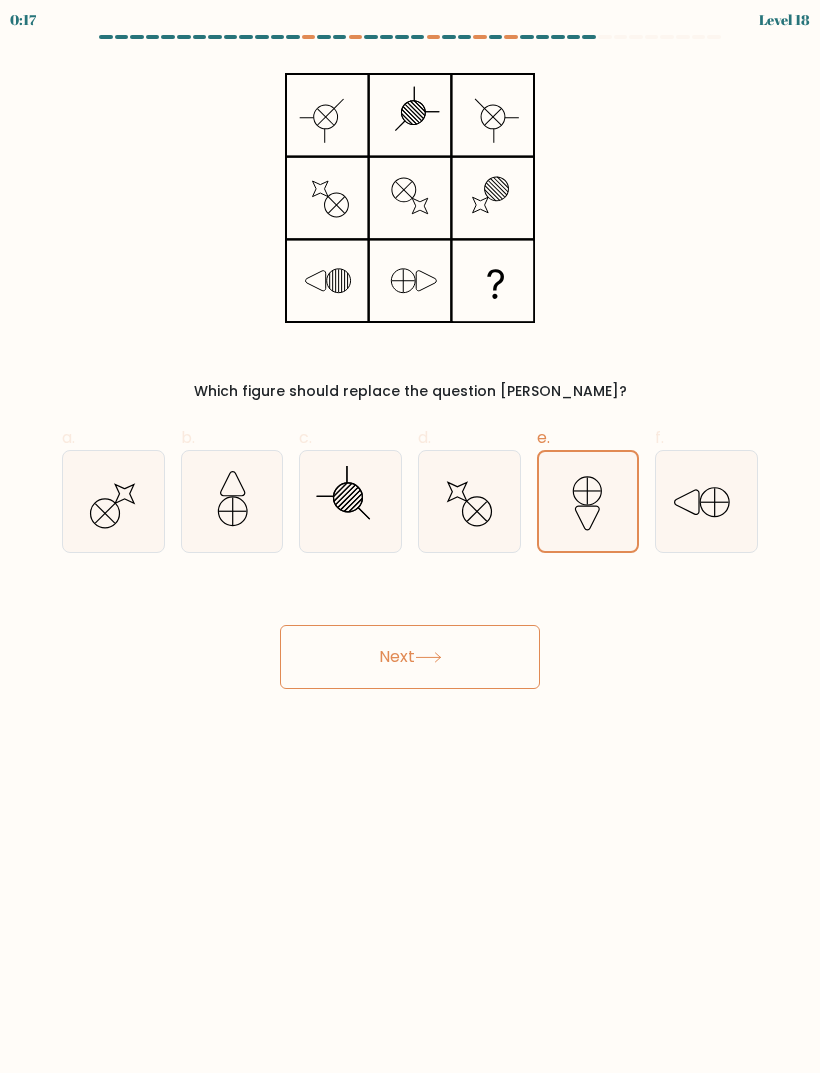 click on "Next" at bounding box center [410, 657] 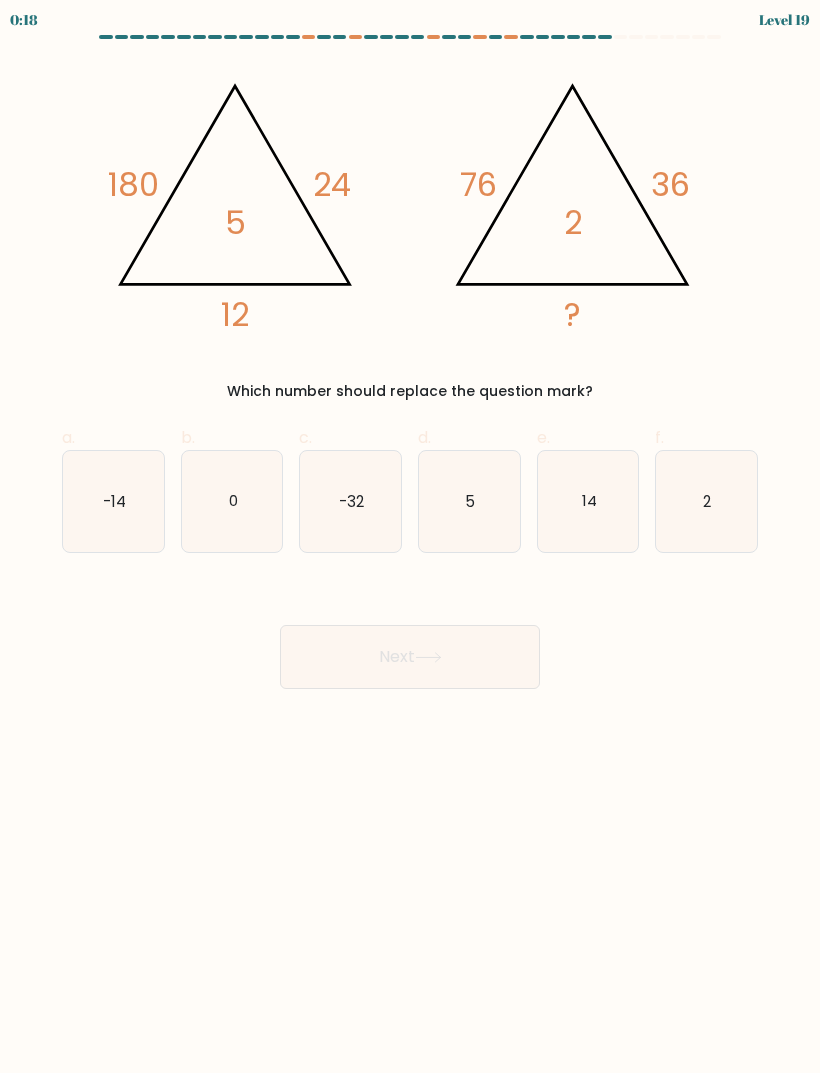 scroll, scrollTop: 0, scrollLeft: 0, axis: both 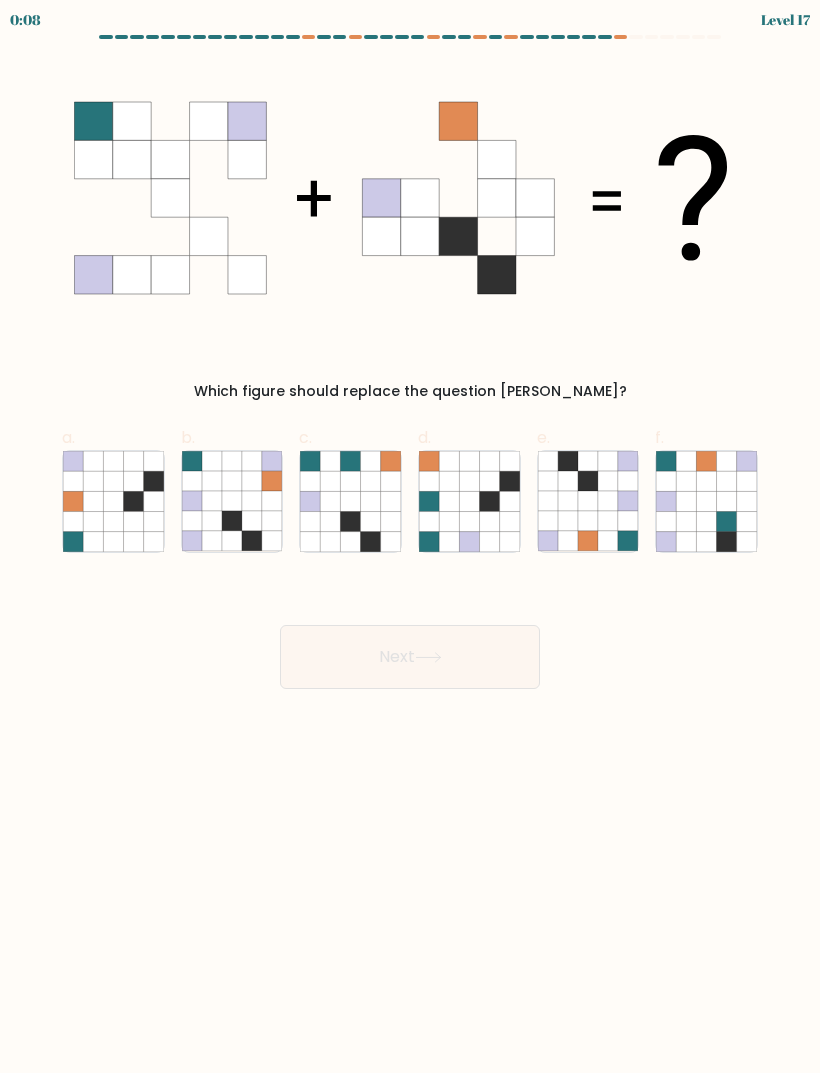 click 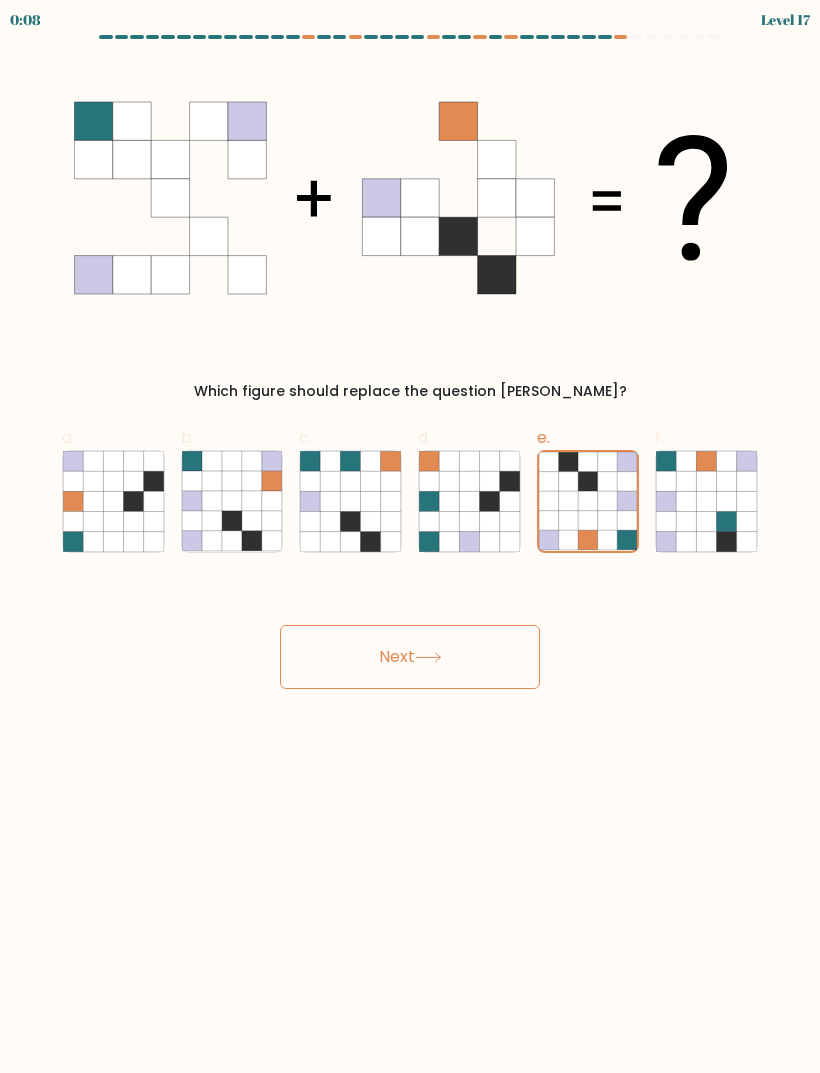 click on "Next" at bounding box center [410, 657] 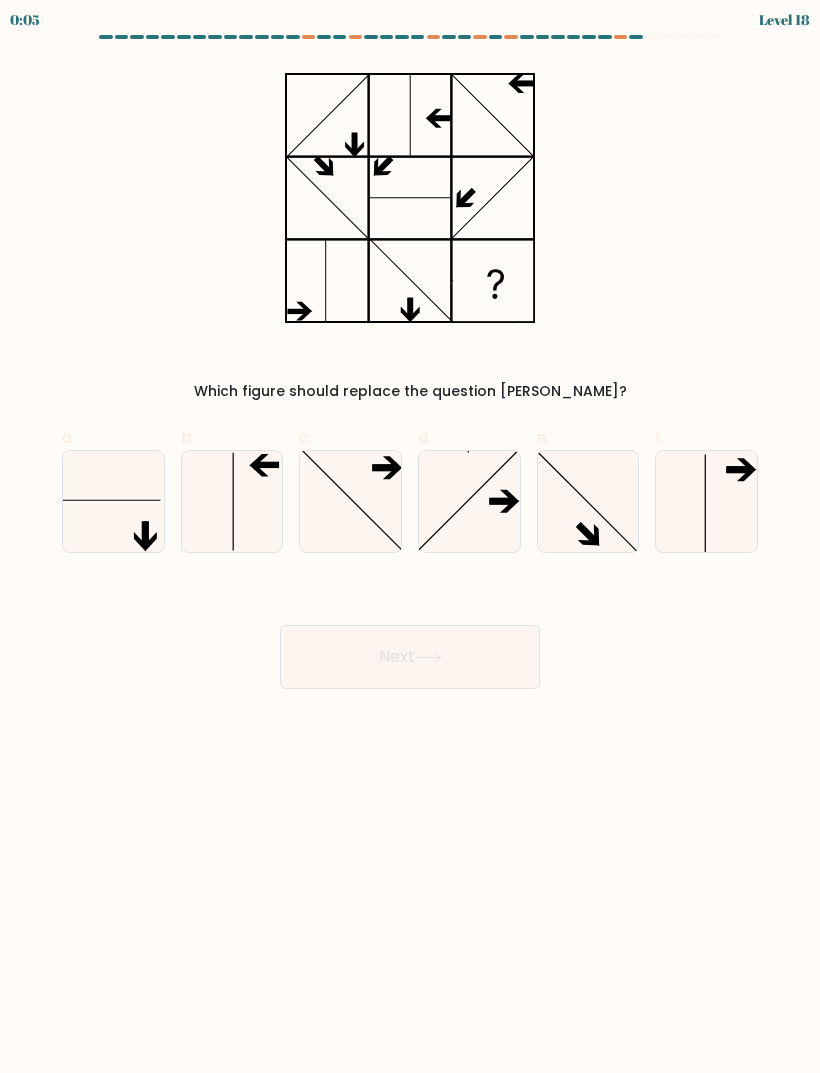 click 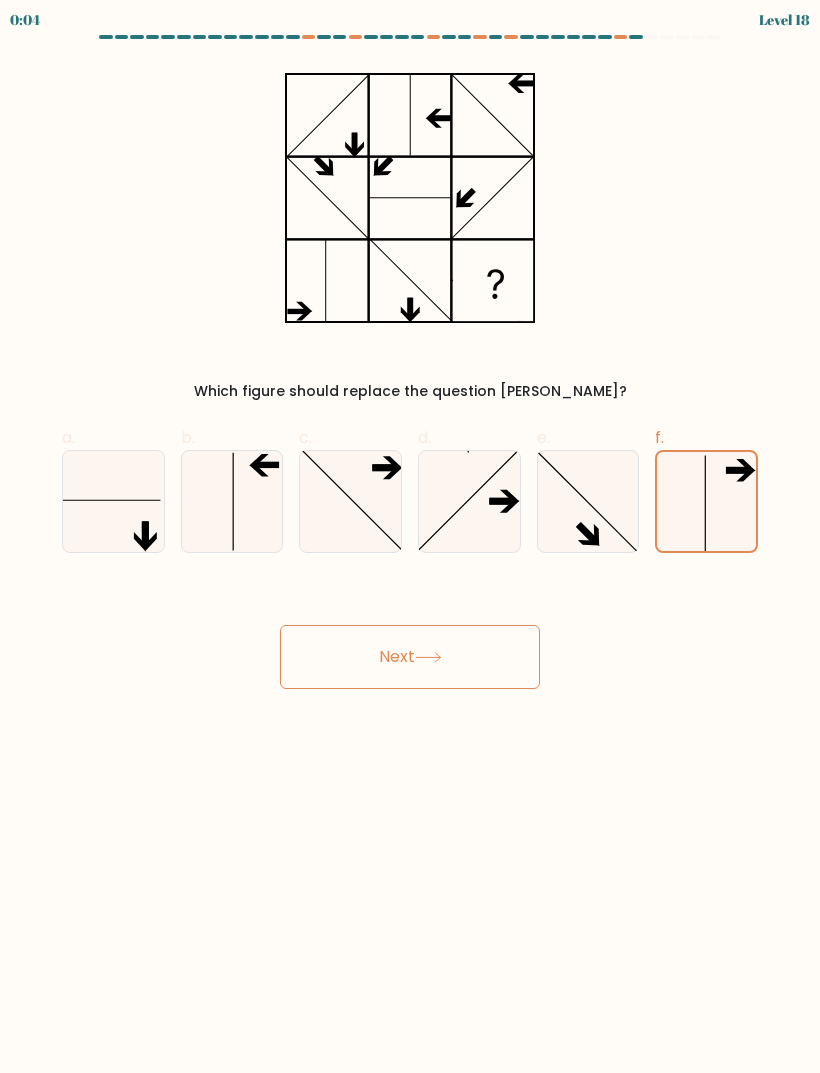 click 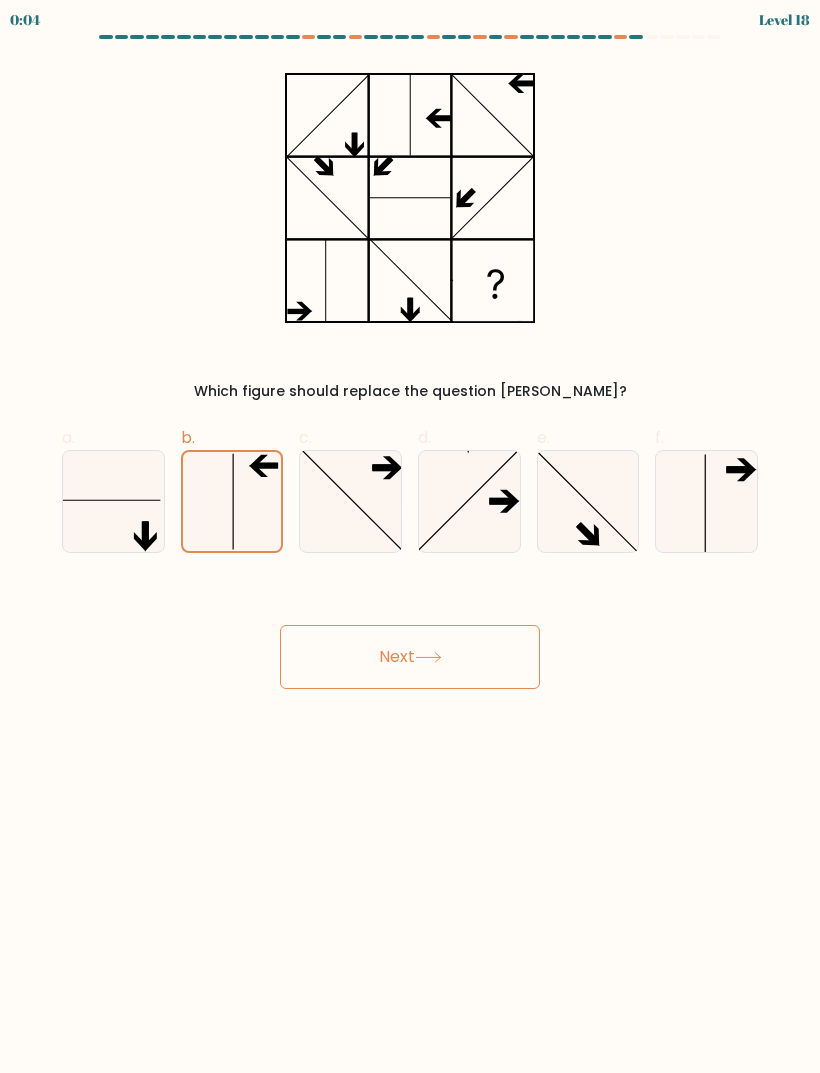 click on "Next" at bounding box center [410, 657] 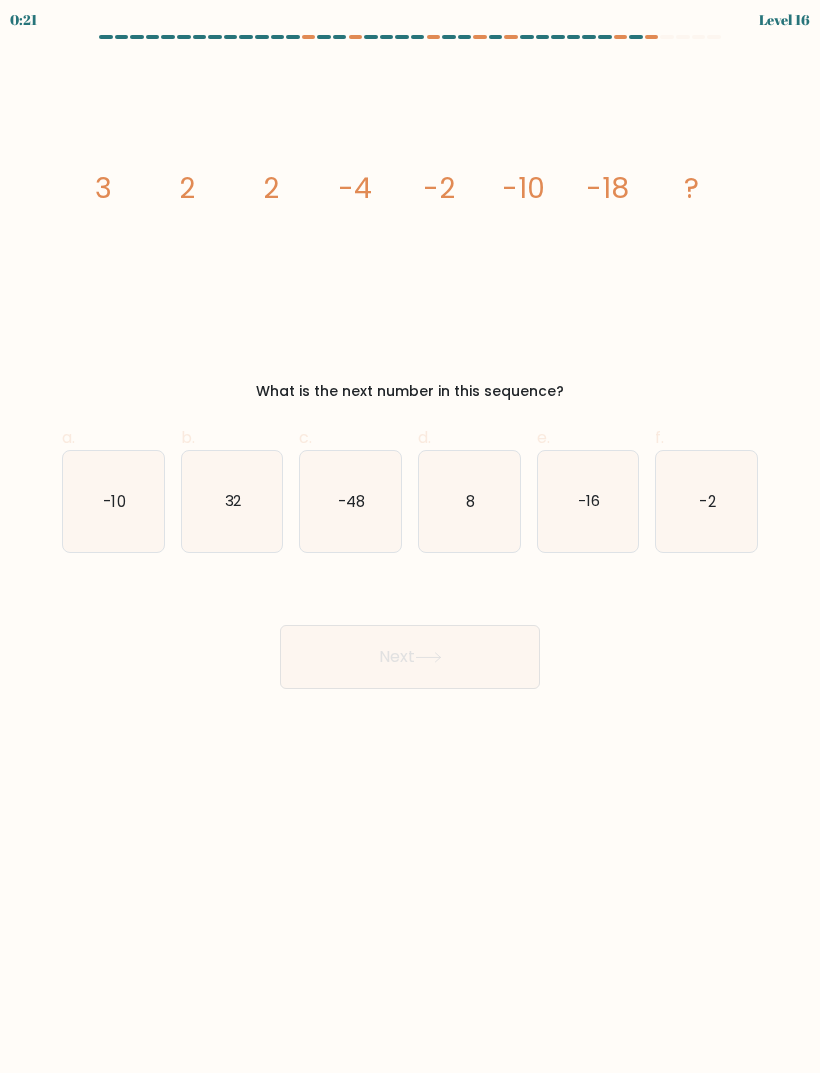 click on "-48" 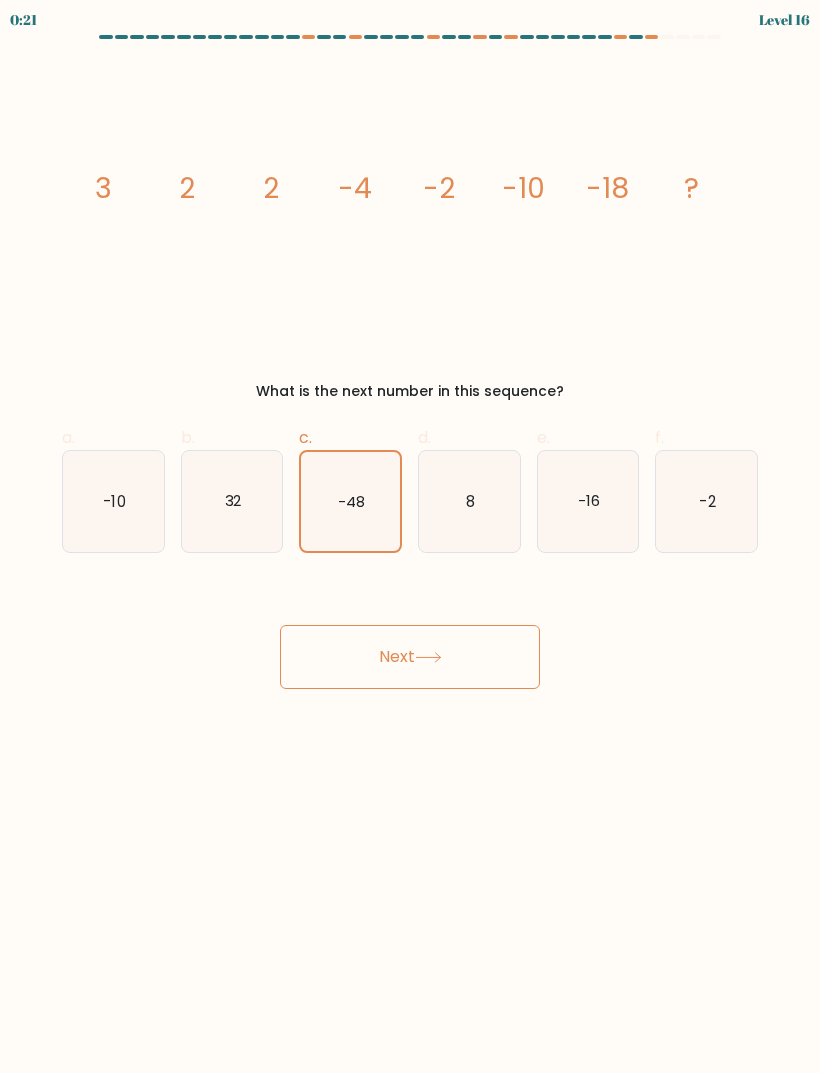 click on "Next" at bounding box center [410, 657] 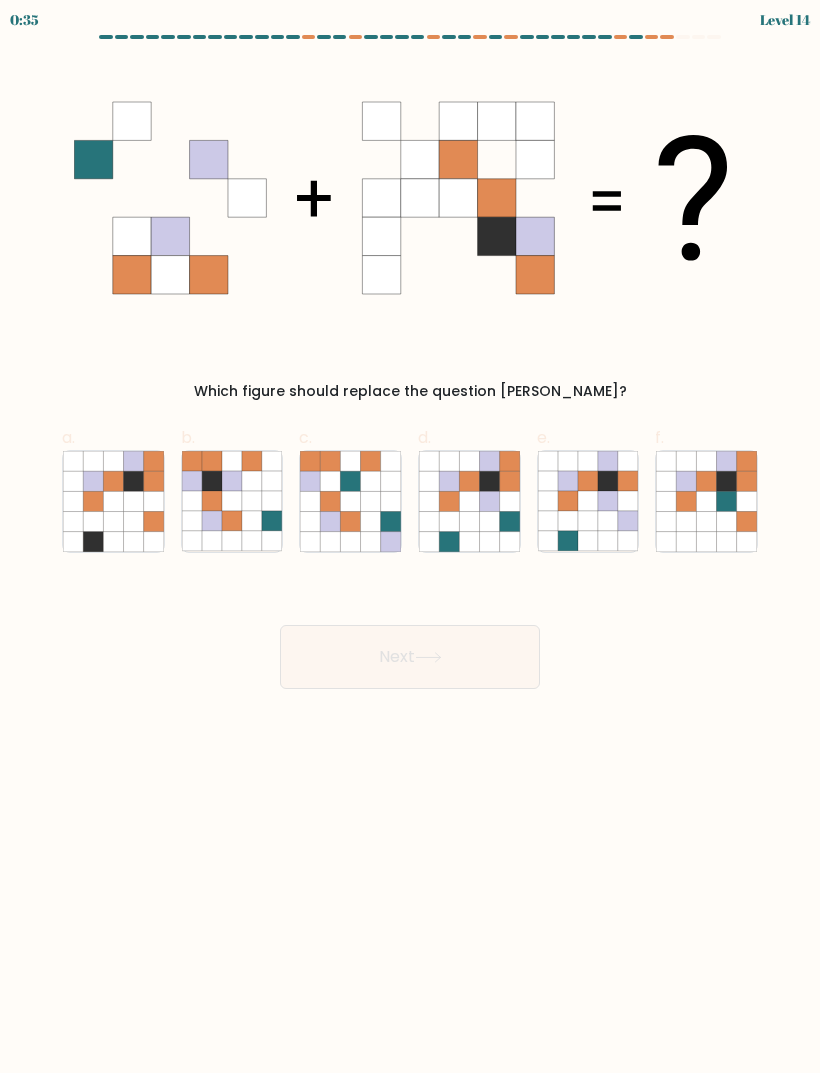 click 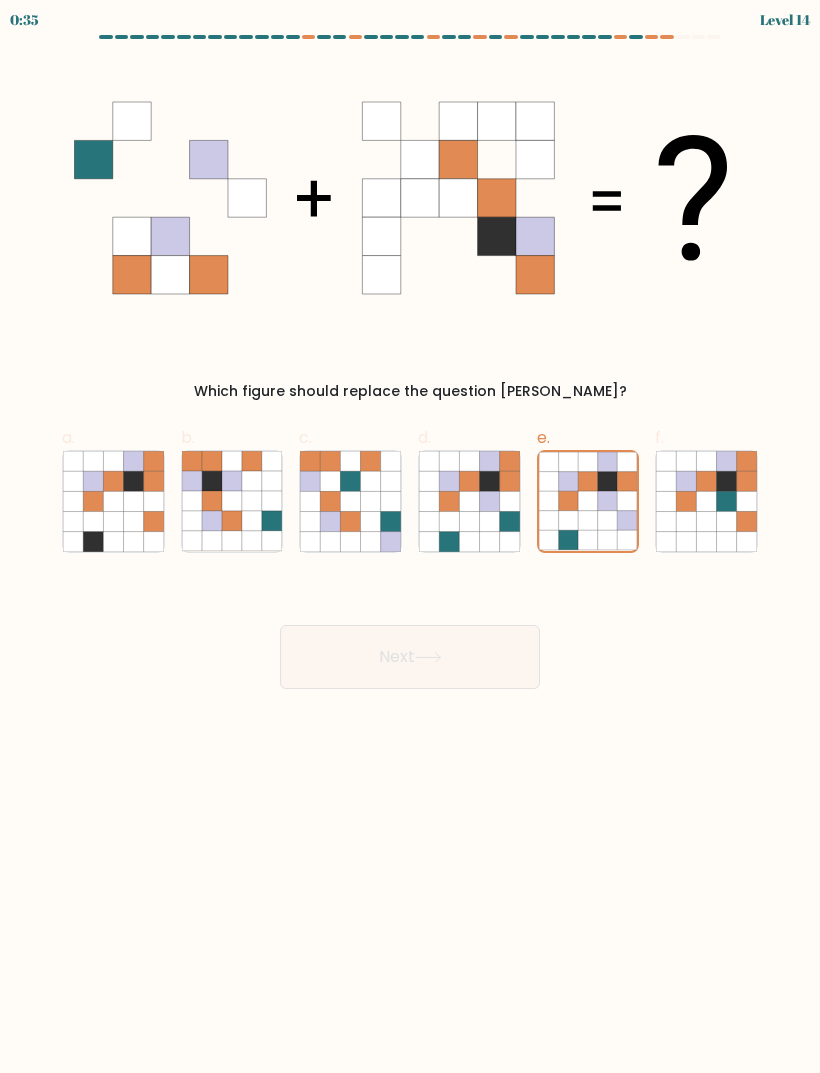 click on "Next" at bounding box center (410, 657) 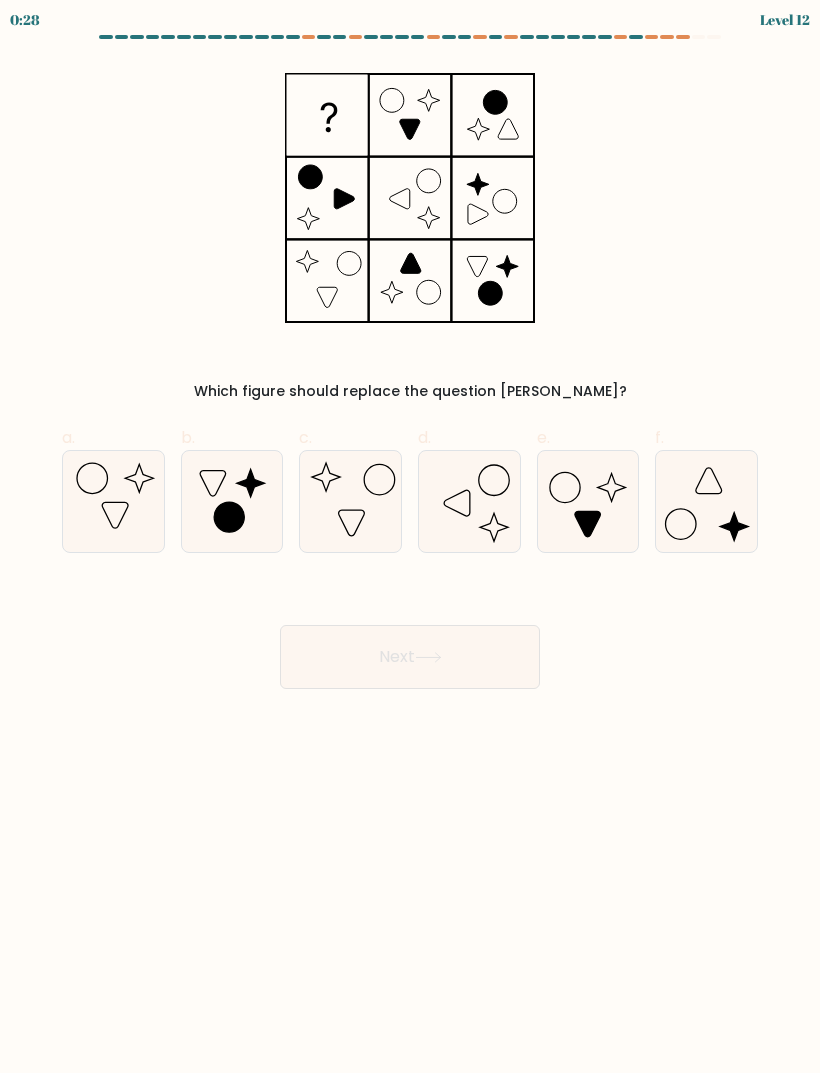 click 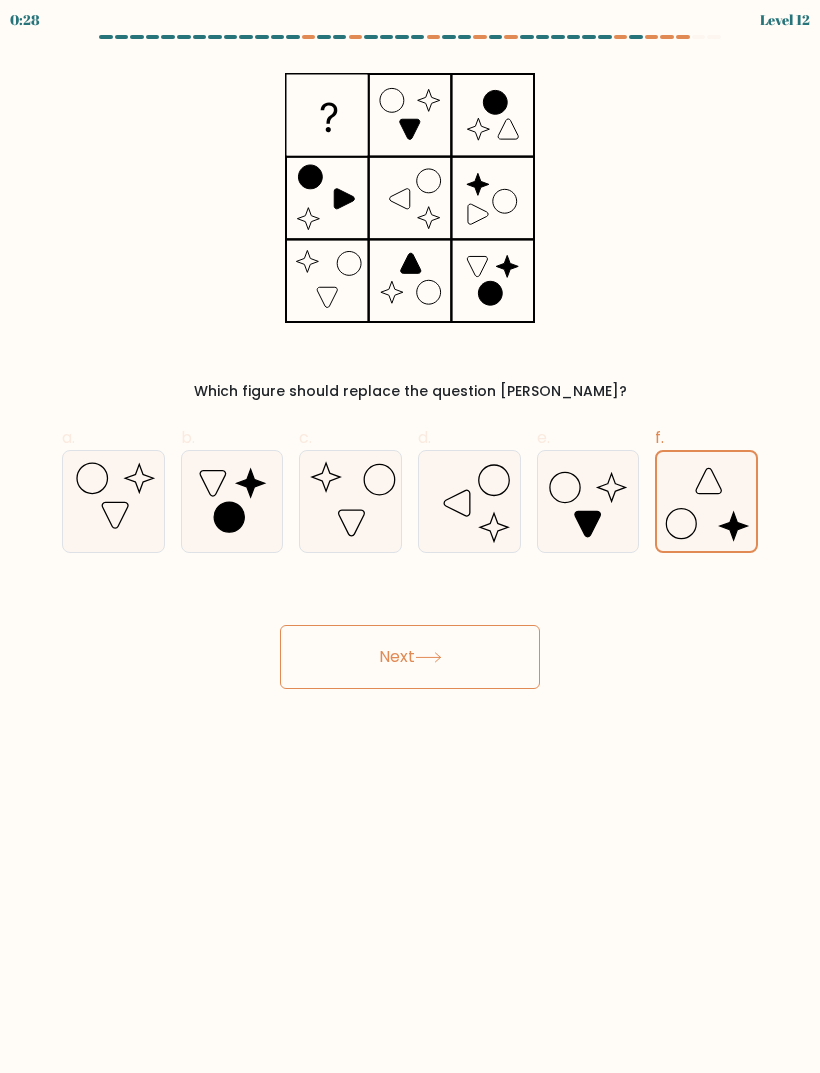 click on "Next" at bounding box center (410, 657) 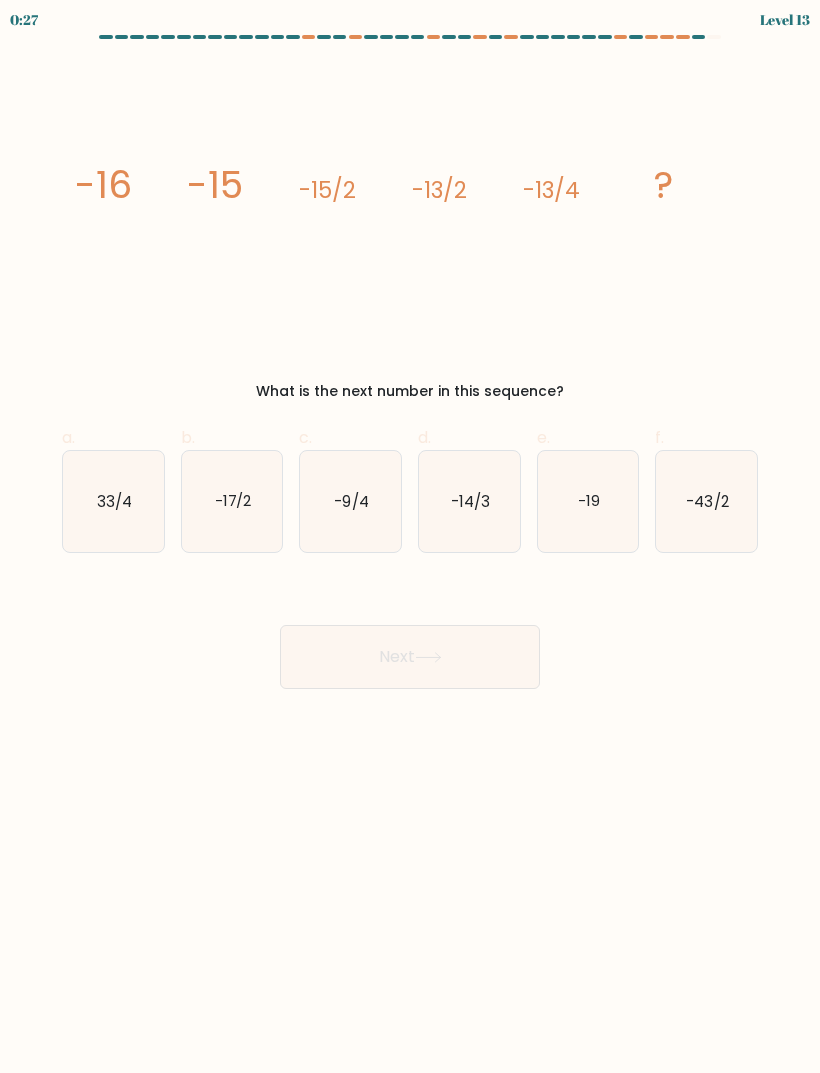 click on "-14/3" 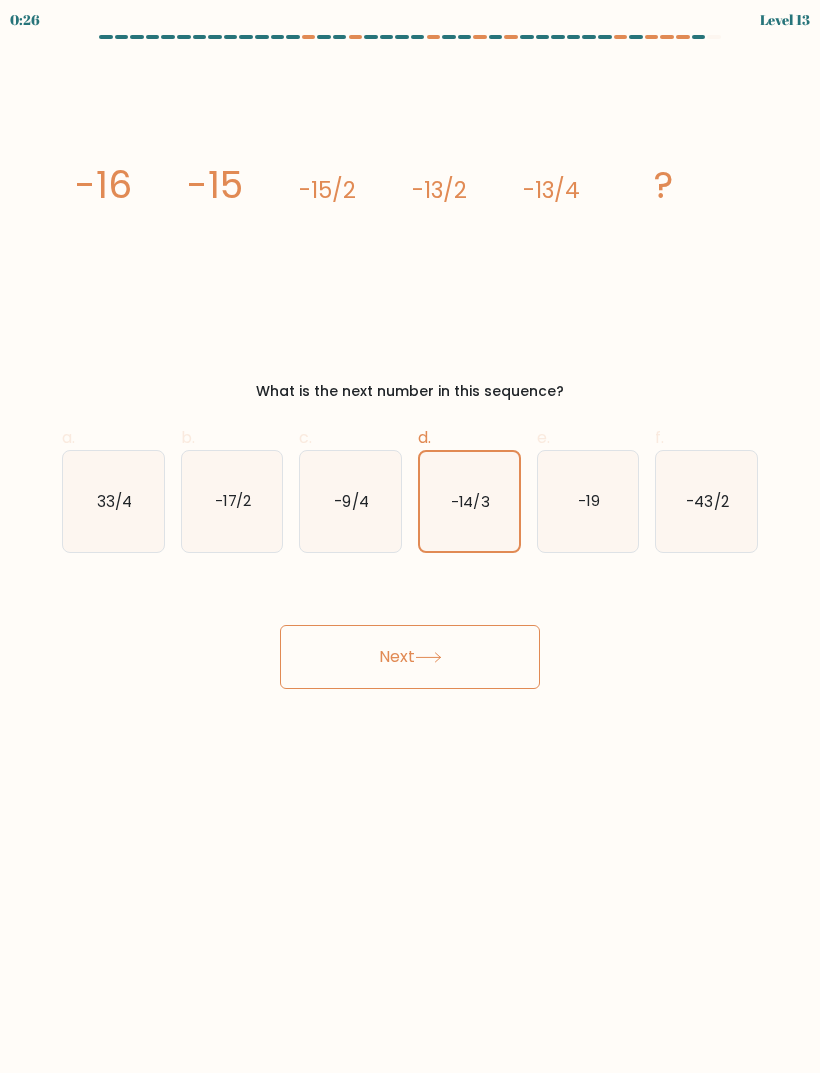 click on "Next" at bounding box center [410, 657] 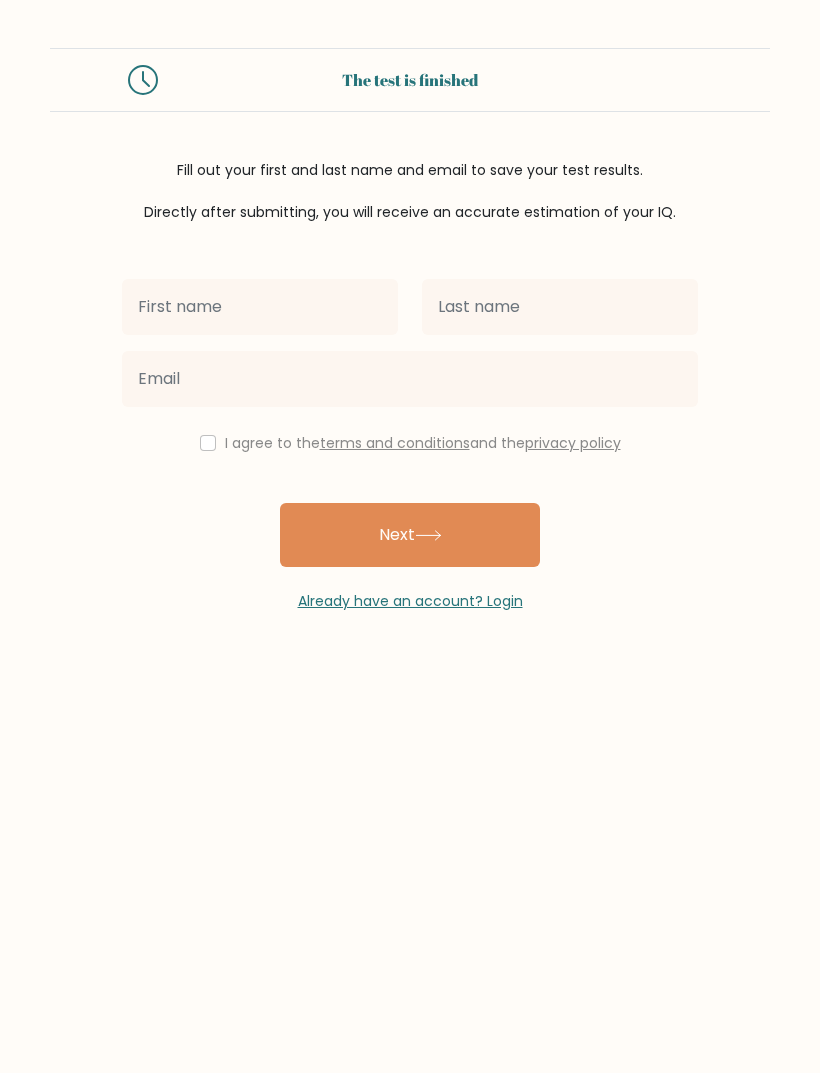 scroll, scrollTop: 0, scrollLeft: 0, axis: both 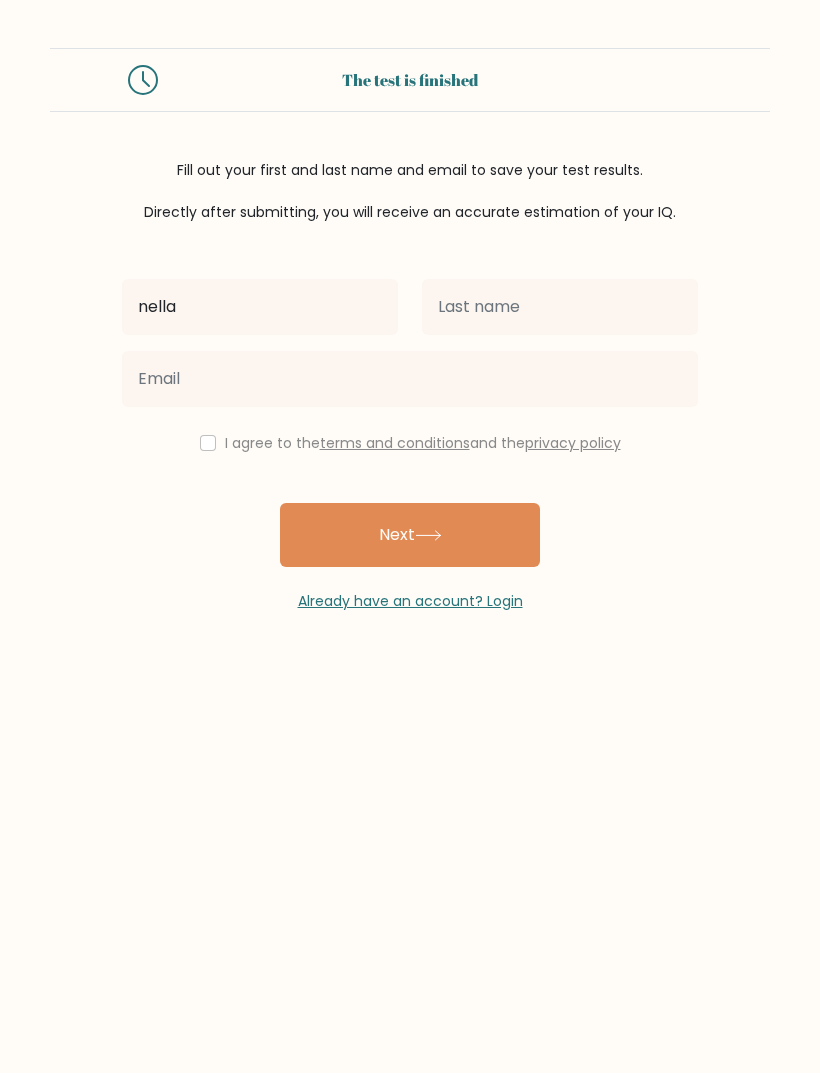 type on "nella" 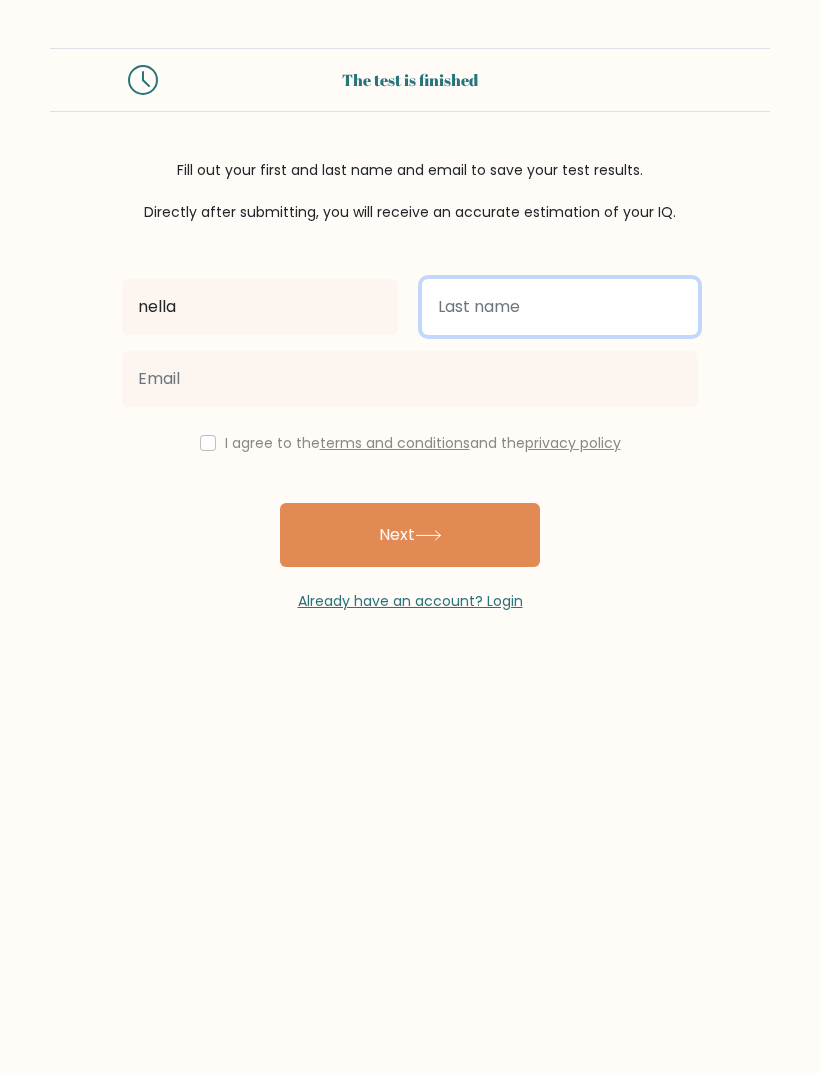 click at bounding box center [560, 307] 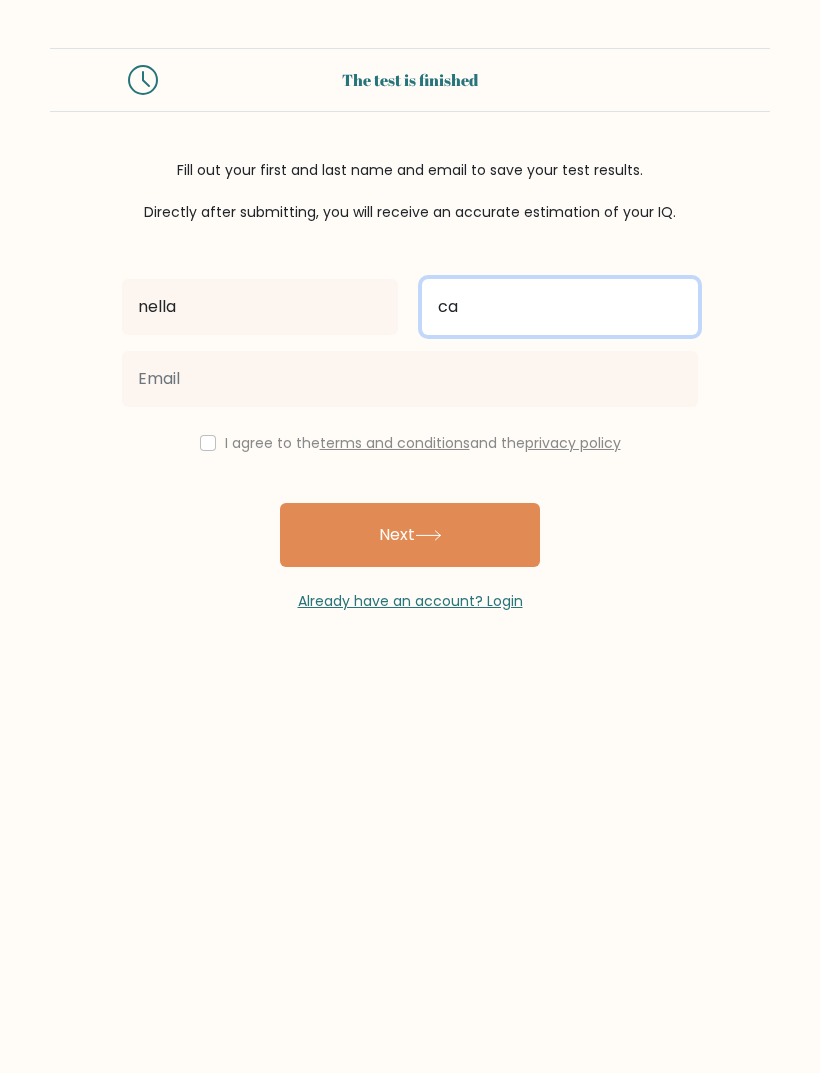 type on "ca" 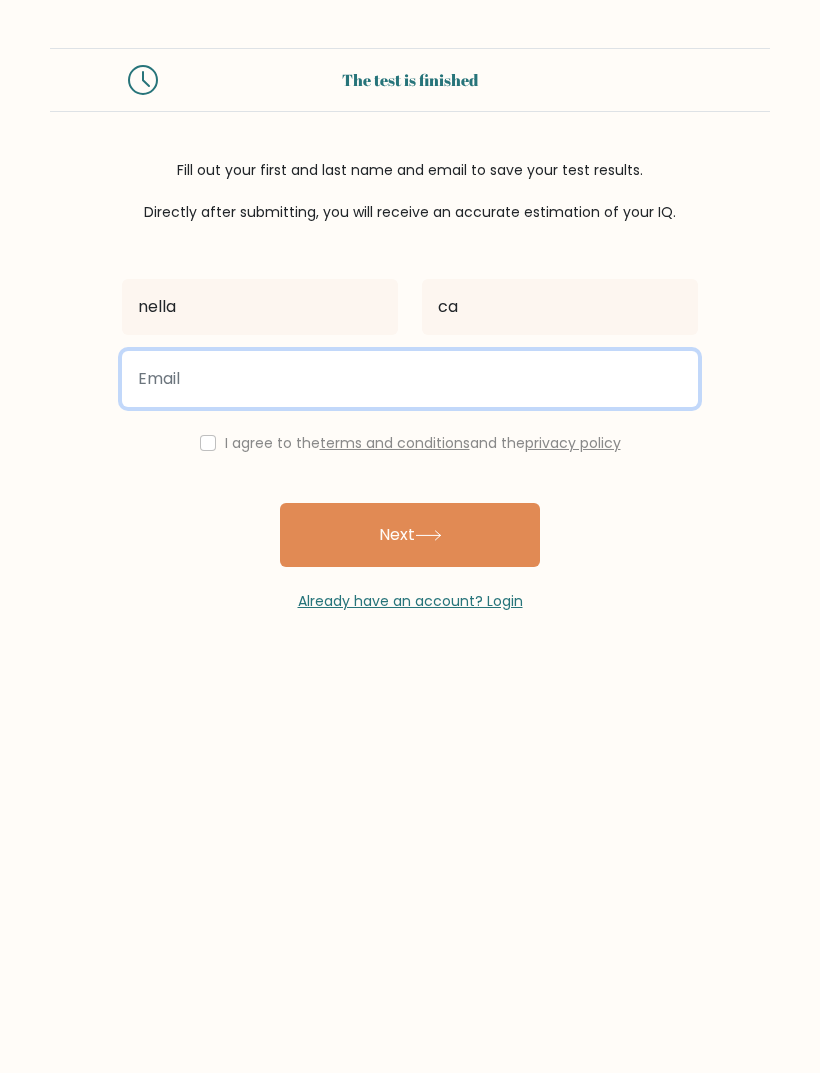 click at bounding box center [410, 379] 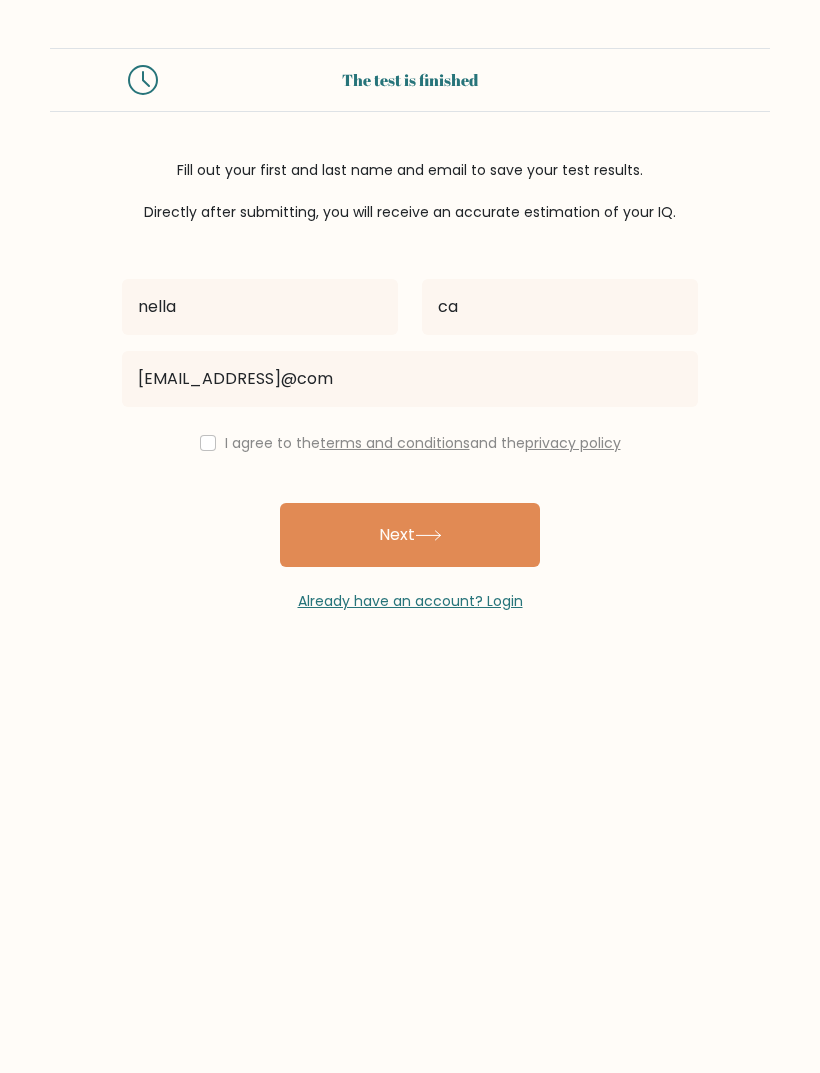 click on "Next" at bounding box center [410, 535] 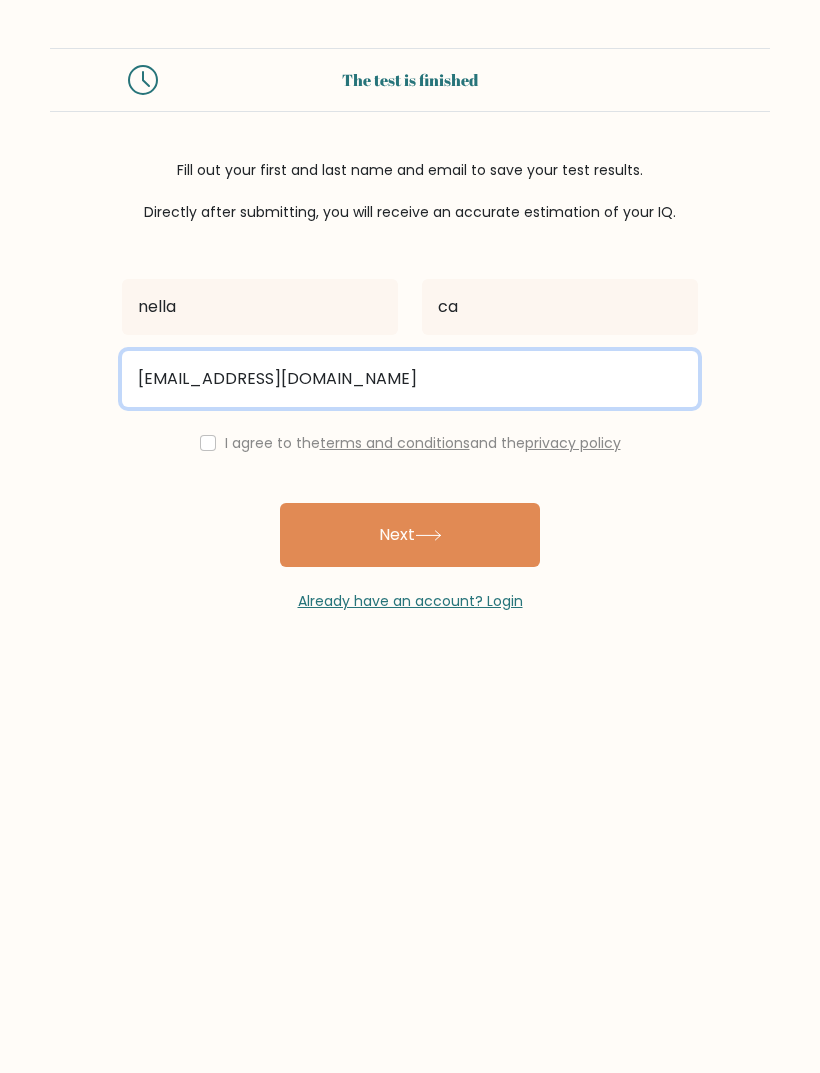type on "[EMAIL_ADDRESS][DOMAIN_NAME]" 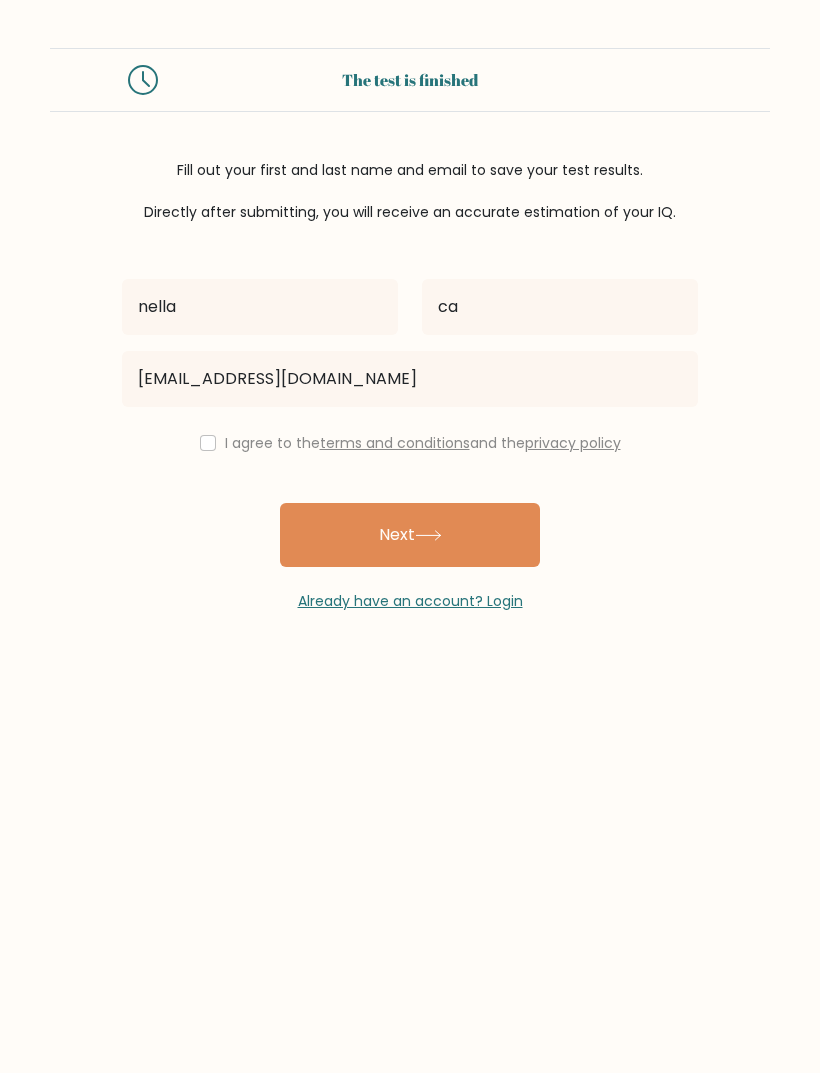 click on "Next" at bounding box center [410, 535] 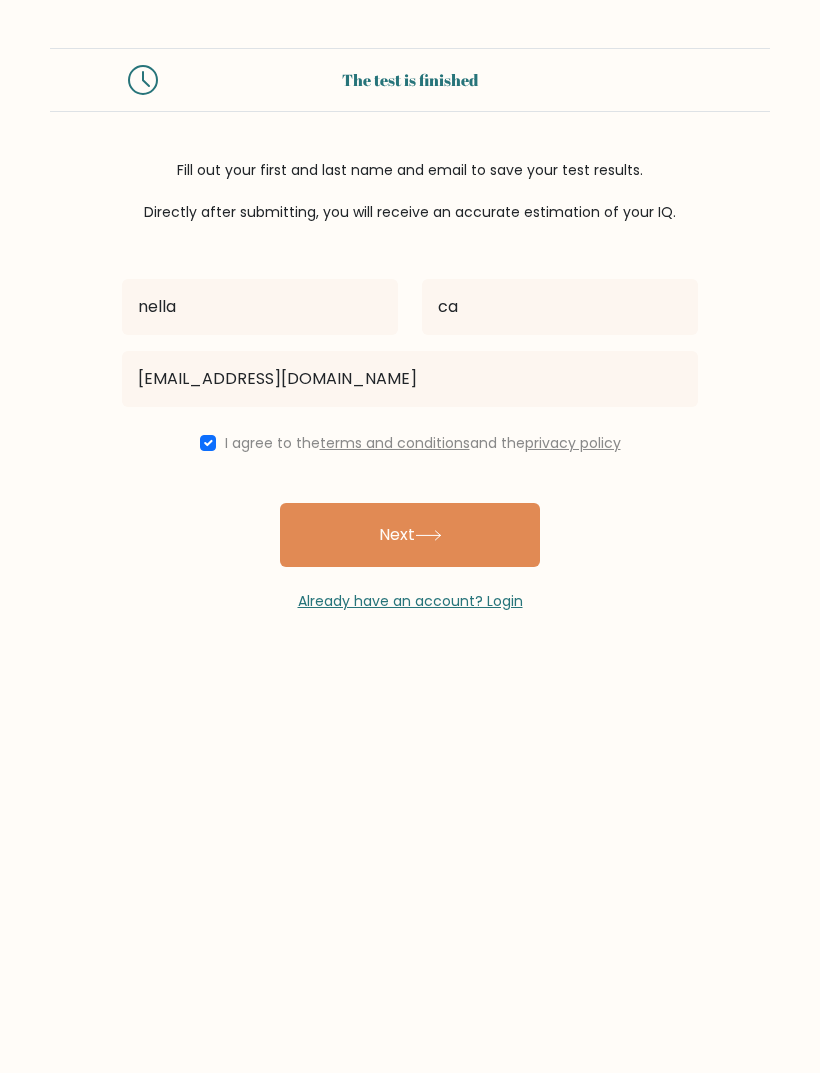 click on "Next" at bounding box center (410, 535) 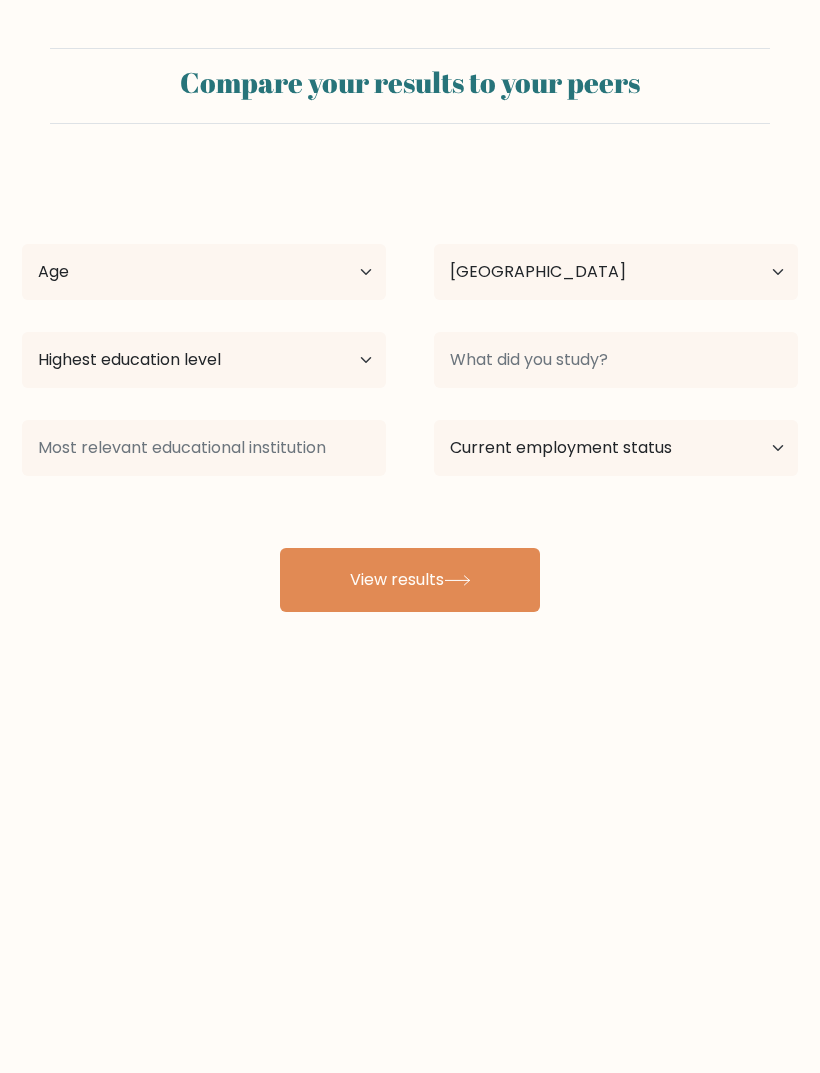 select on "ID" 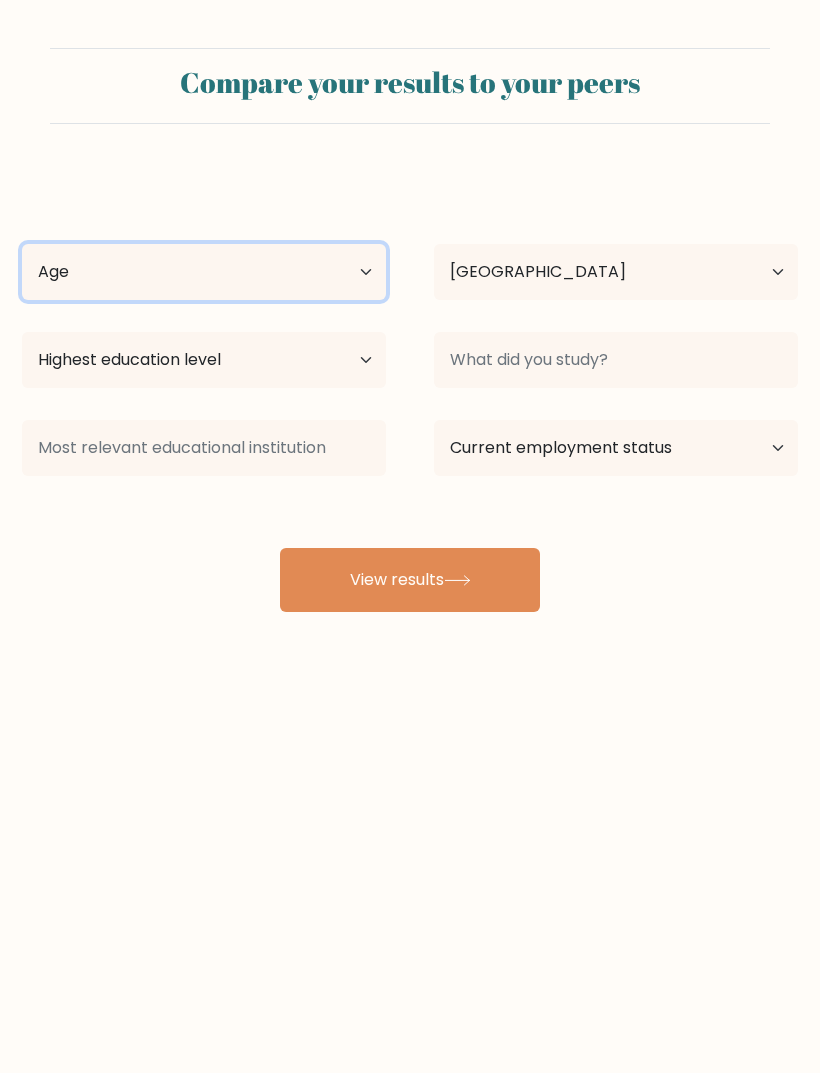 click on "Age
Under 18 years old
18-24 years old
25-34 years old
35-44 years old
45-54 years old
55-64 years old
65 years old and above" at bounding box center [204, 272] 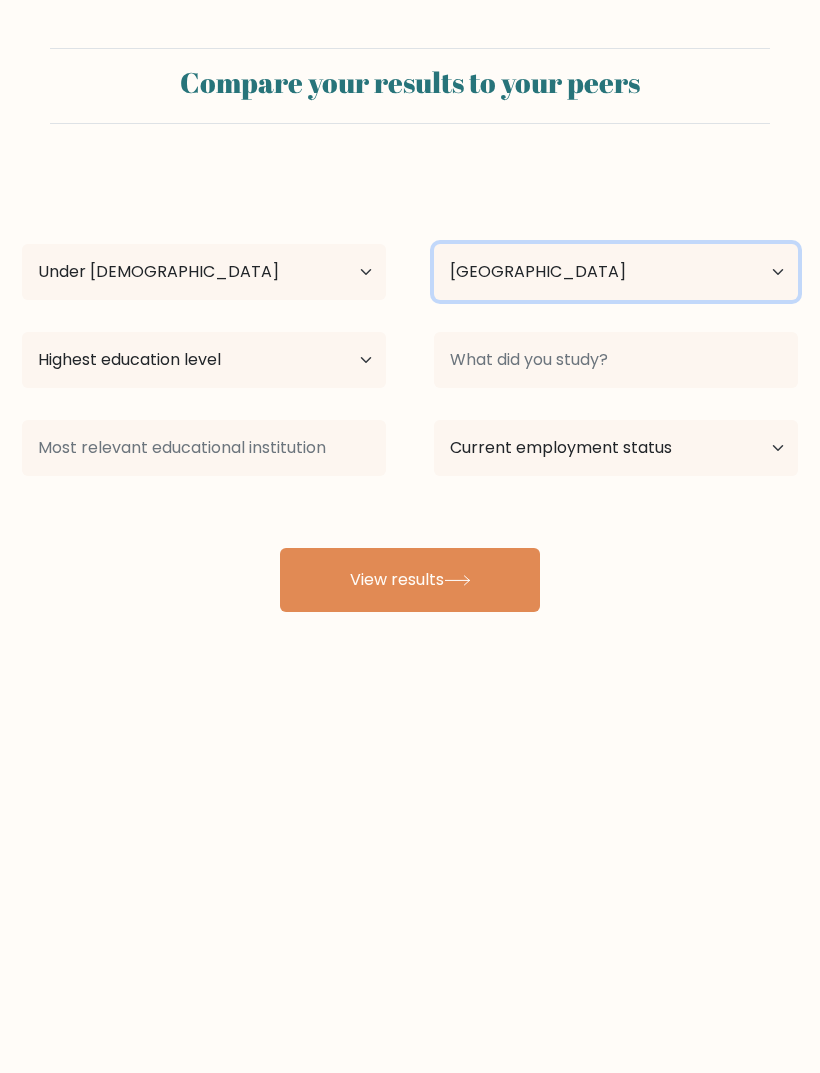 click on "Country
Afghanistan
Albania
Algeria
American Samoa
Andorra
Angola
Anguilla
Antarctica
Antigua and Barbuda
Argentina
Armenia
Aruba
Australia
Austria
Azerbaijan
Bahamas
Bahrain
Bangladesh
Barbados
Belarus
Belgium
Belize
Benin
Bermuda
Bhutan
Bolivia
Bonaire, Sint Eustatius and Saba
Bosnia and Herzegovina
Botswana
Bouvet Island
Brazil
British Indian Ocean Territory
Brunei
Bulgaria
Burkina Faso
Burundi
Cabo Verde
Cambodia
Cameroon
Canada
Cayman Islands
Central African Republic
Chad
Chile
China
Christmas Island
Cocos (Keeling) Islands
Colombia
Comoros
Congo
Congo (the Democratic Republic of the)
Cook Islands
Costa Rica
Côte d'Ivoire
Croatia
Cuba" at bounding box center (616, 272) 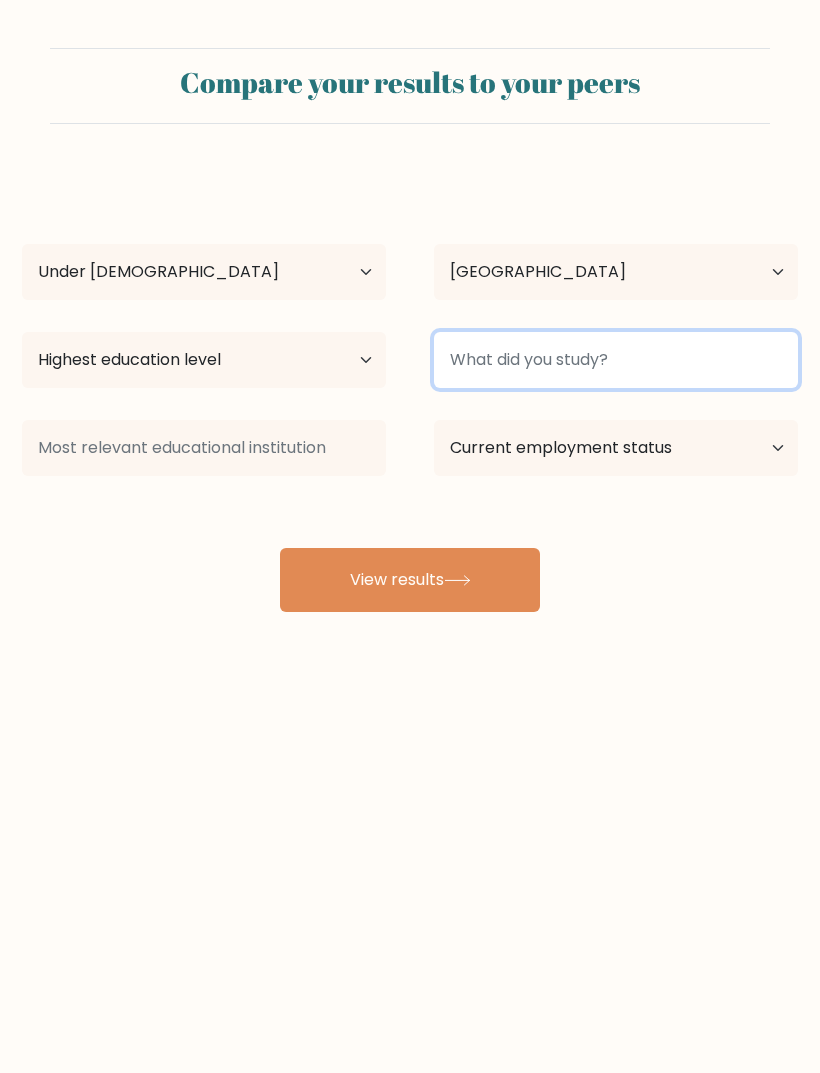 click at bounding box center (616, 360) 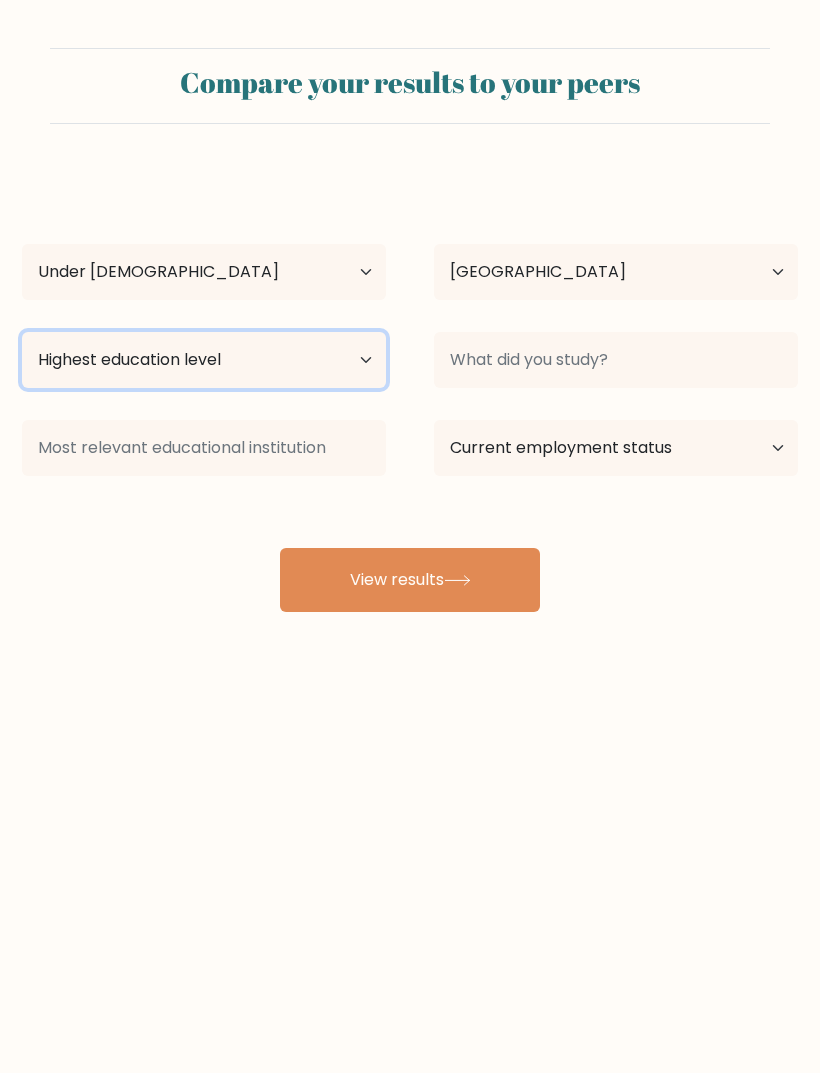 click on "Highest education level
No schooling
Primary
Lower Secondary
Upper Secondary
Occupation Specific
Bachelor's degree
Master's degree
Doctoral degree" at bounding box center (204, 360) 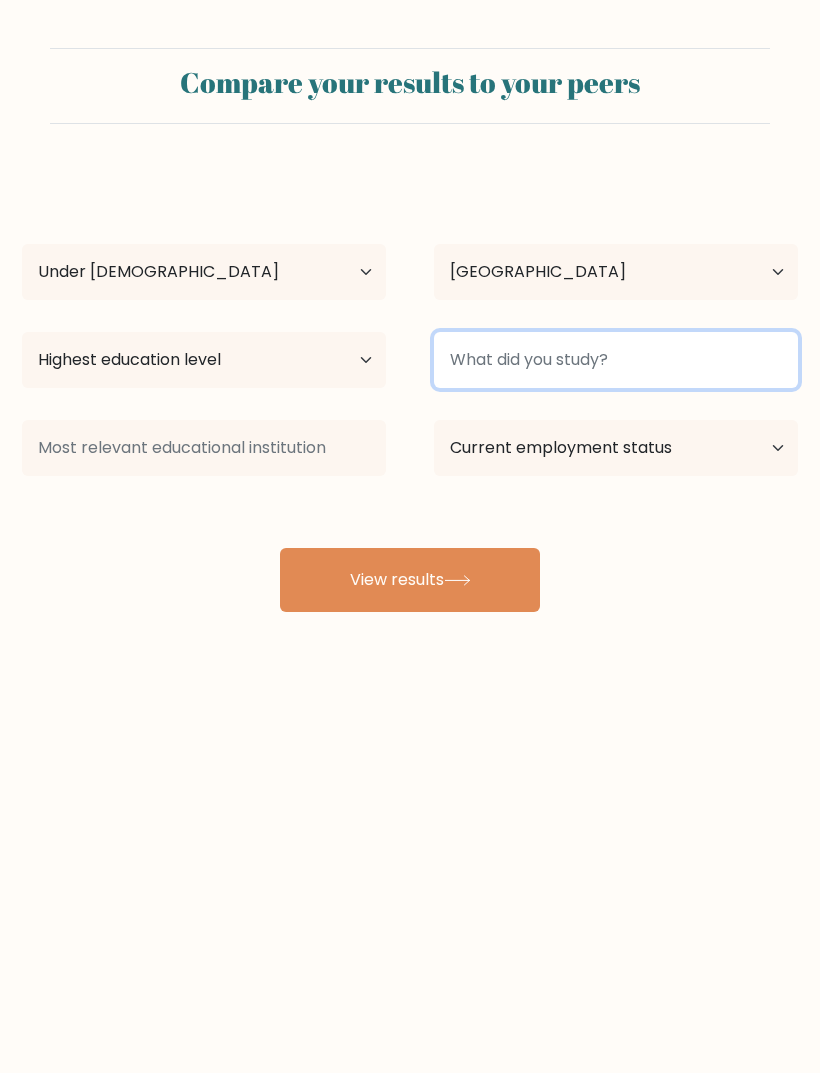 click at bounding box center [616, 360] 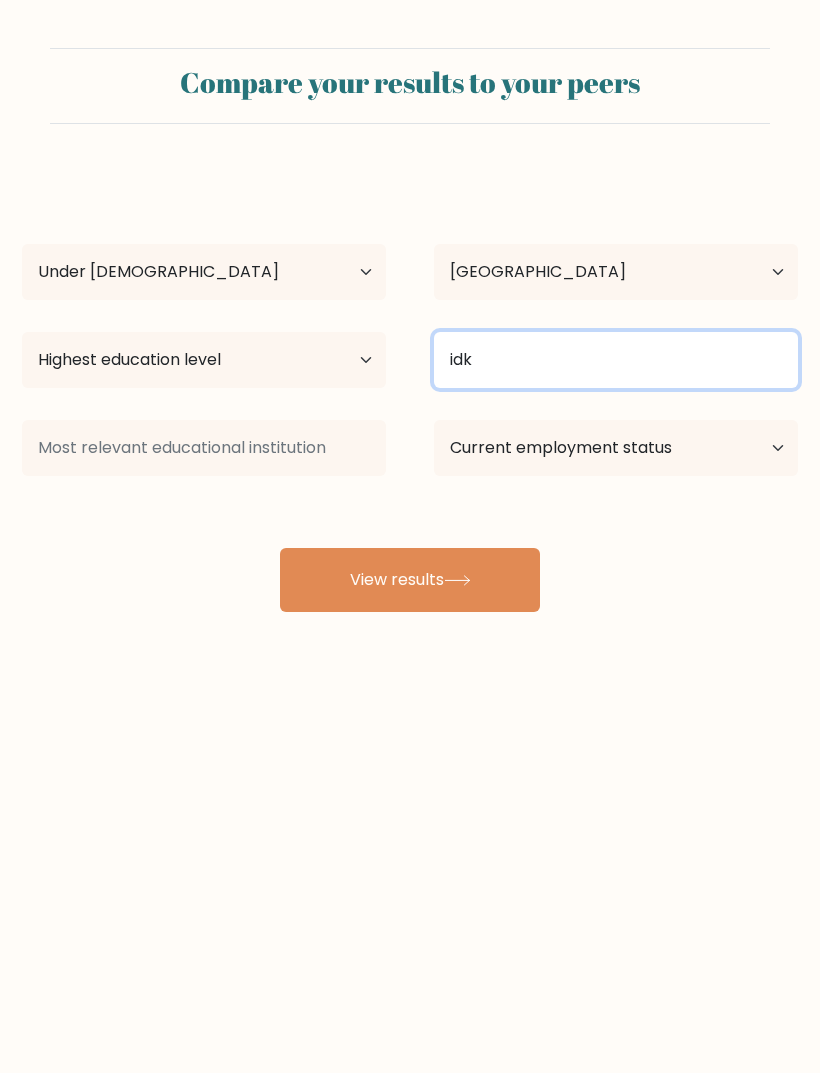 type on "idk" 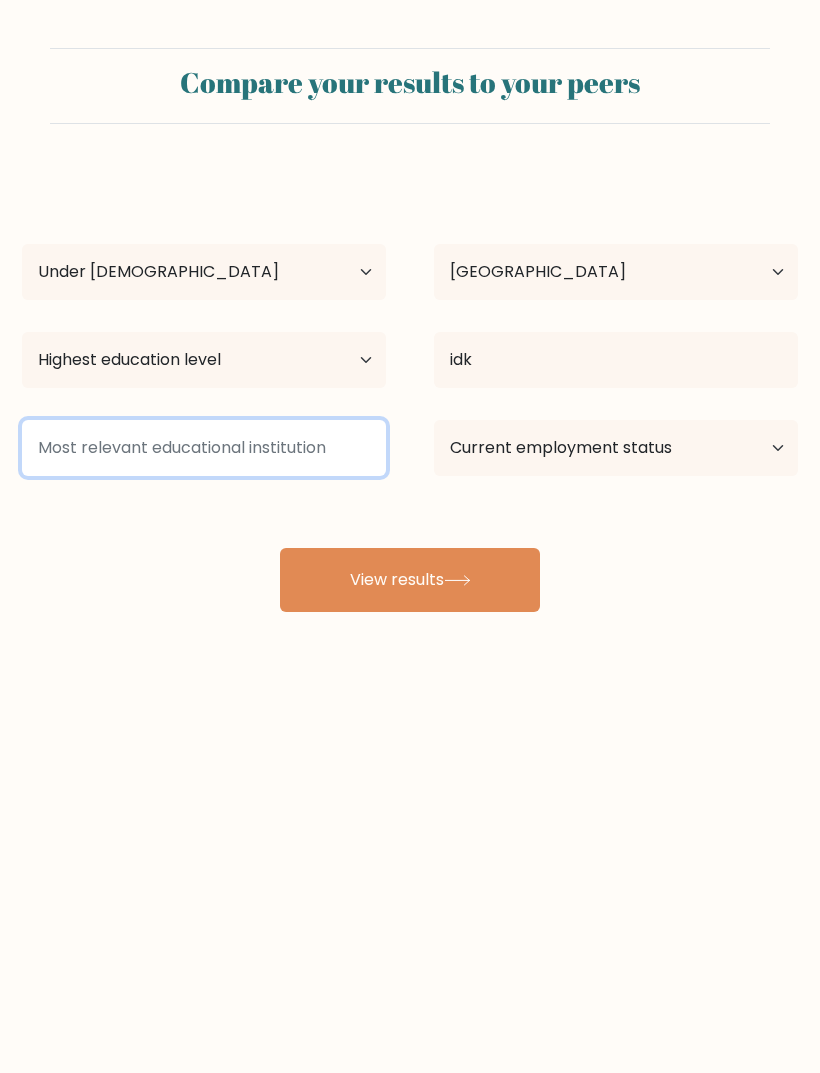 click at bounding box center (204, 448) 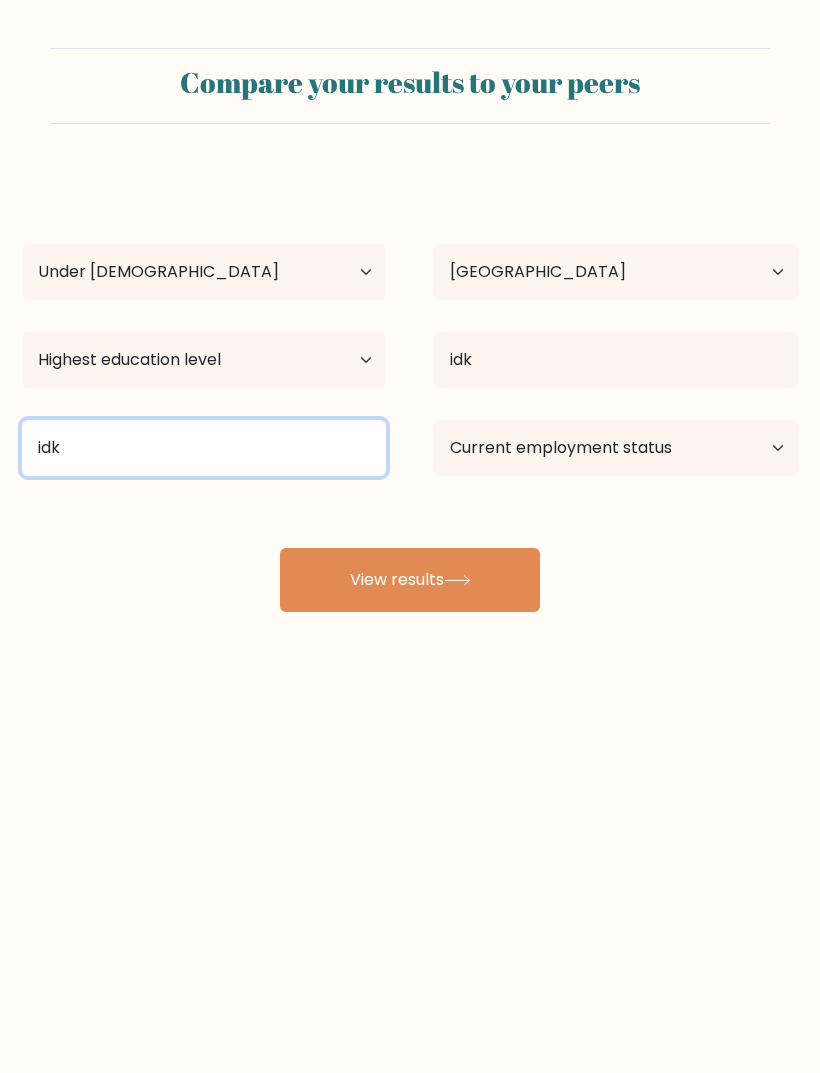 type on "idk" 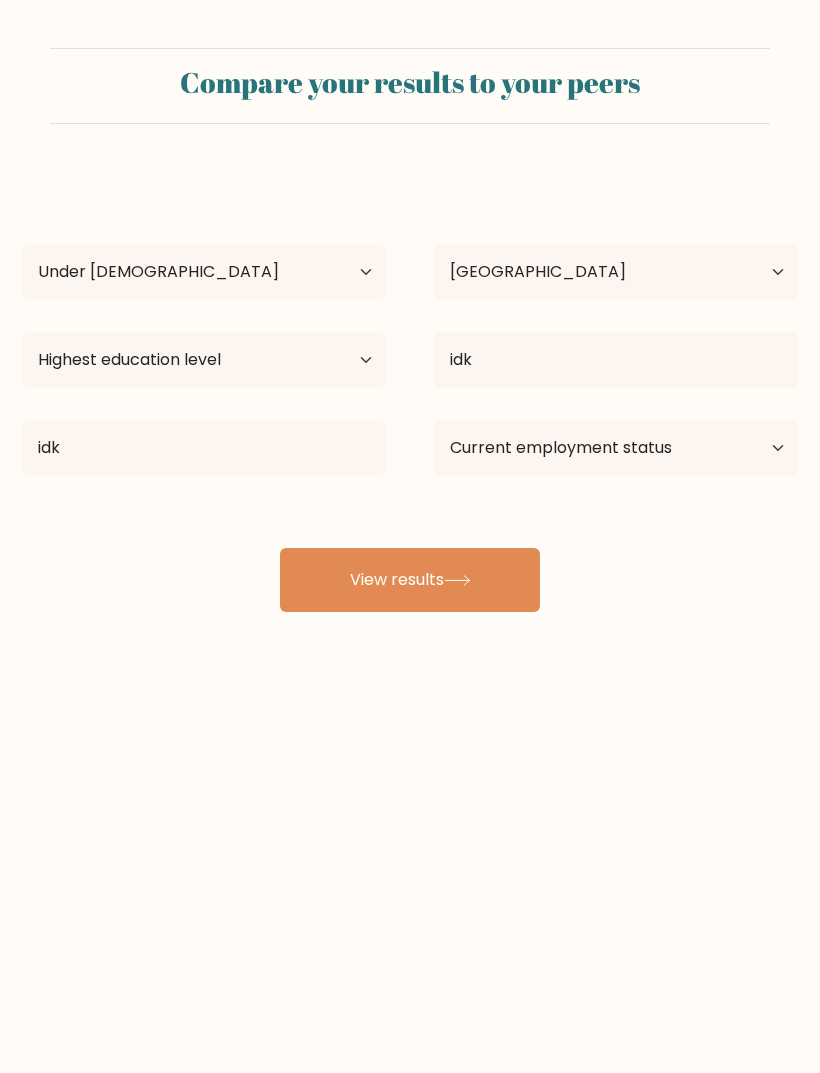 click on "View results" at bounding box center [410, 580] 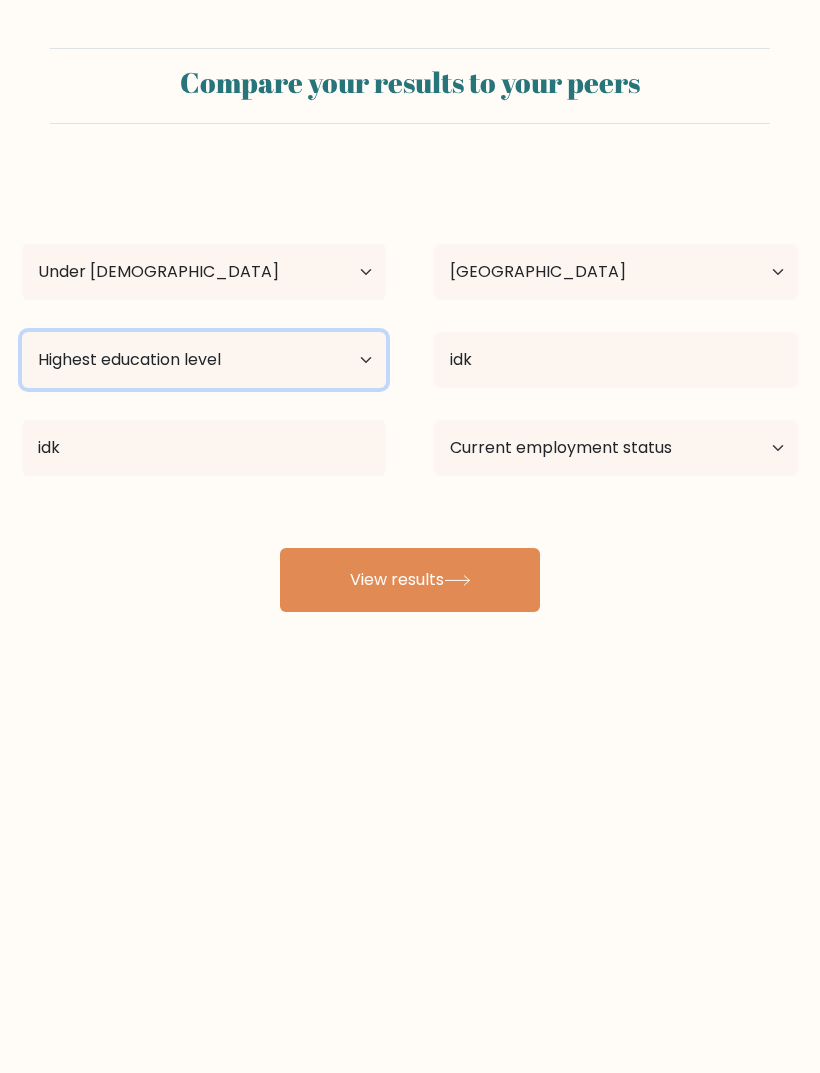 click on "Highest education level
No schooling
Primary
Lower Secondary
Upper Secondary
Occupation Specific
Bachelor's degree
Master's degree
Doctoral degree" at bounding box center (204, 360) 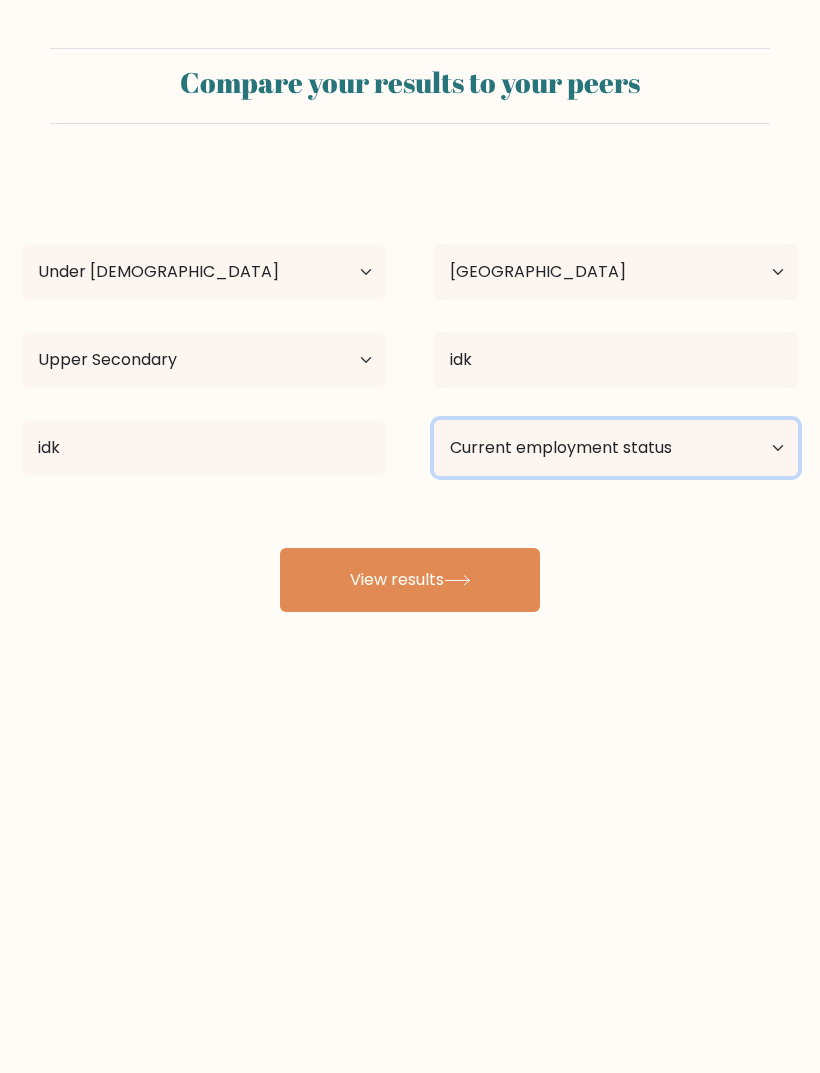 click on "Current employment status
Employed
Student
Retired
Other / prefer not to answer" at bounding box center [616, 448] 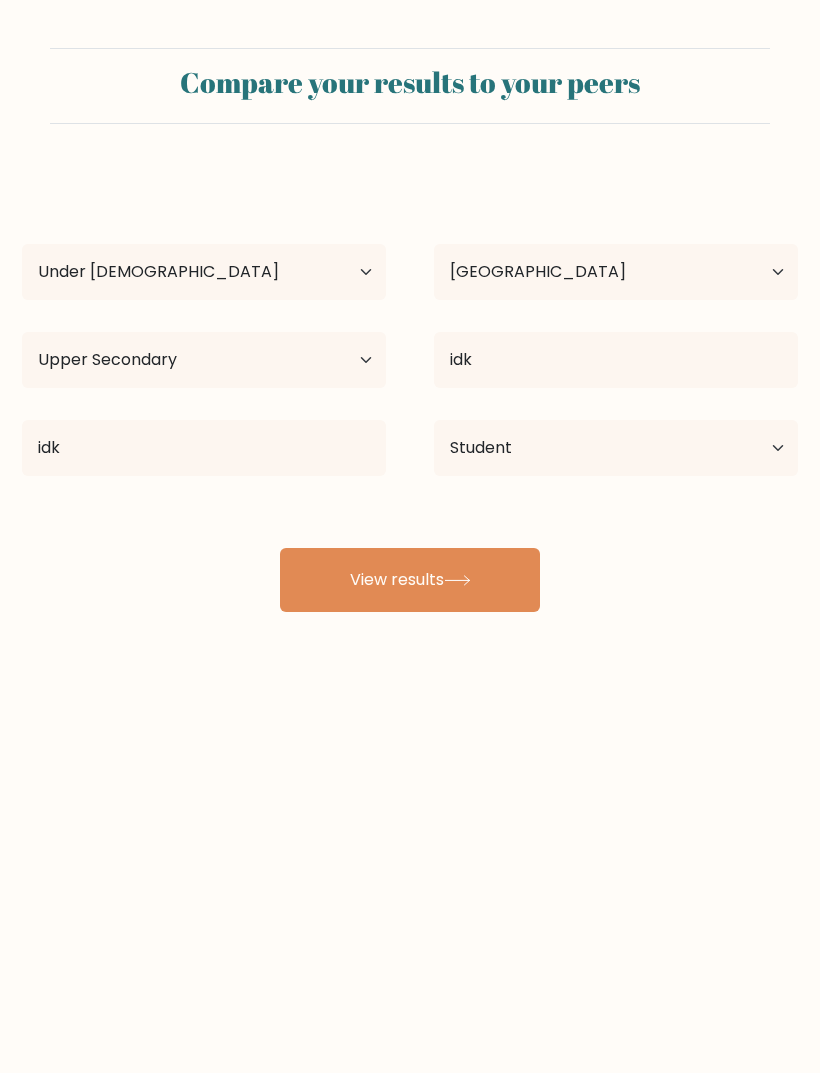 click 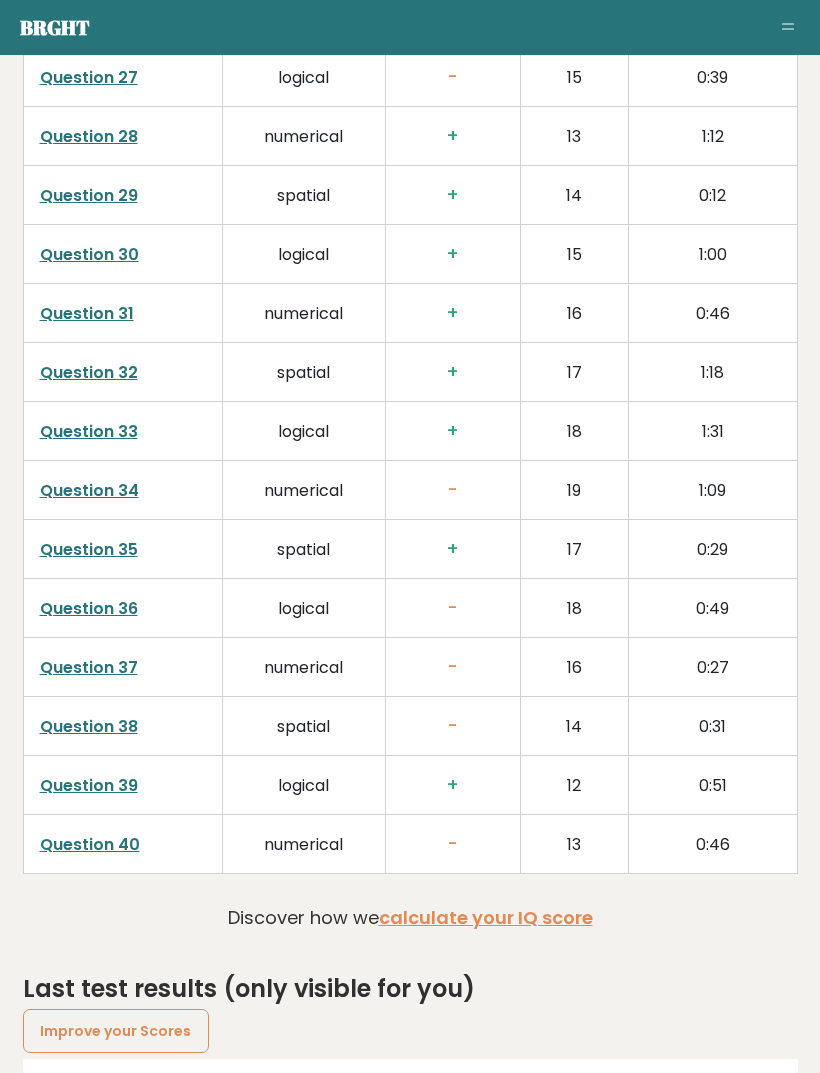 scroll, scrollTop: 4960, scrollLeft: 0, axis: vertical 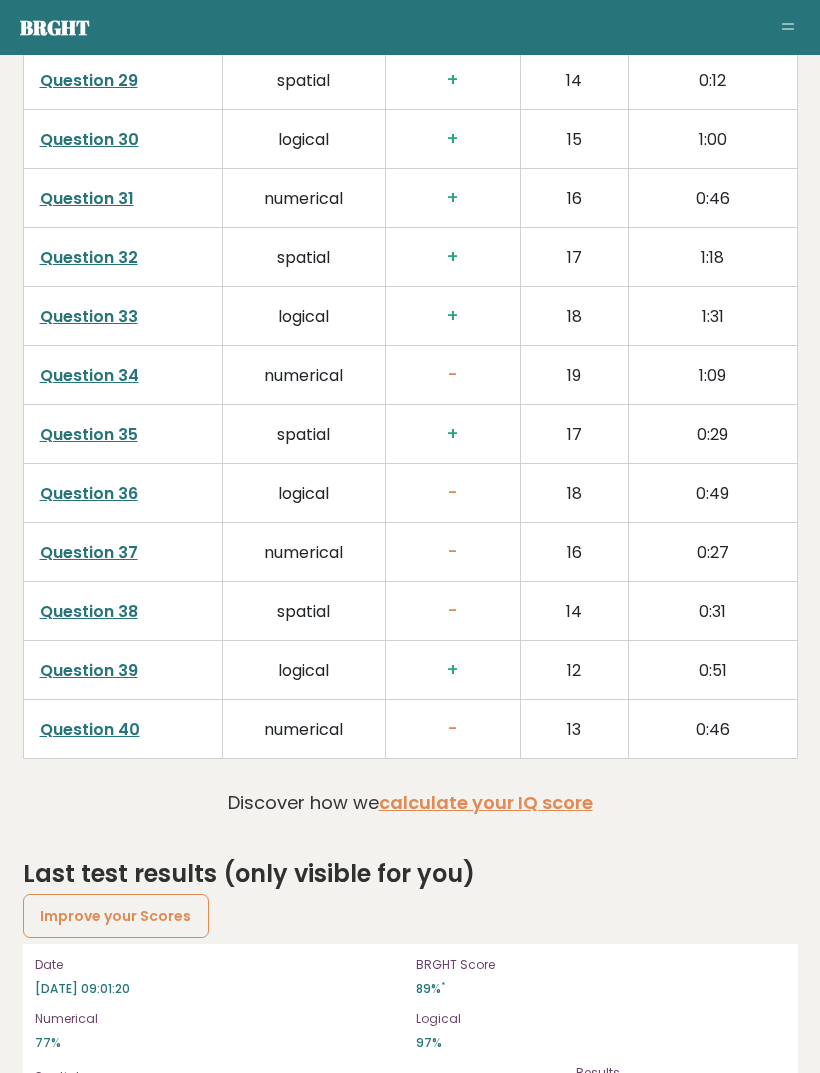 click on "Improve your Scores" at bounding box center (116, 916) 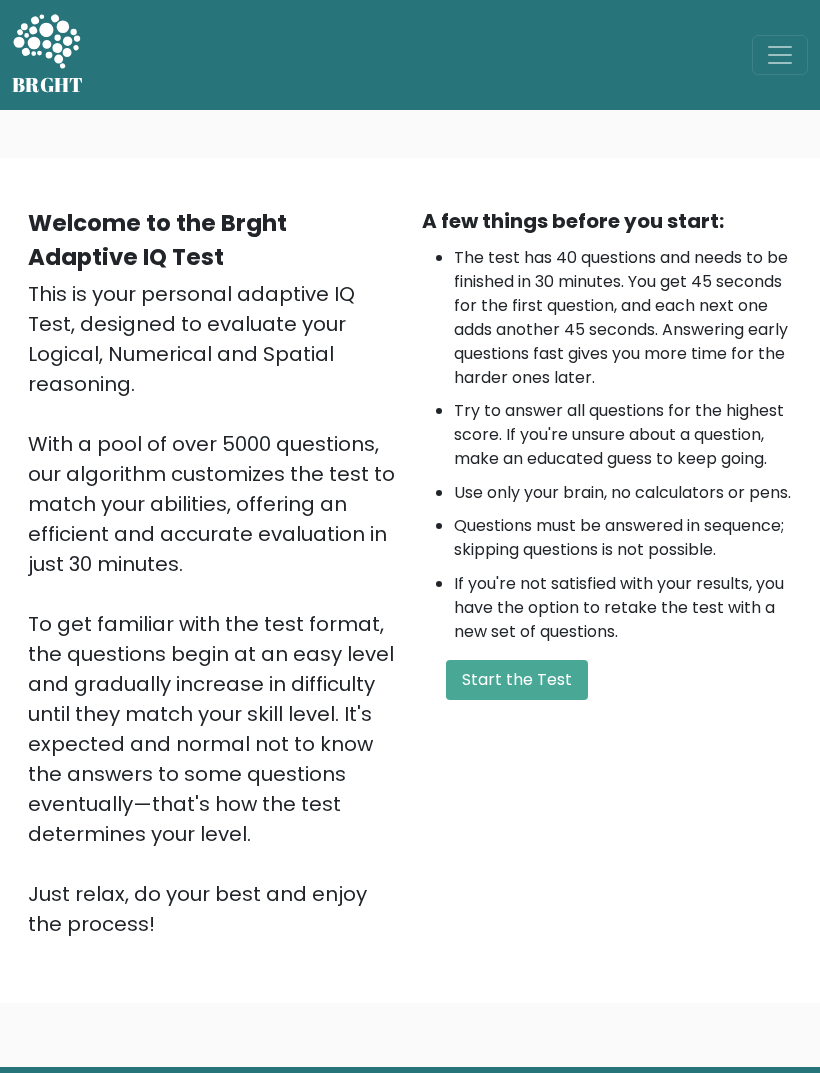 scroll, scrollTop: 0, scrollLeft: 0, axis: both 